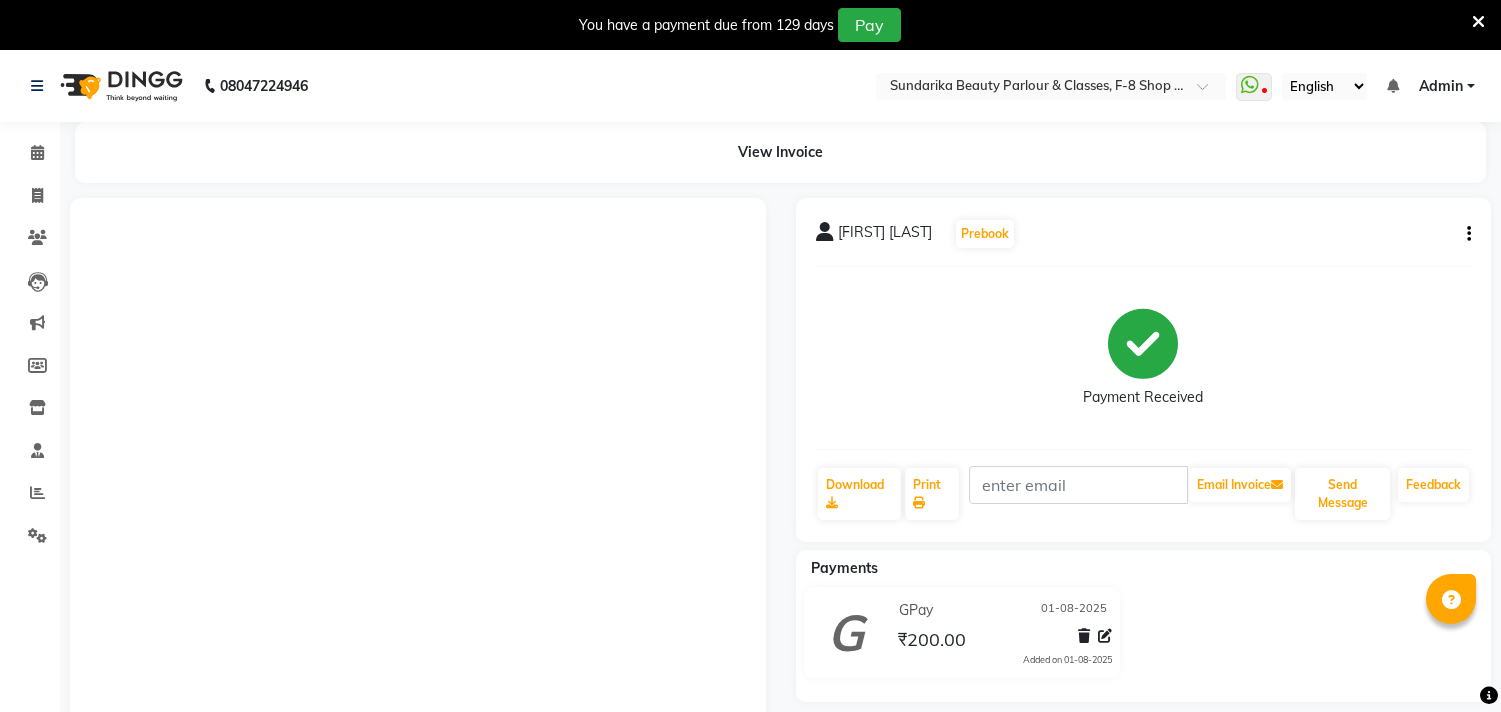 scroll, scrollTop: 237, scrollLeft: 0, axis: vertical 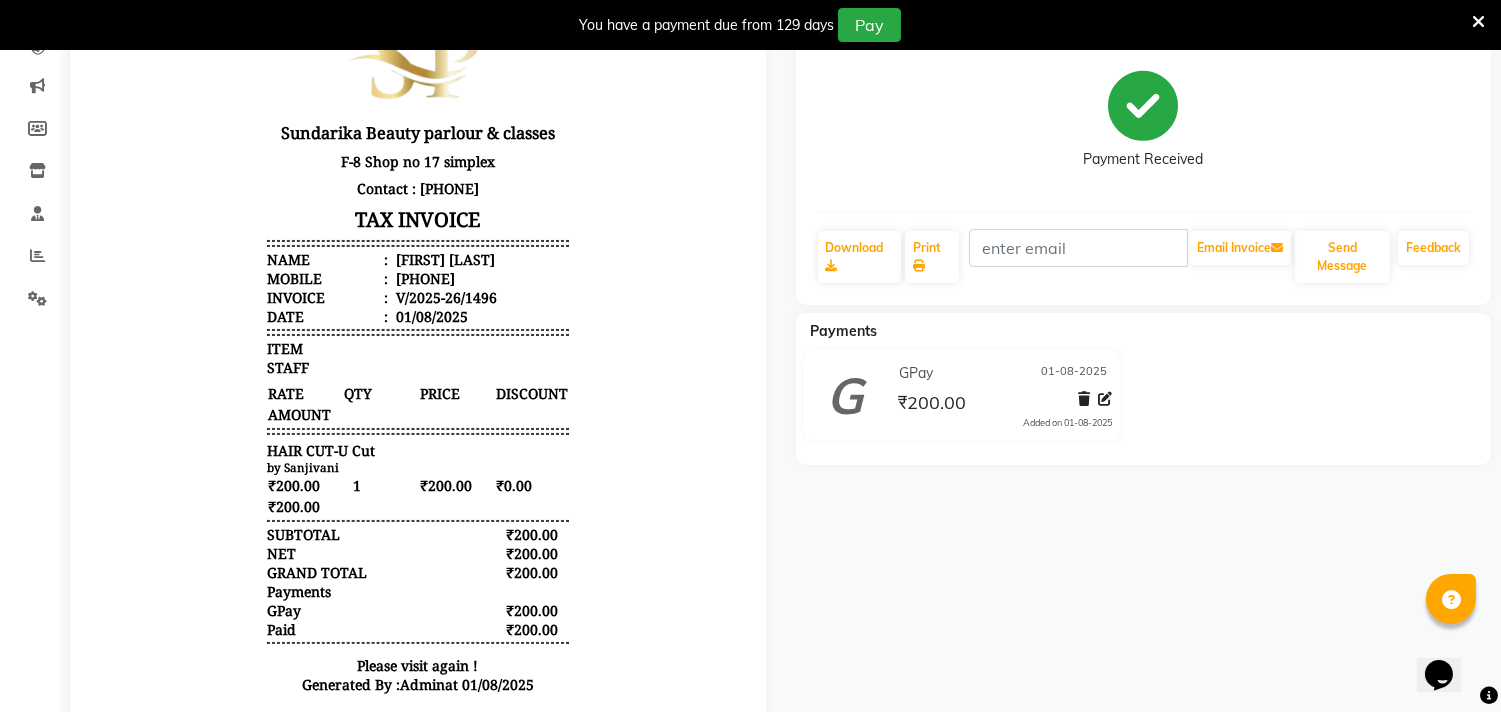 click on "[FIRST] [LAST] Prebook Payment Received Download Print Email Invoice Send Message Feedback Payments GPay 01-08-2025 ₹200.00 Added on 01-08-2025" 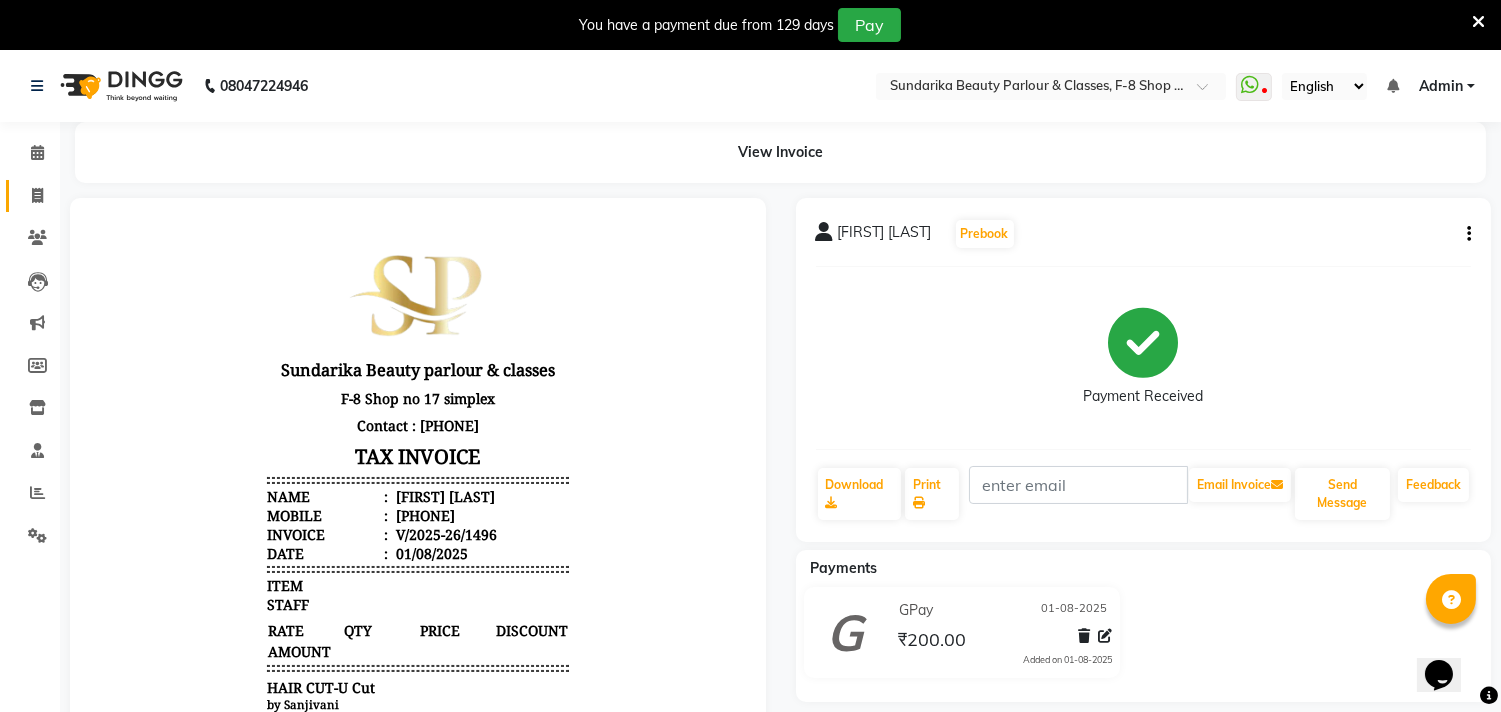 click on "Invoice" 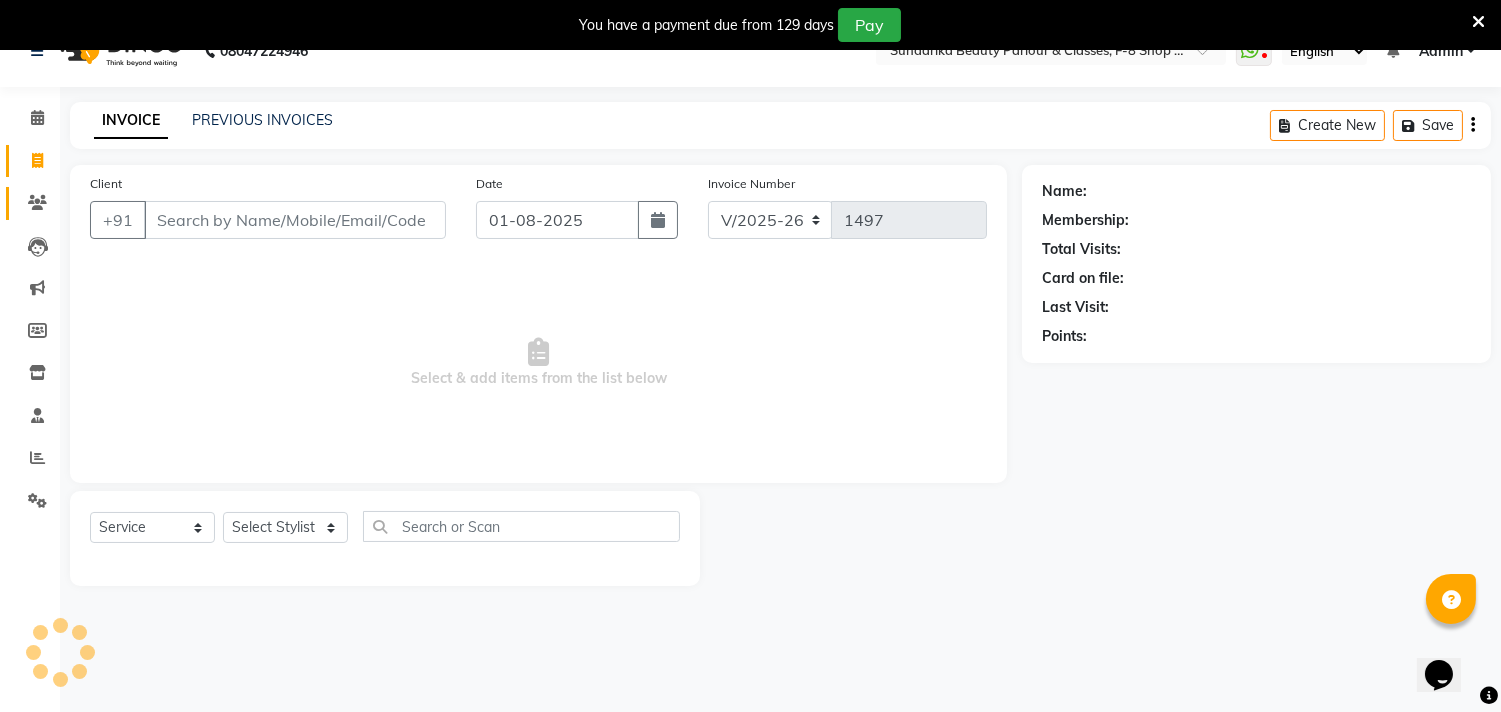 scroll, scrollTop: 50, scrollLeft: 0, axis: vertical 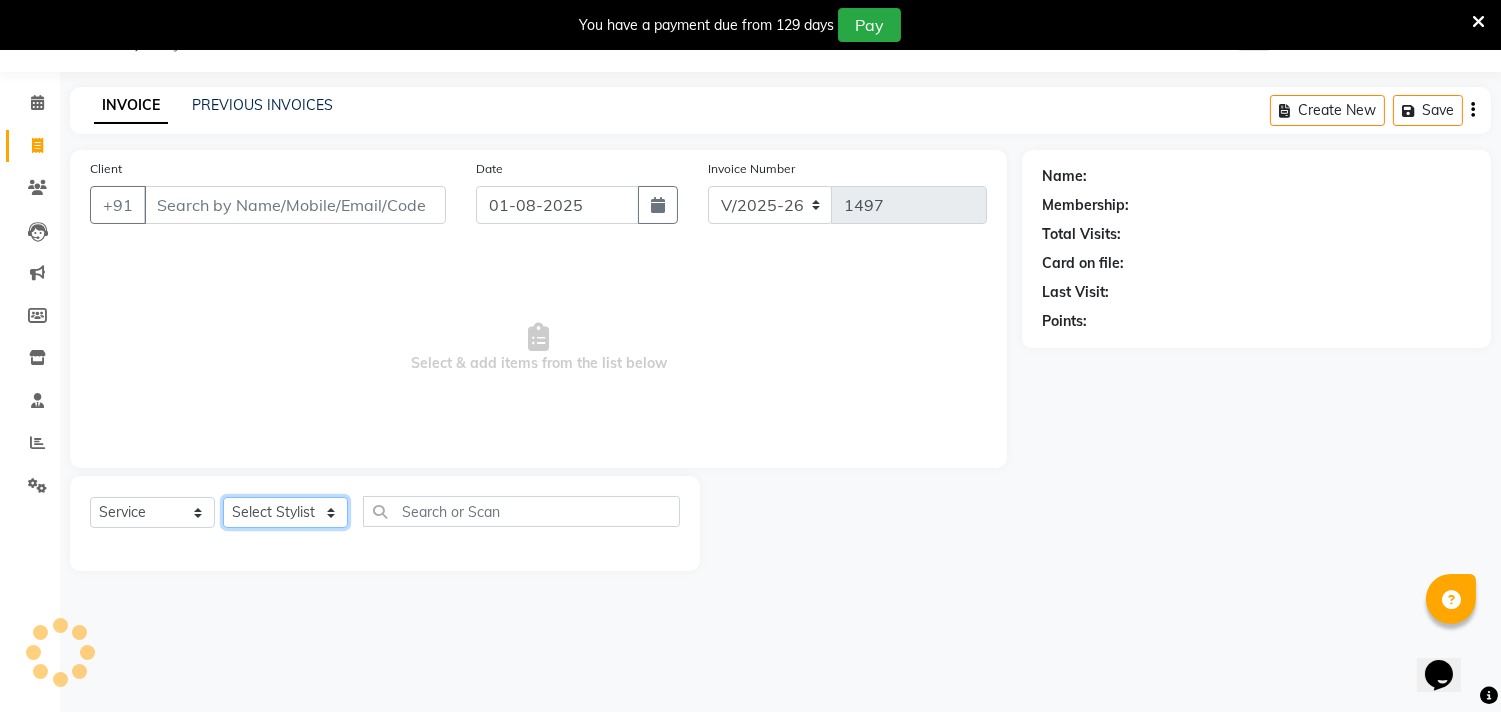 click on "Select Stylist Gita mala Sanjivani Vaishali Mam" 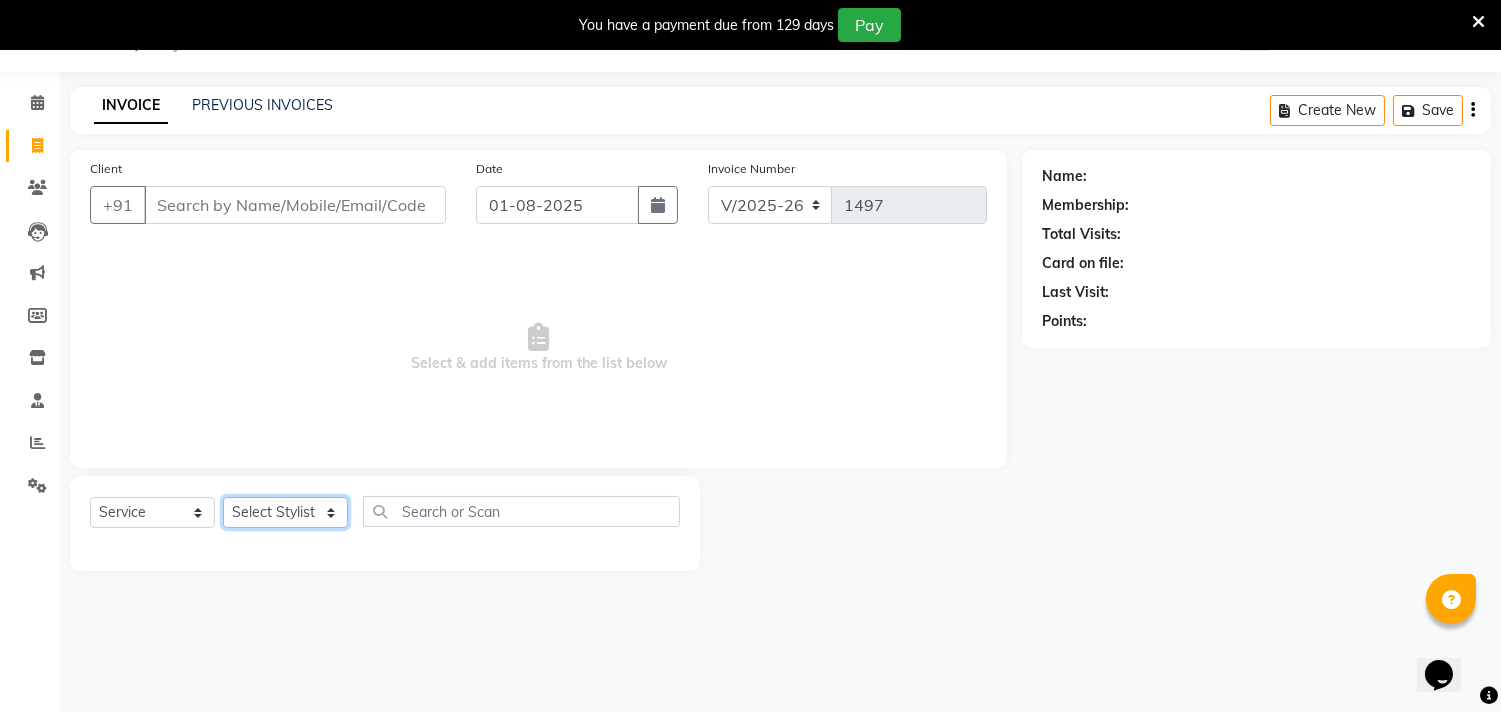 select on "35109" 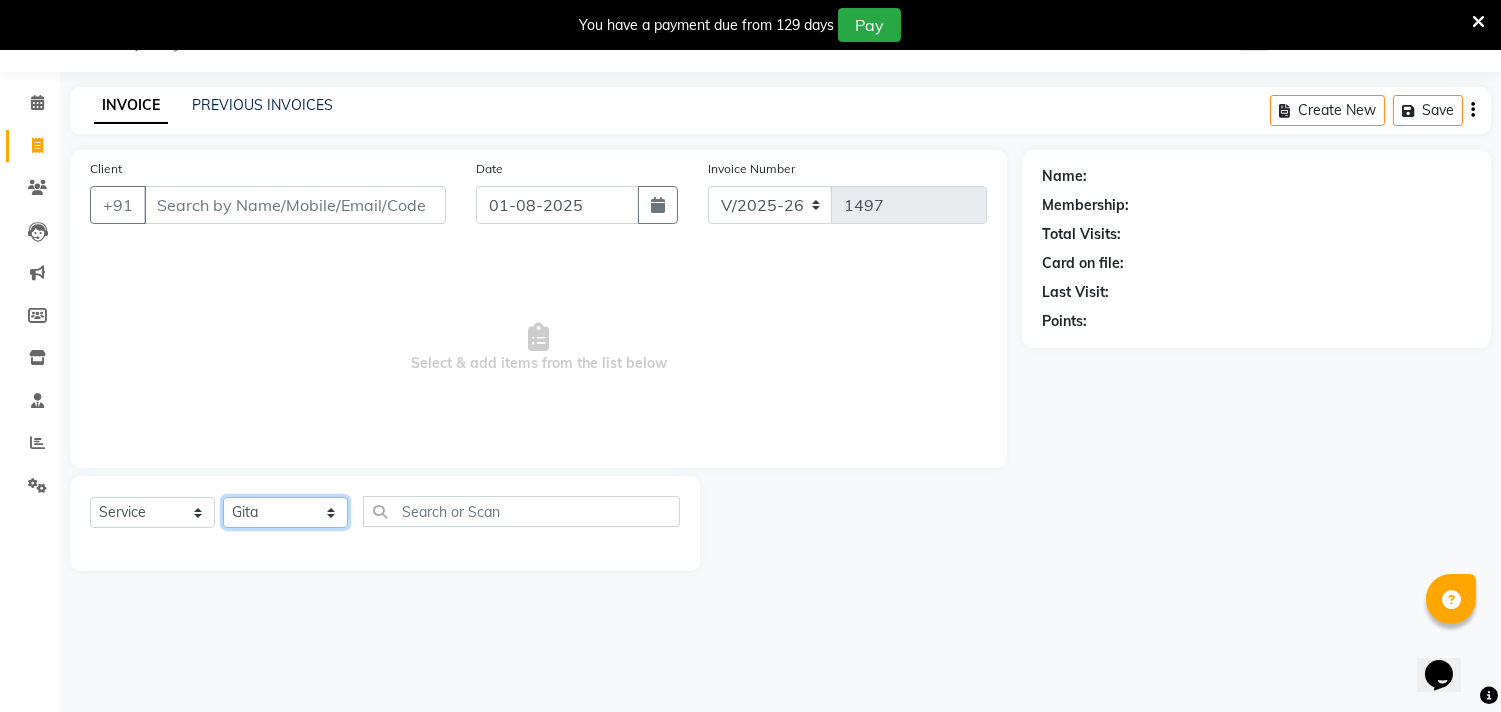 click on "Select Stylist Gita mala Sanjivani Vaishali Mam" 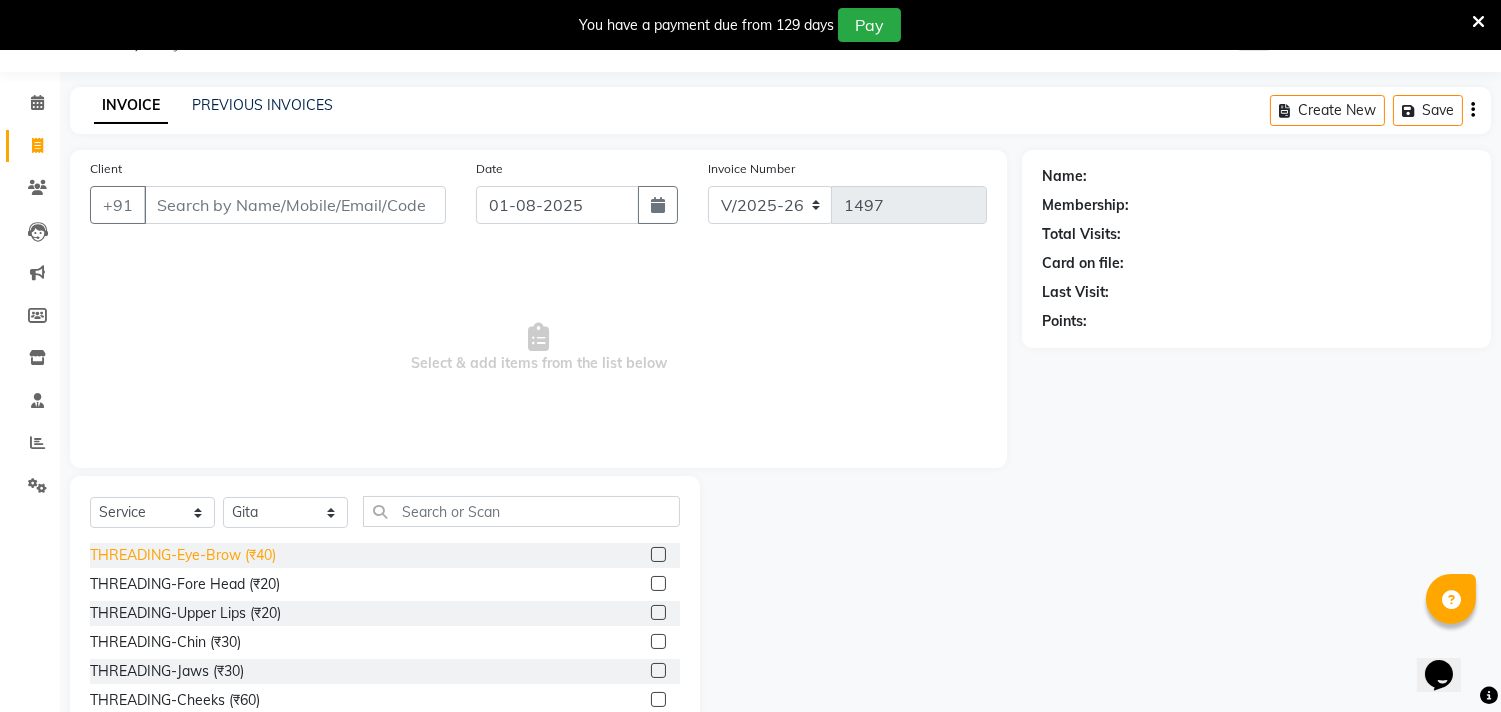 click on "THREADING-Eye-Brow (₹40)" 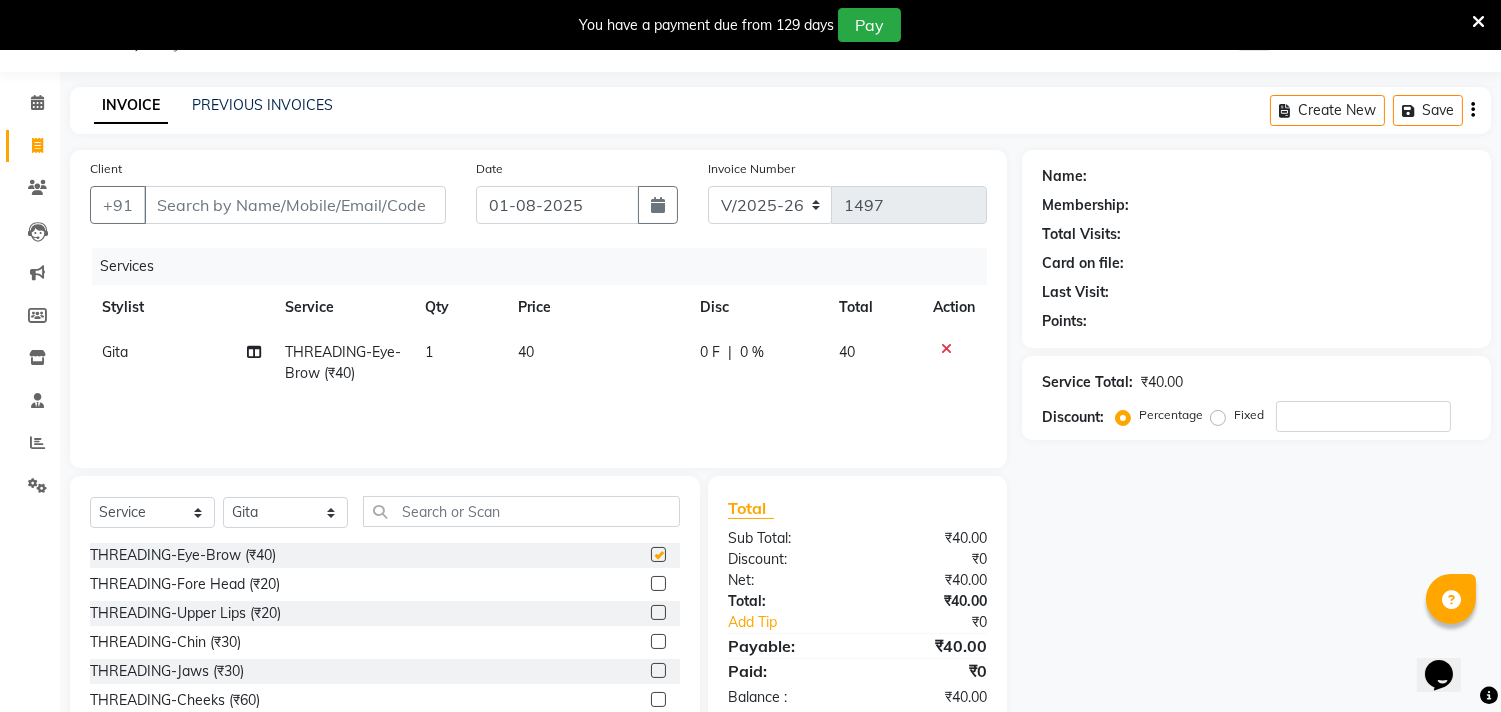 checkbox on "false" 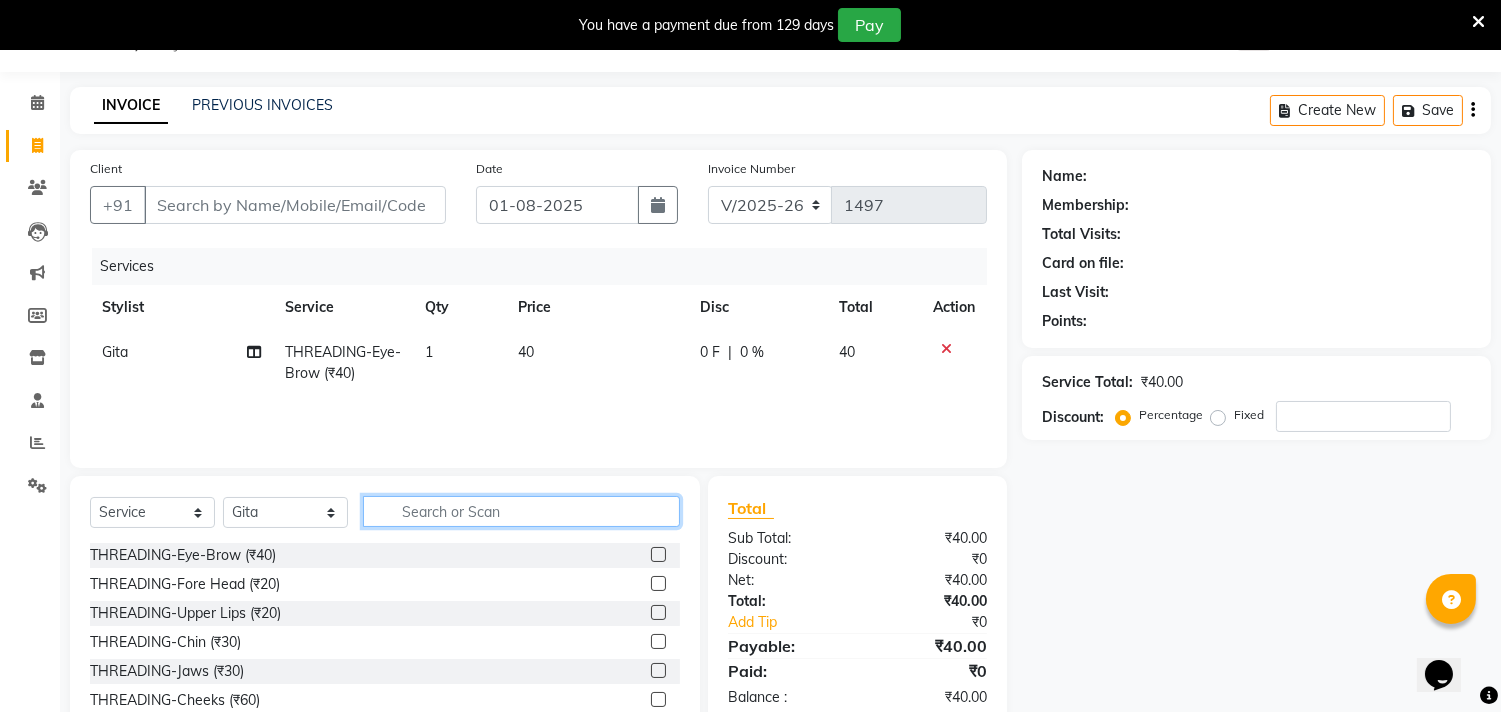 click 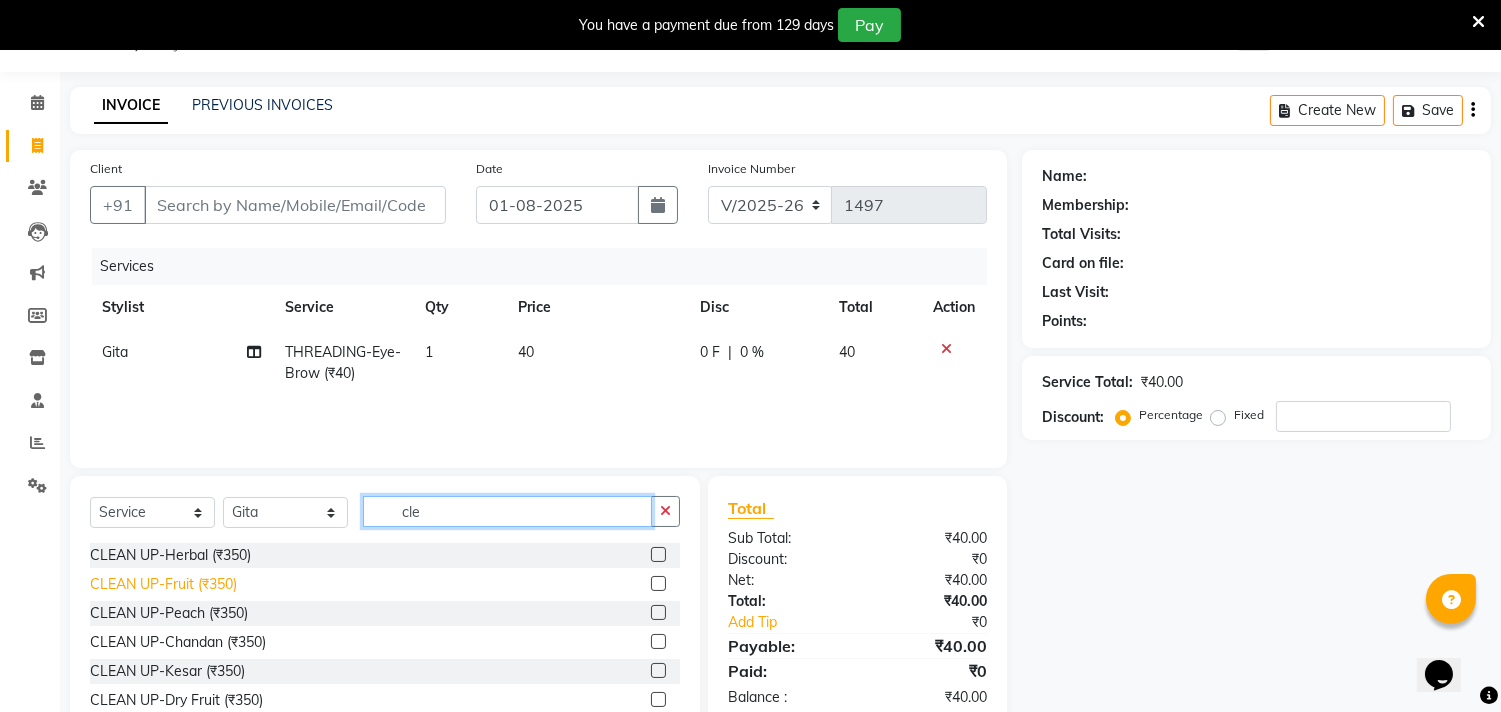 type on "cle" 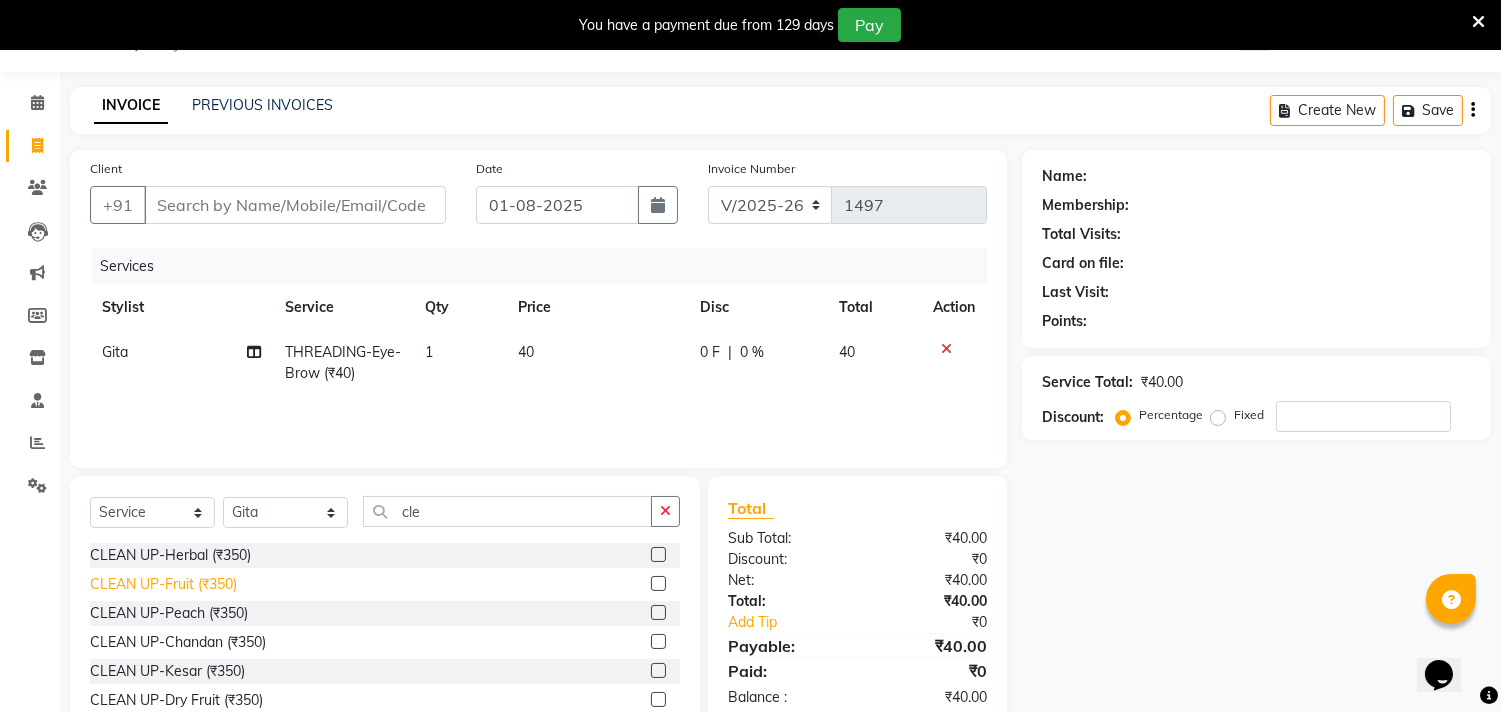 click on "CLEAN UP-Fruit (₹350)" 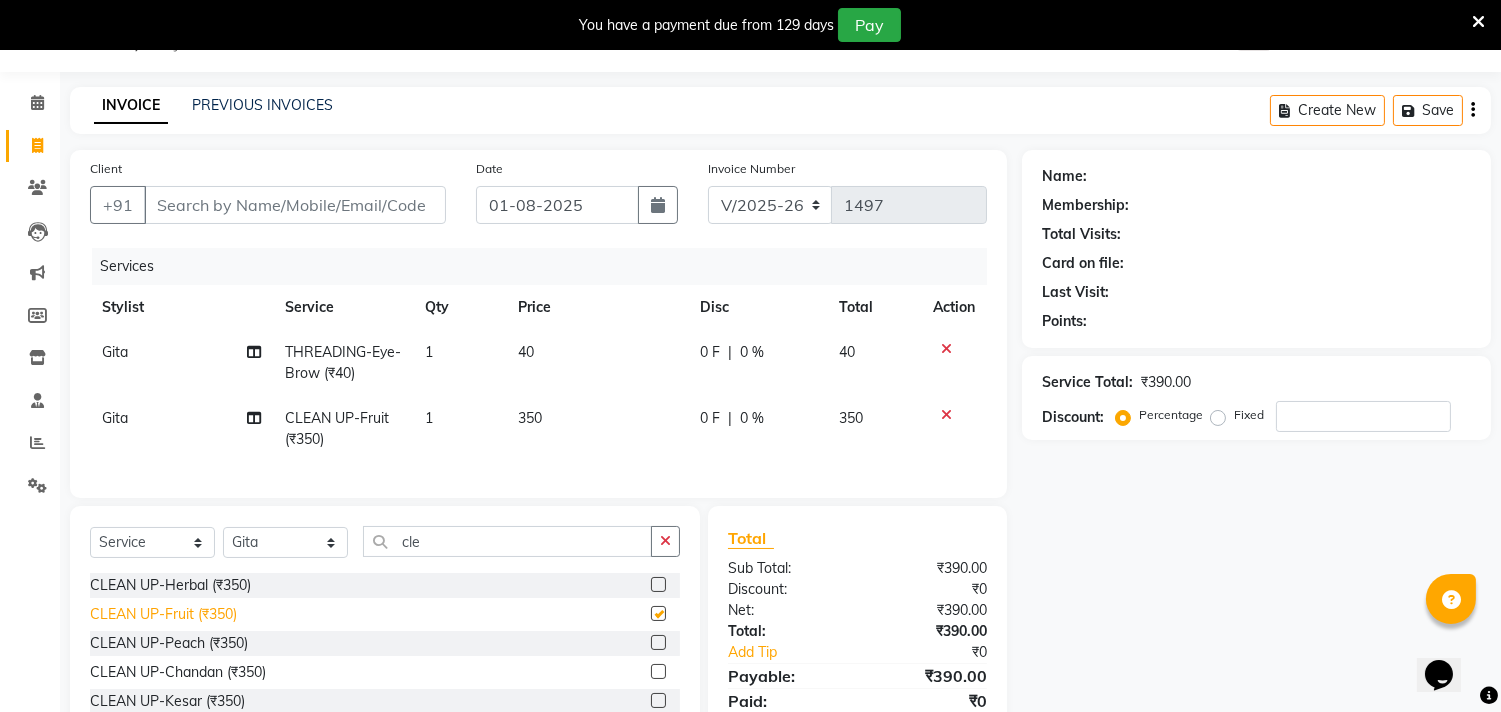 checkbox on "false" 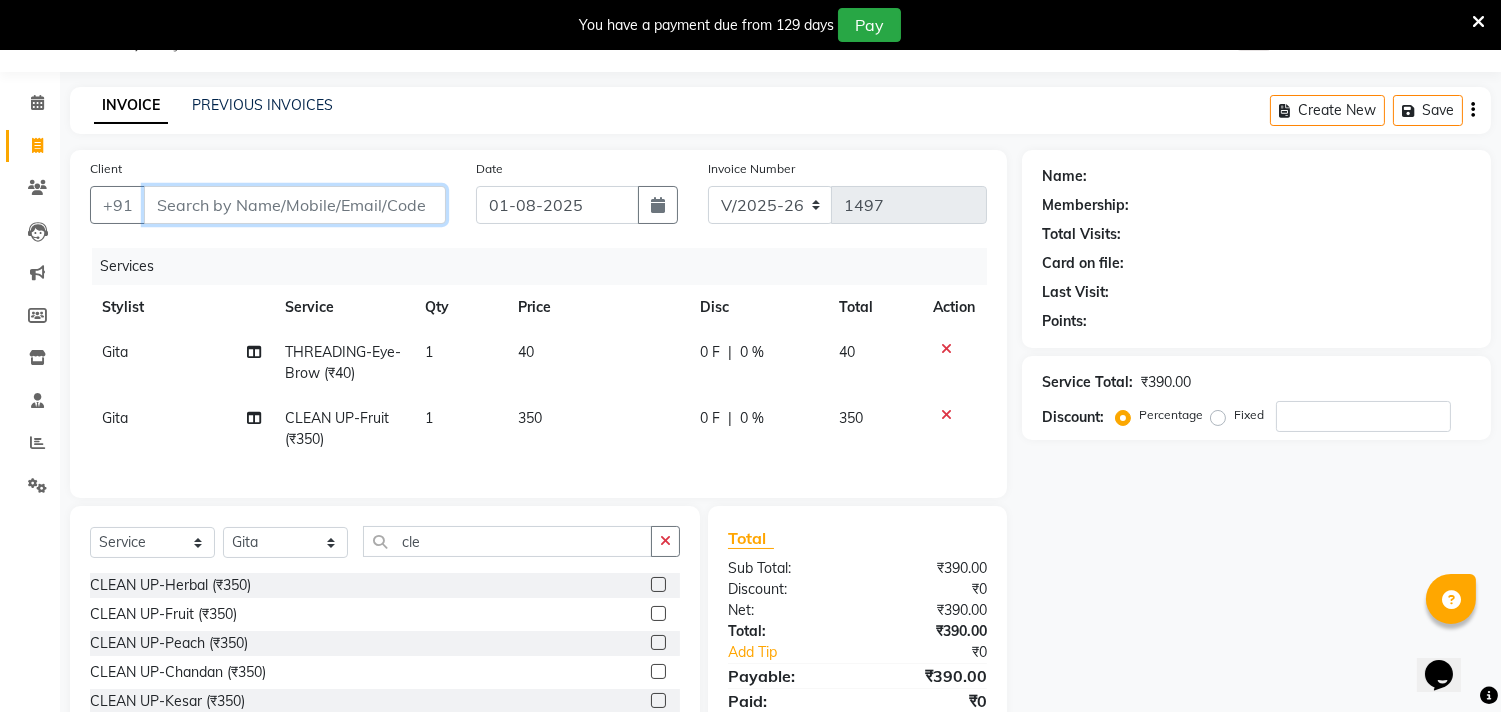 click on "Client" at bounding box center [295, 205] 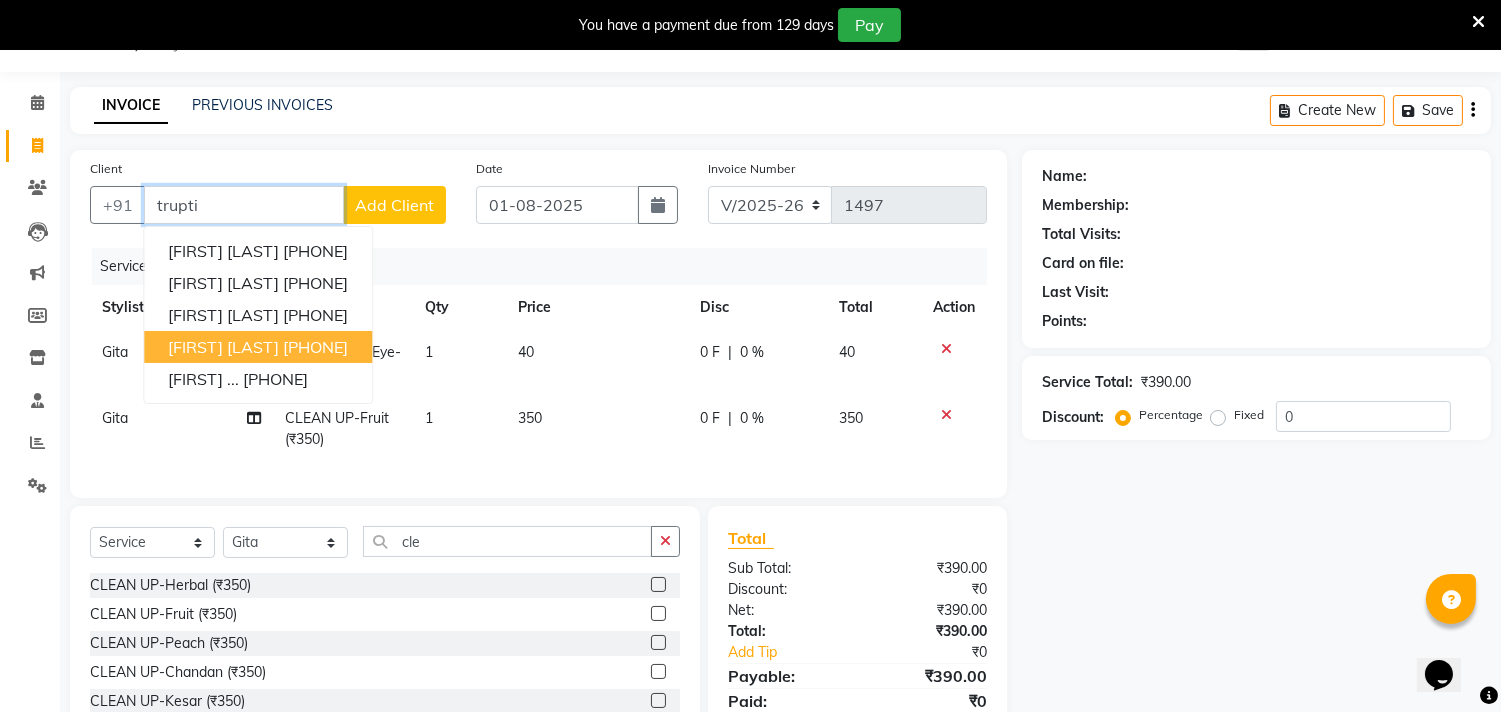 click on "[FIRST] [LAST]" at bounding box center (223, 347) 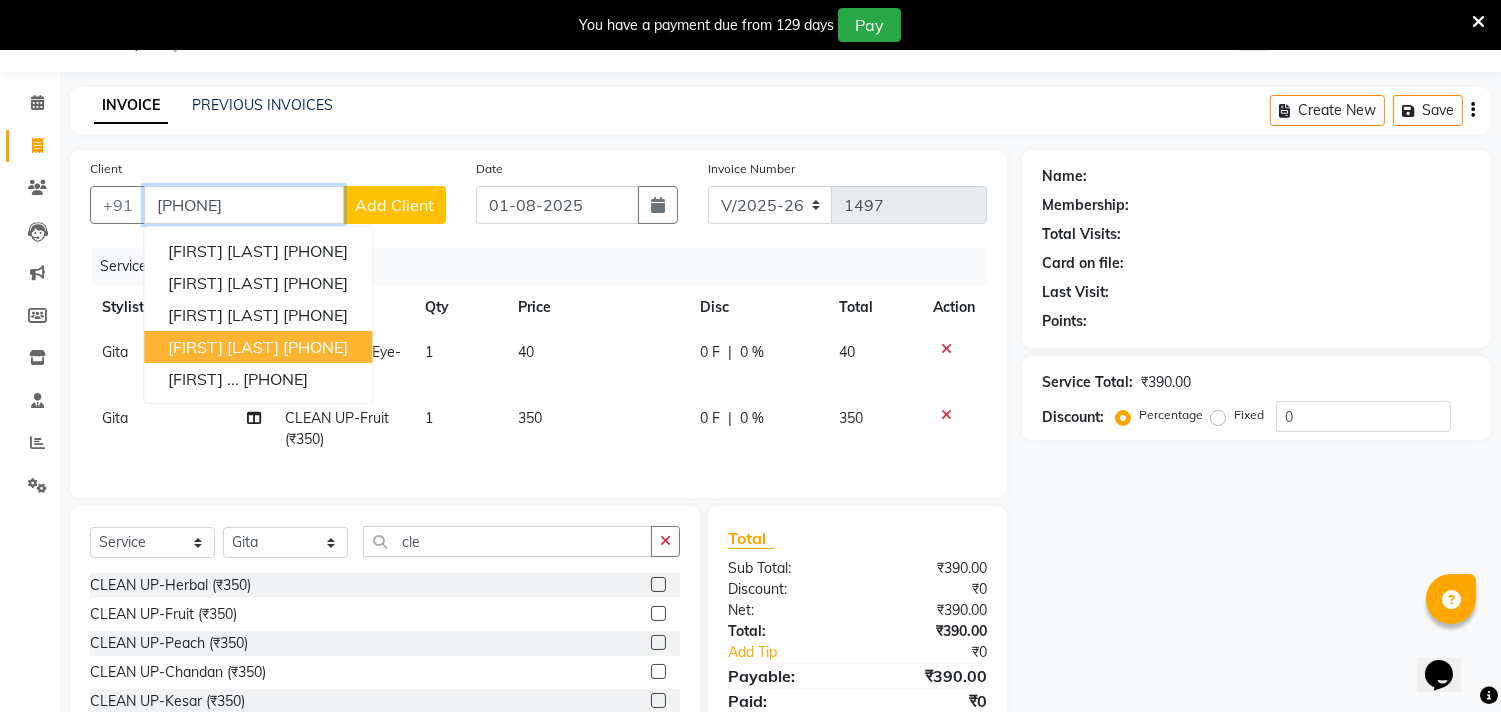 type on "[PHONE]" 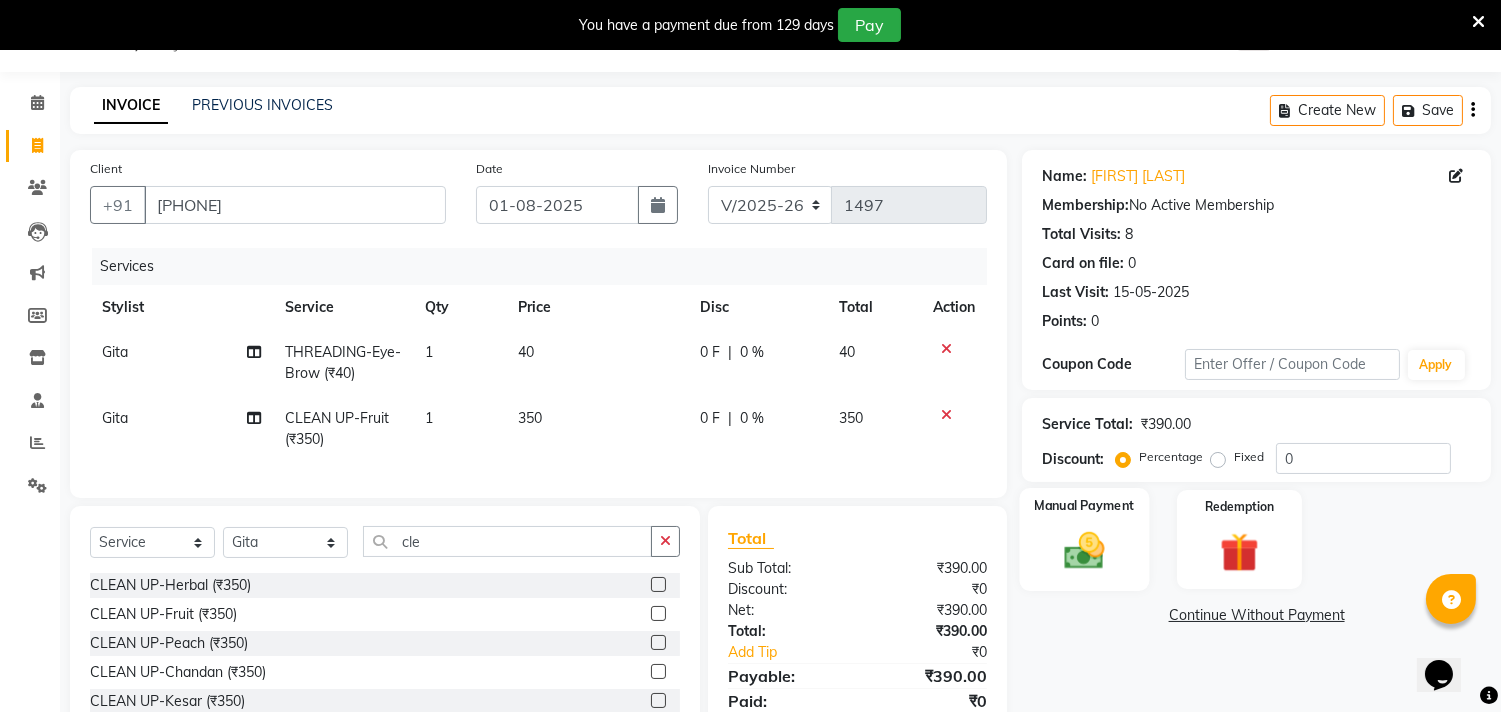 click 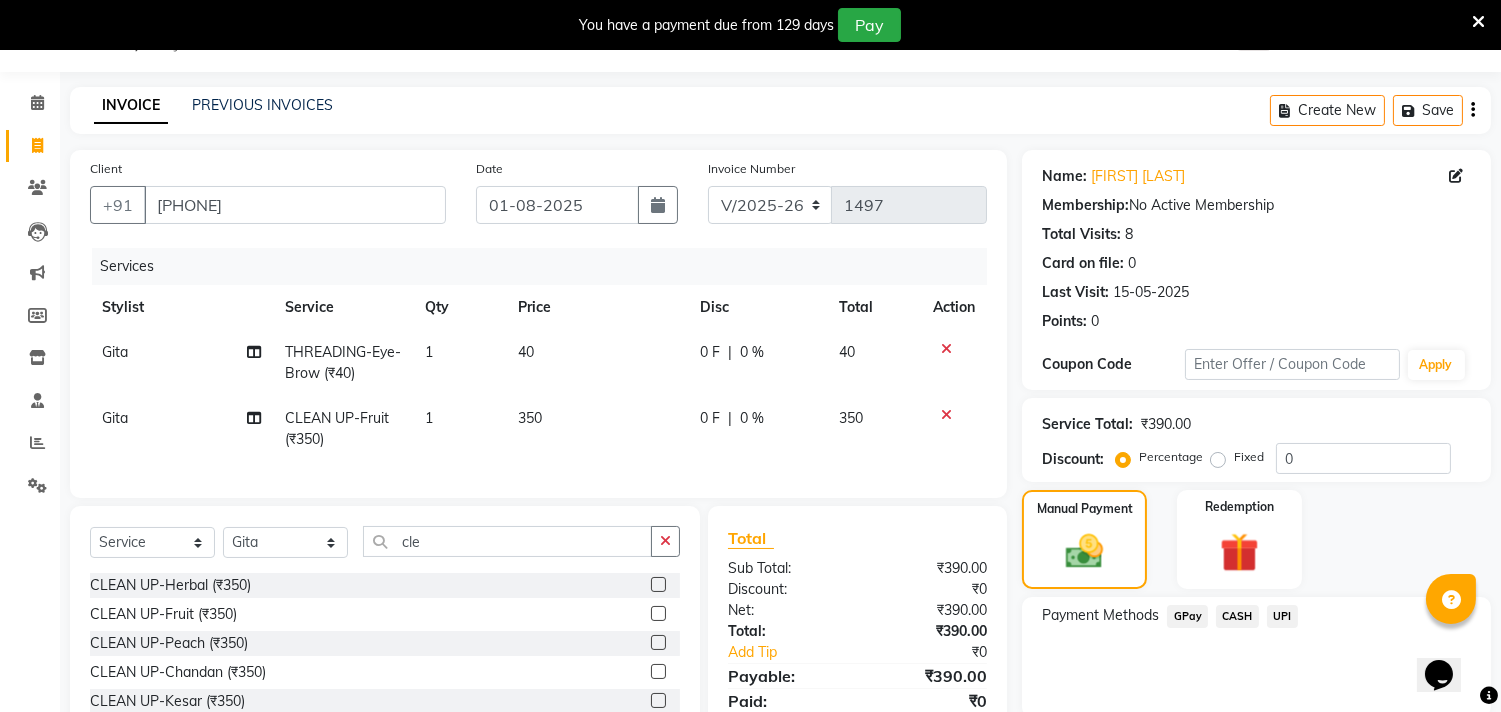 click on "GPay" 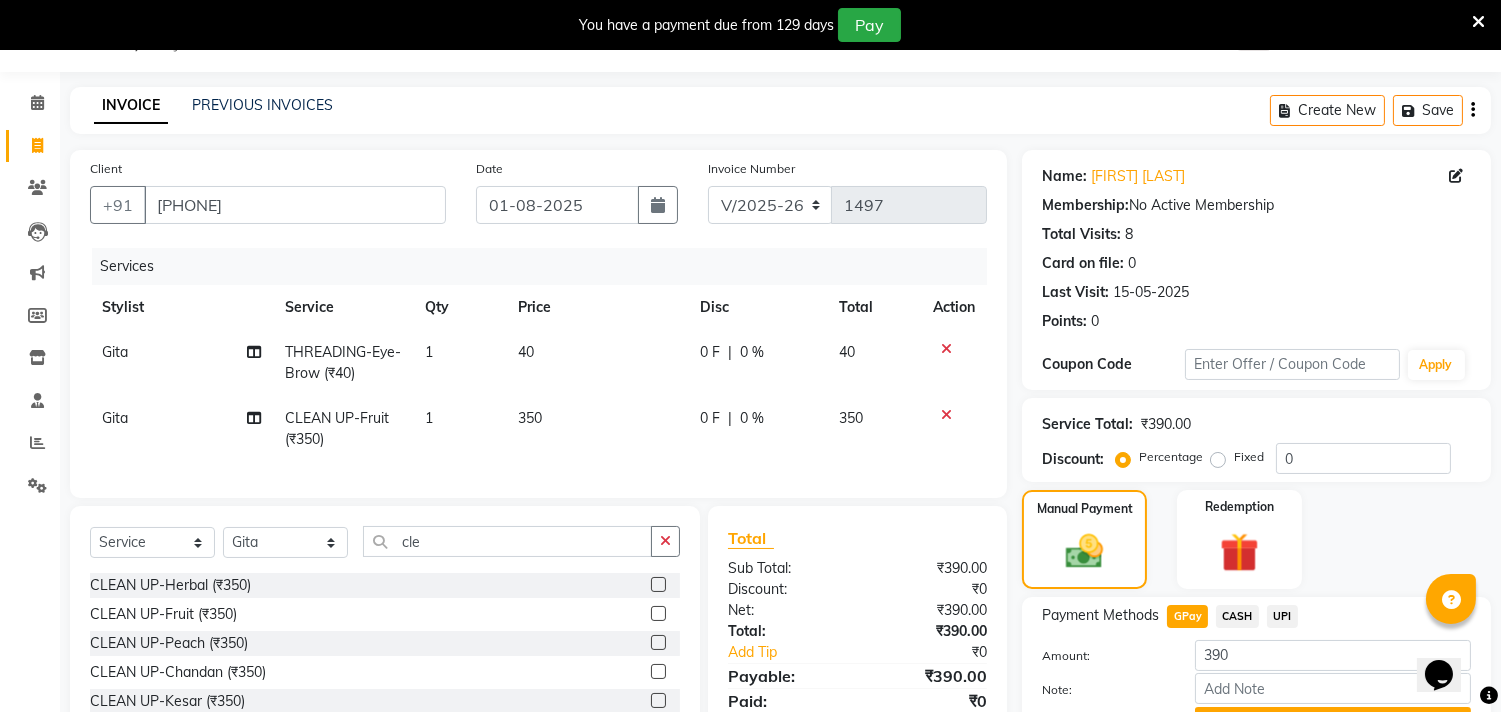 scroll, scrollTop: 185, scrollLeft: 0, axis: vertical 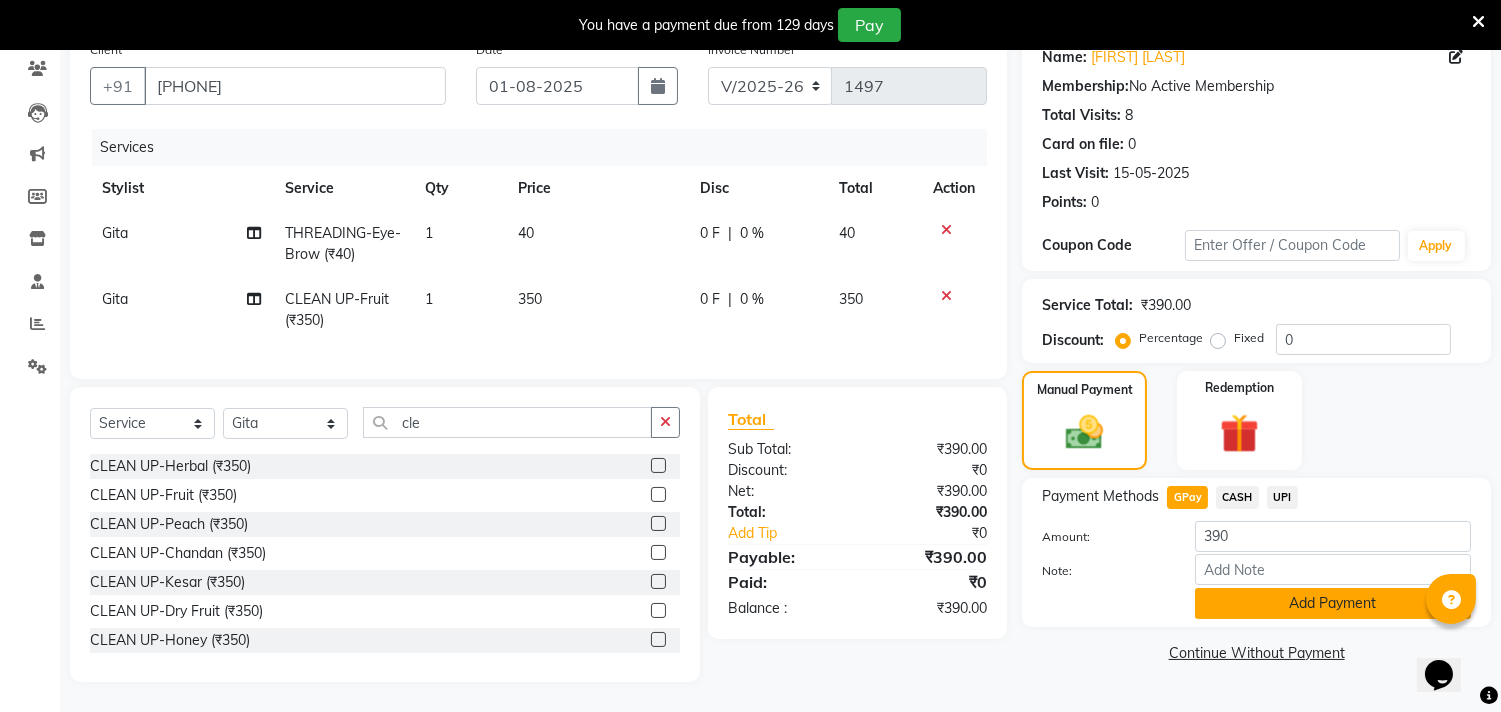 click on "Add Payment" 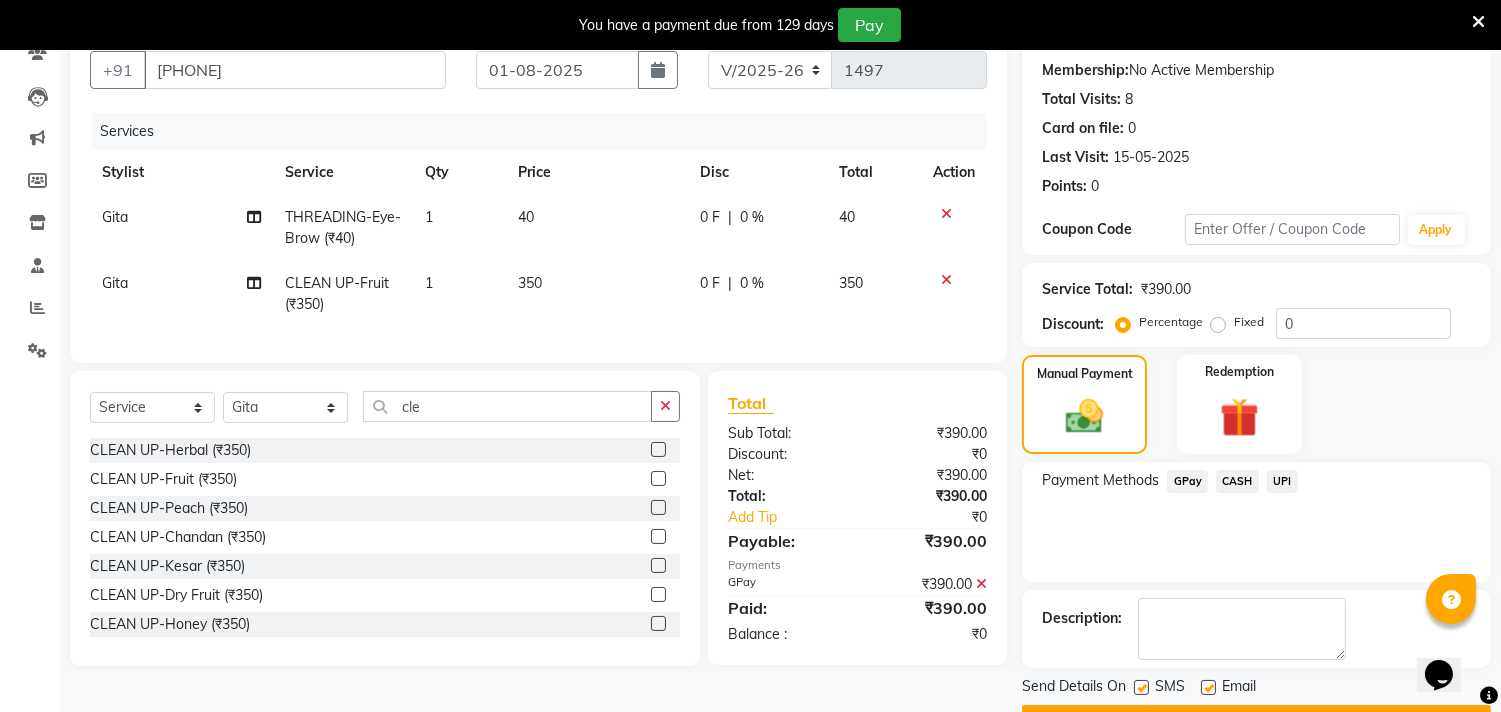 scroll, scrollTop: 237, scrollLeft: 0, axis: vertical 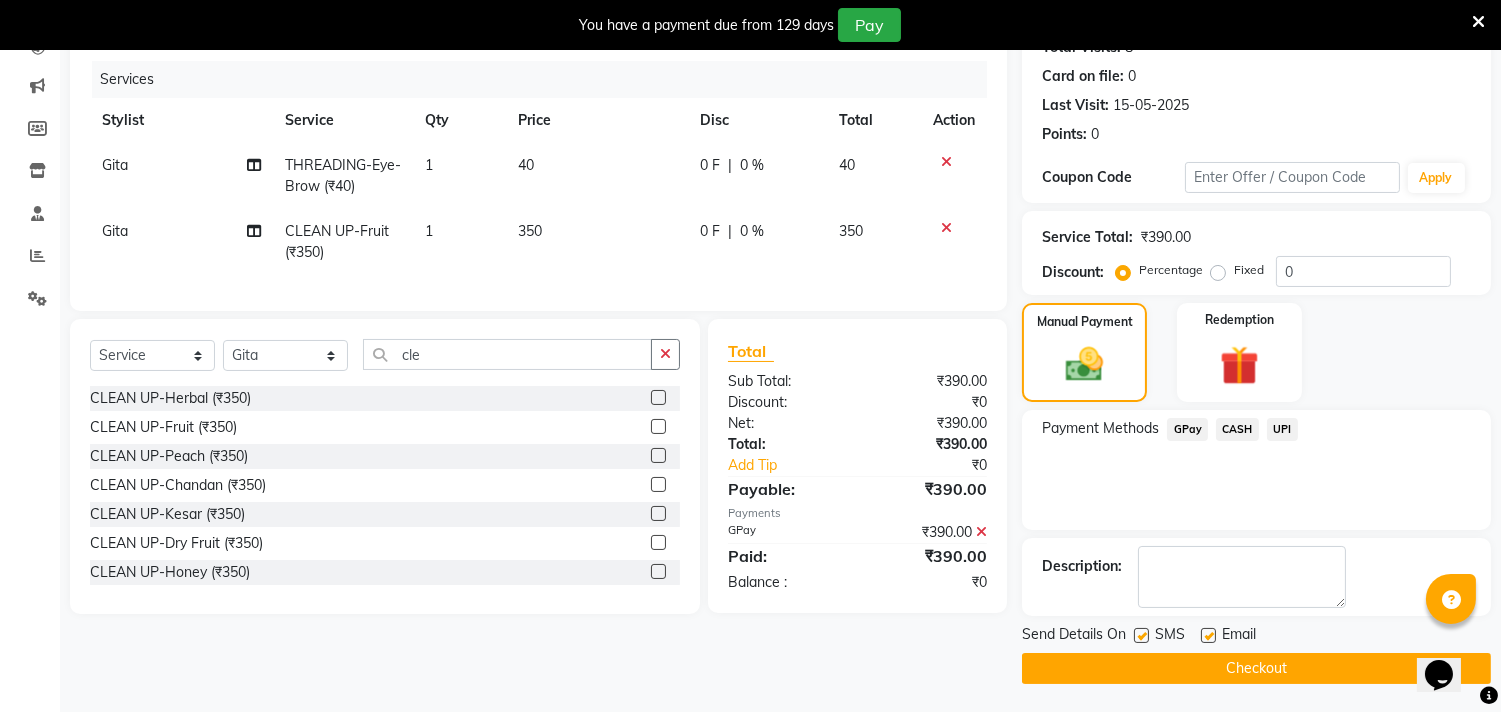 click on "Checkout" 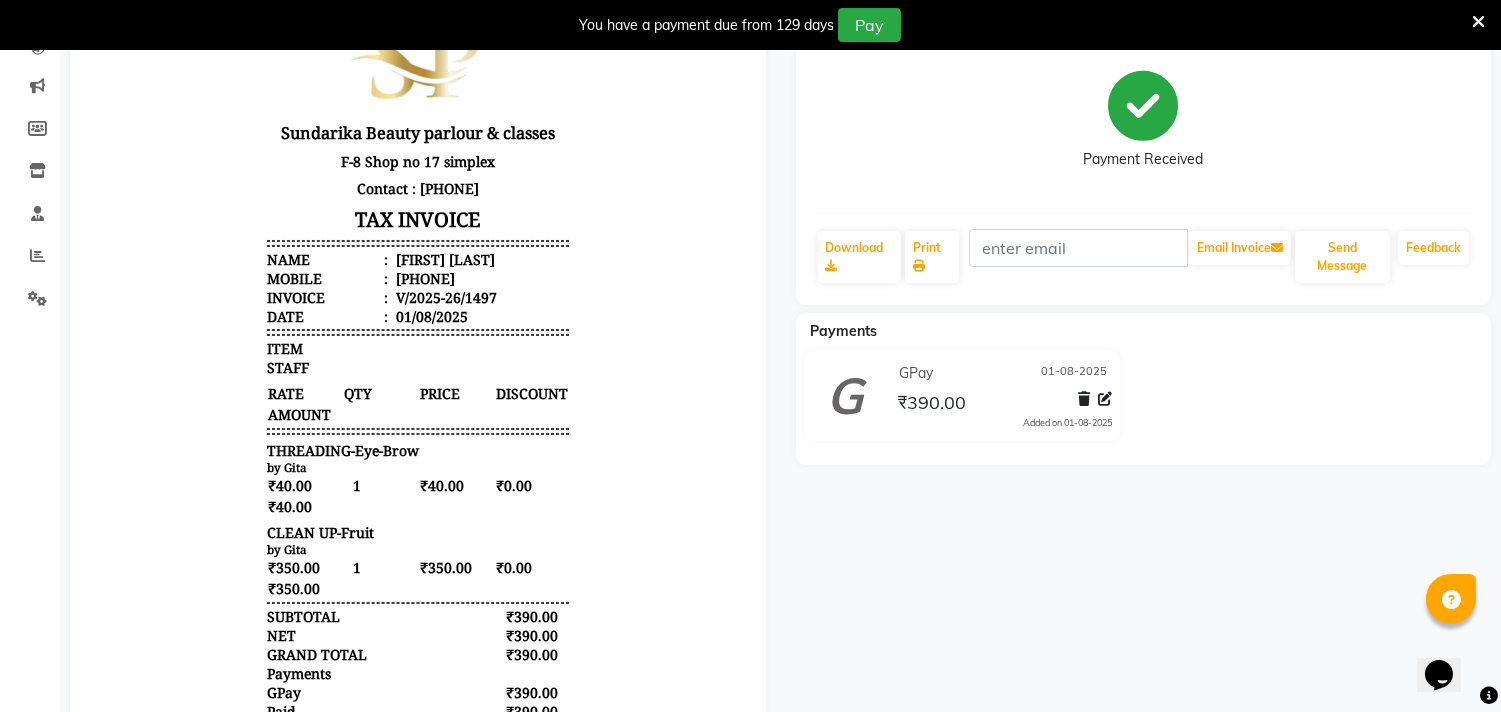 scroll, scrollTop: 0, scrollLeft: 0, axis: both 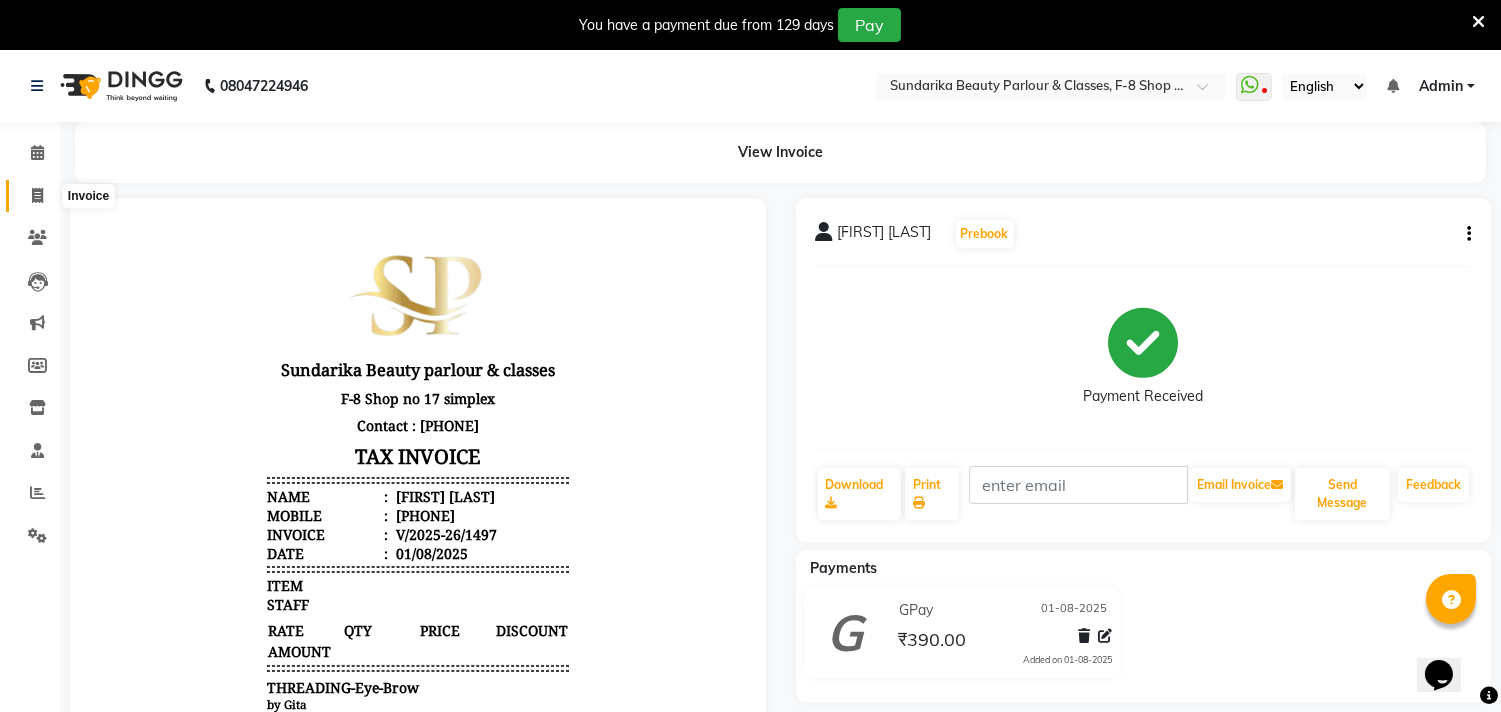 click 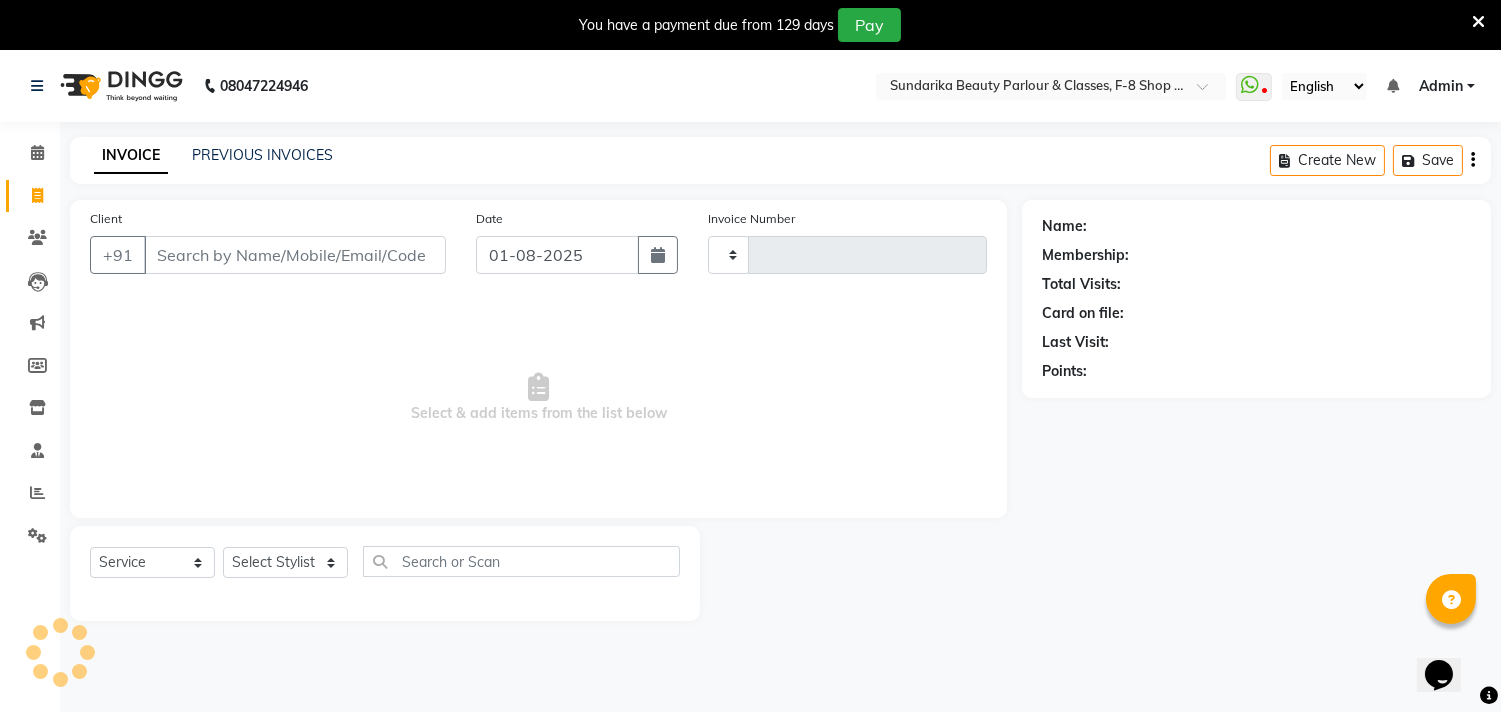 type on "1498" 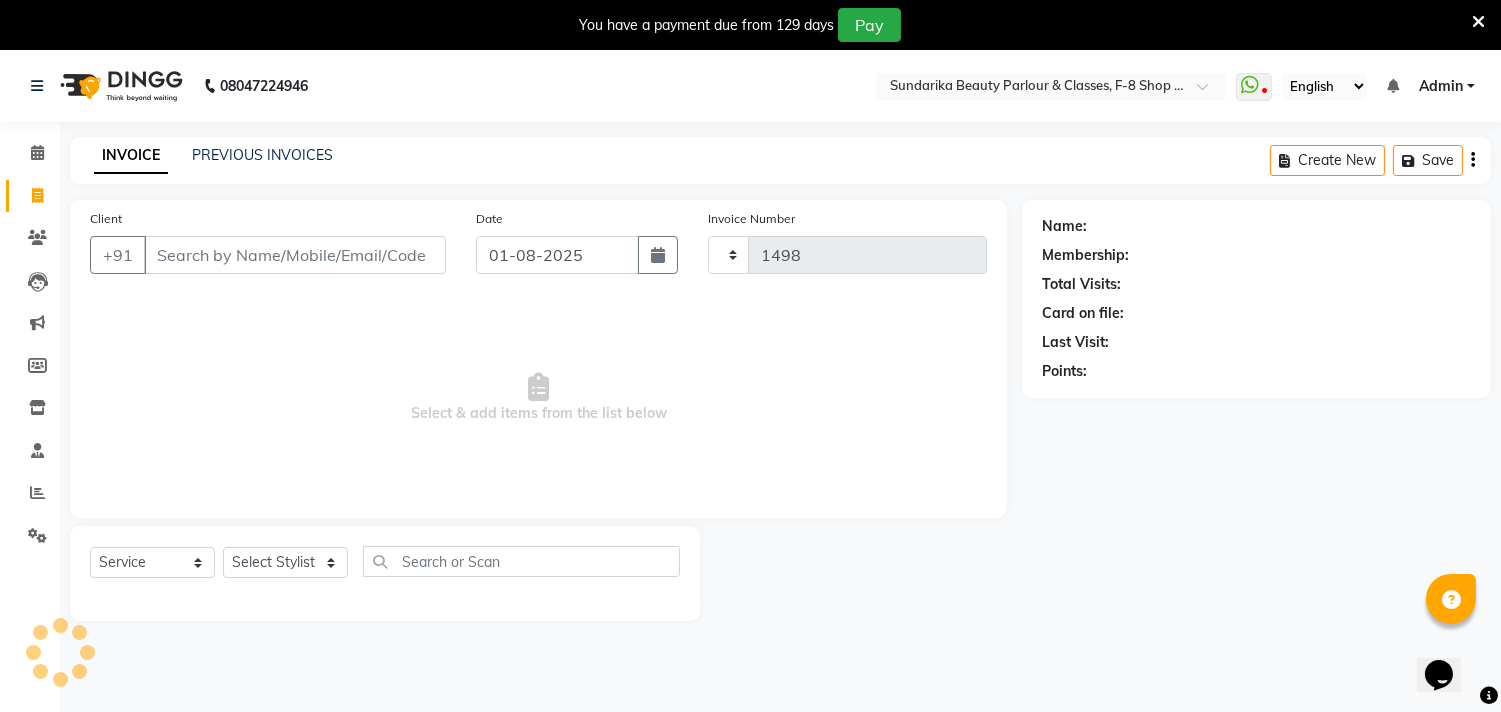 scroll, scrollTop: 50, scrollLeft: 0, axis: vertical 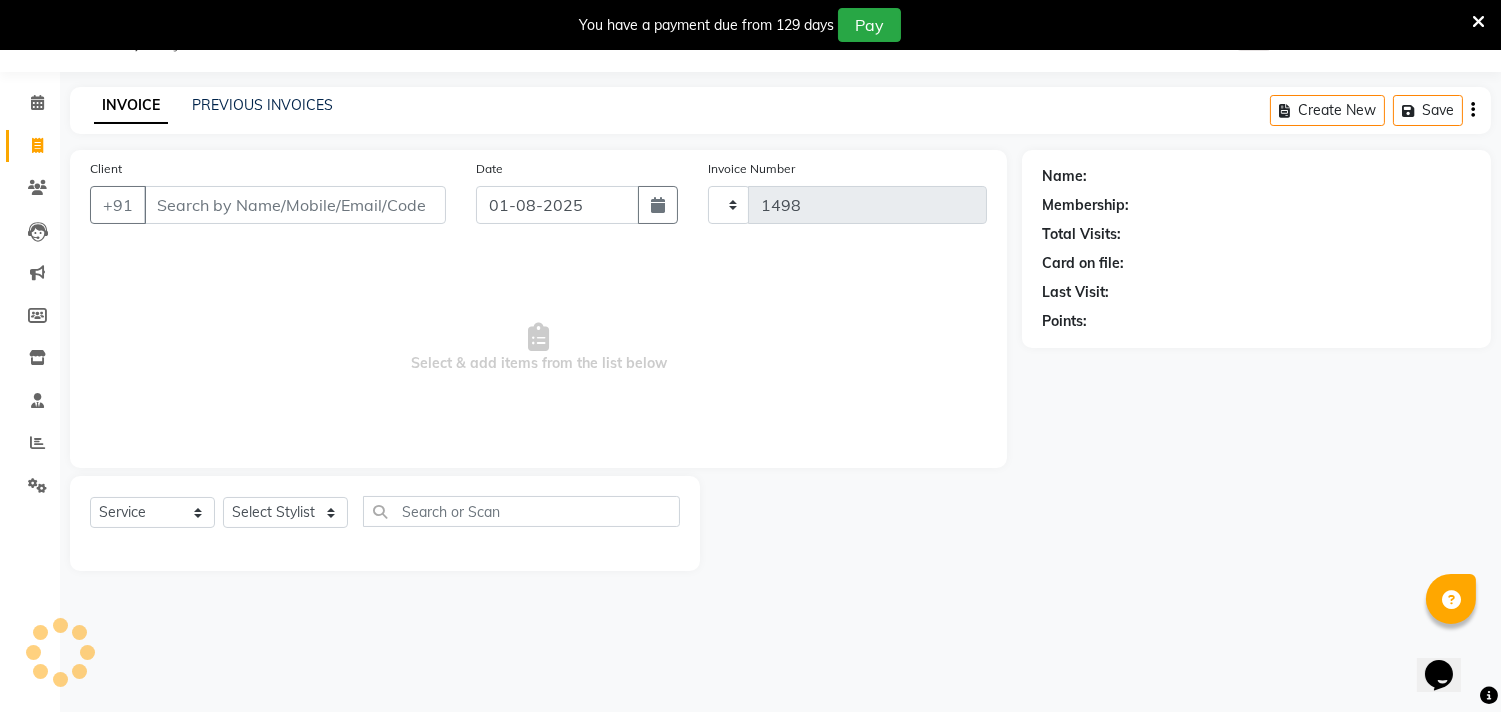 select on "5341" 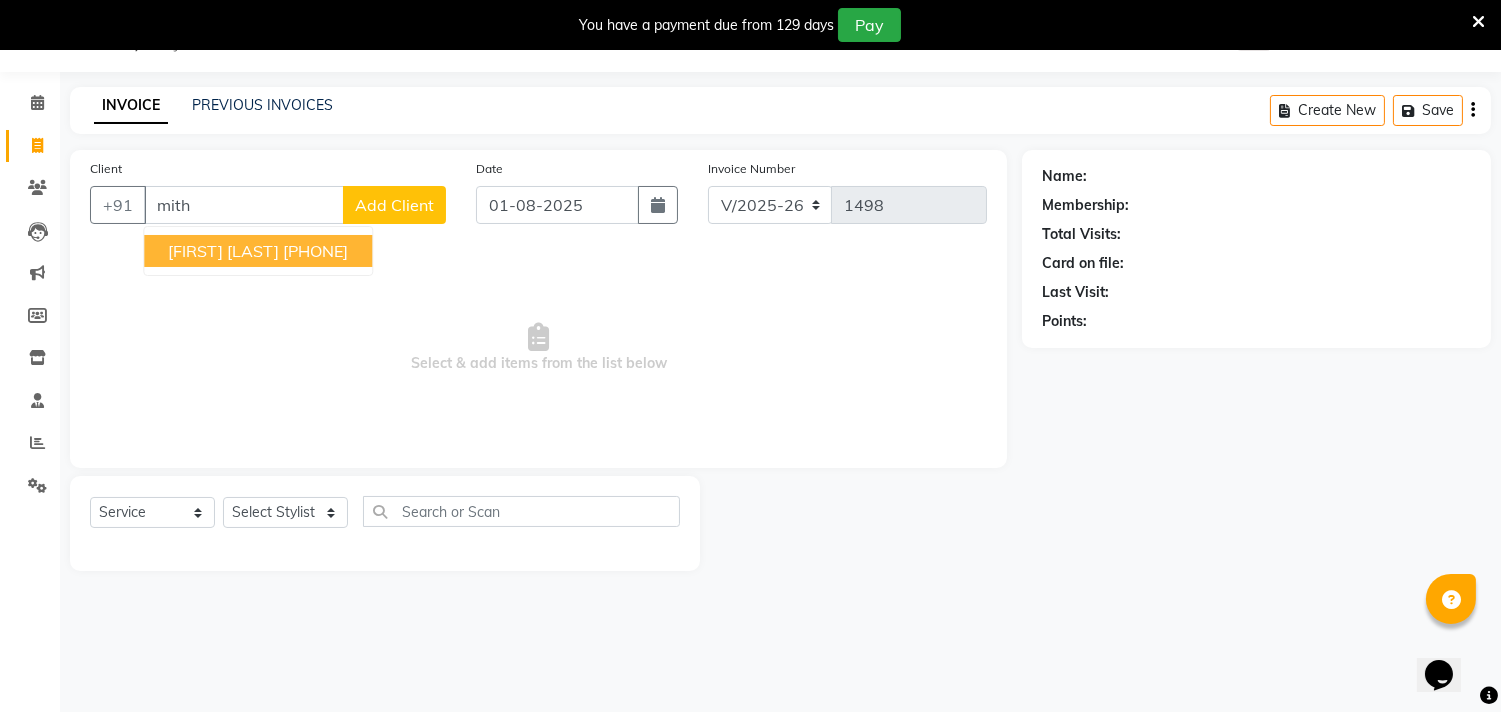 click on "[FIRST] [LAST]" at bounding box center (223, 251) 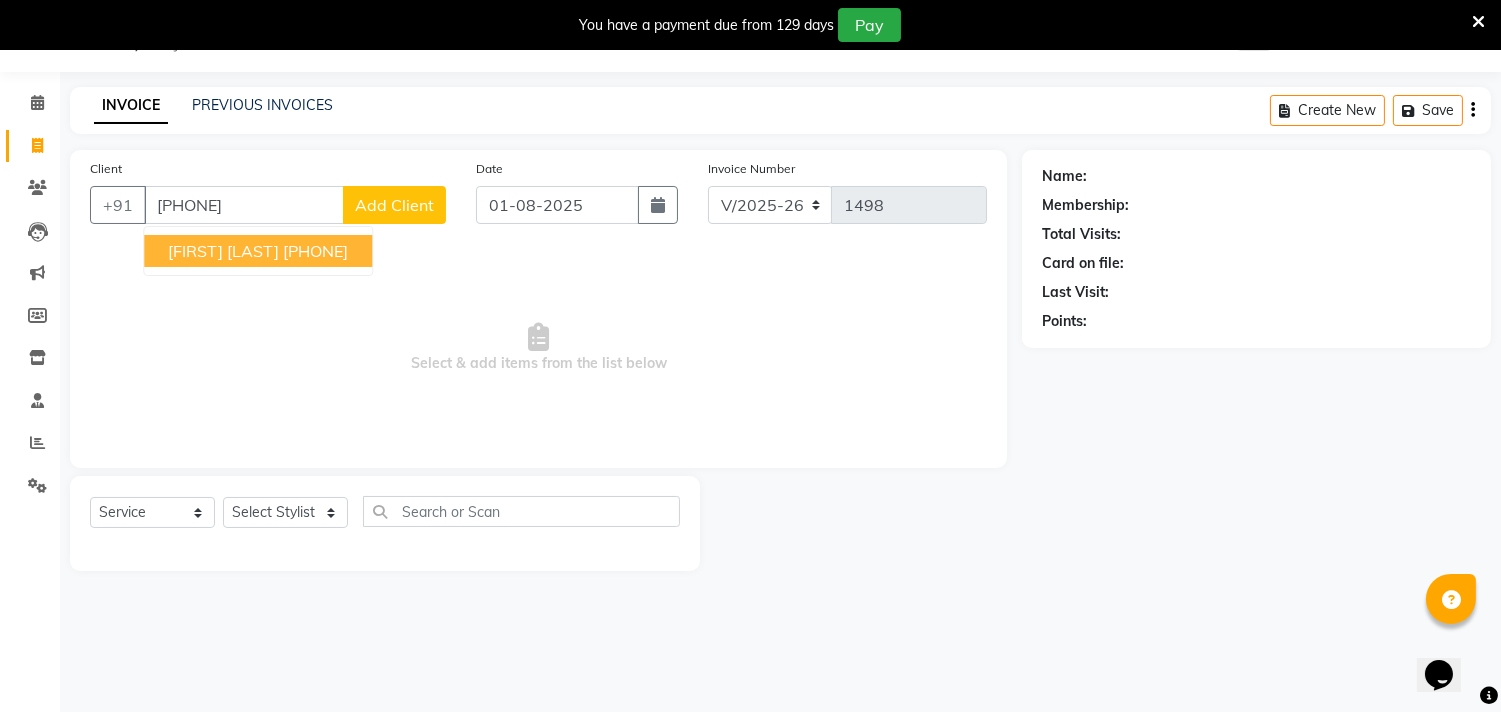 type on "[PHONE]" 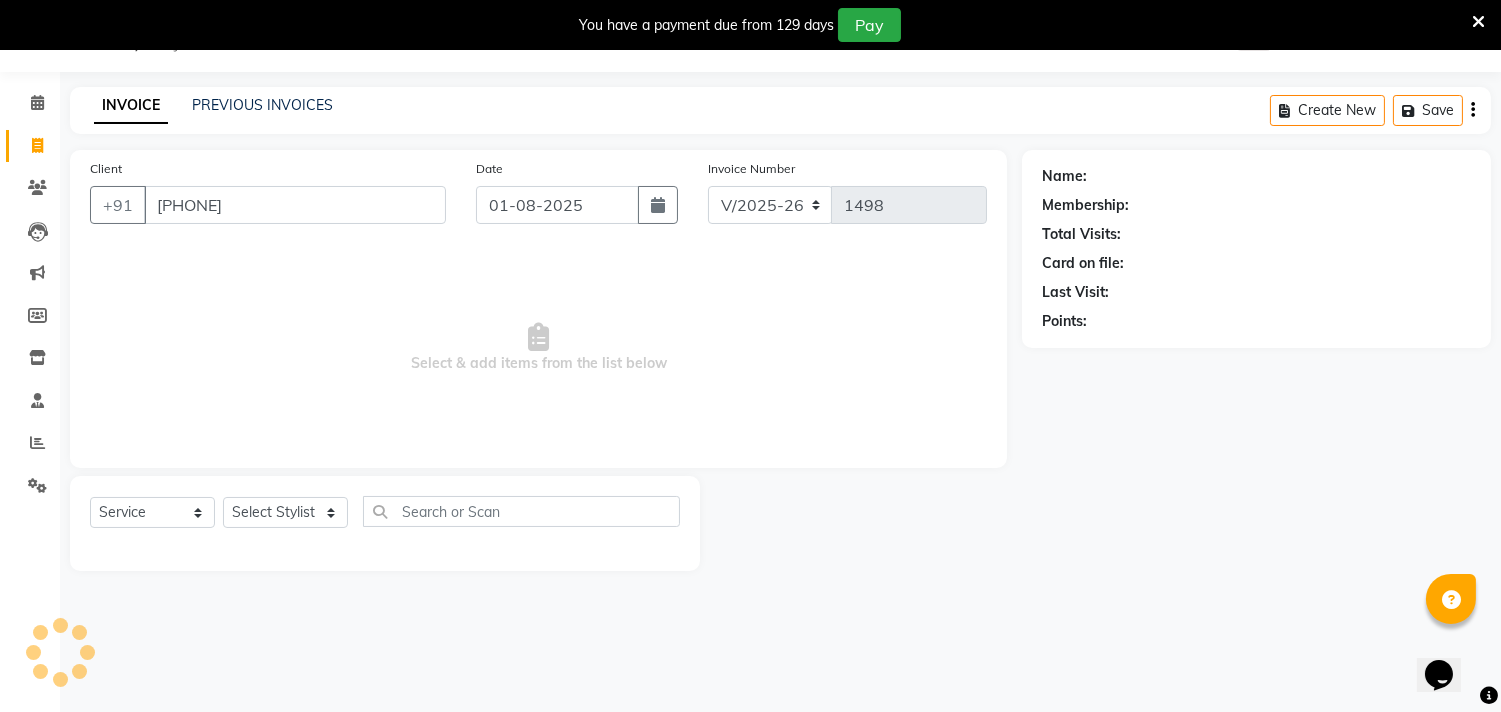 drag, startPoint x: 188, startPoint y: 247, endPoint x: 234, endPoint y: 385, distance: 145.46477 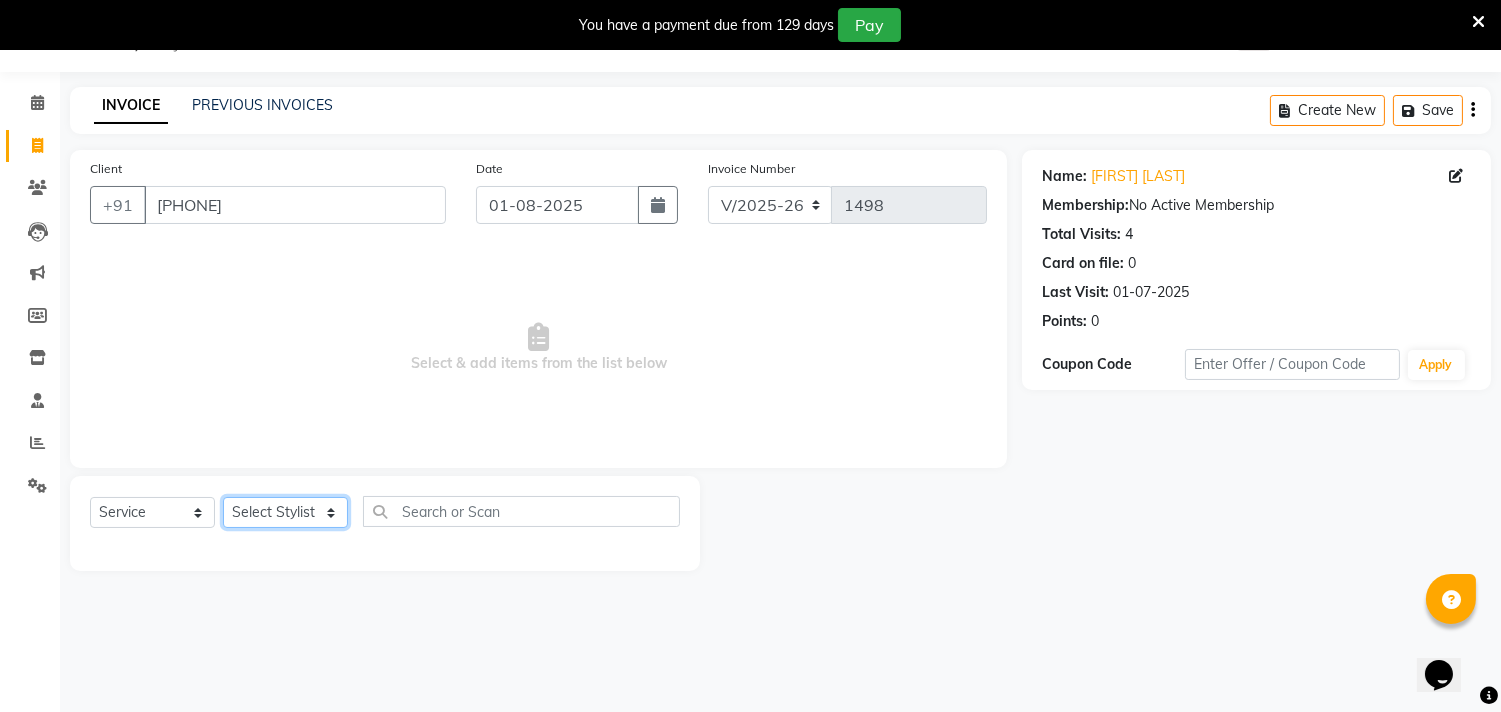 click on "Select Stylist Gita mala Sanjivani Vaishali Mam" 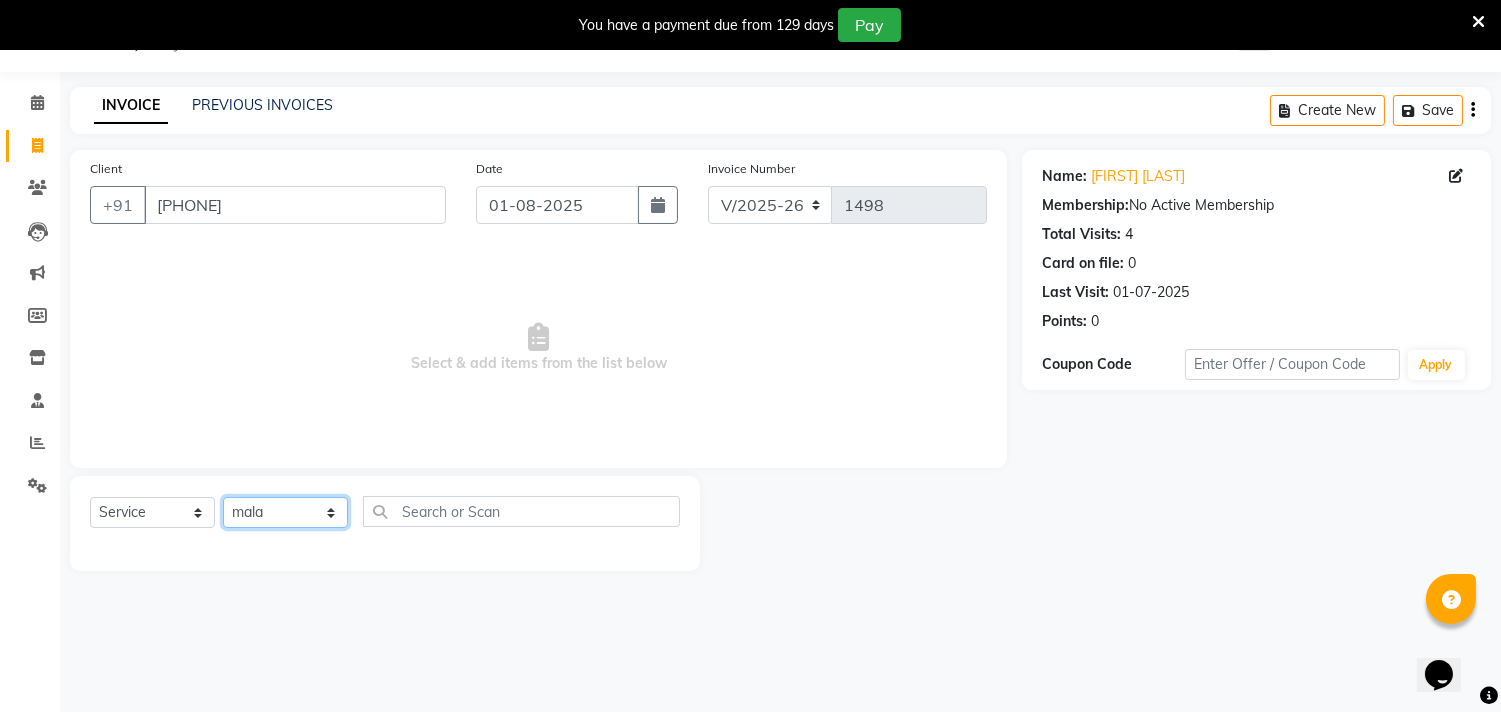 click on "Select Stylist Gita mala Sanjivani Vaishali Mam" 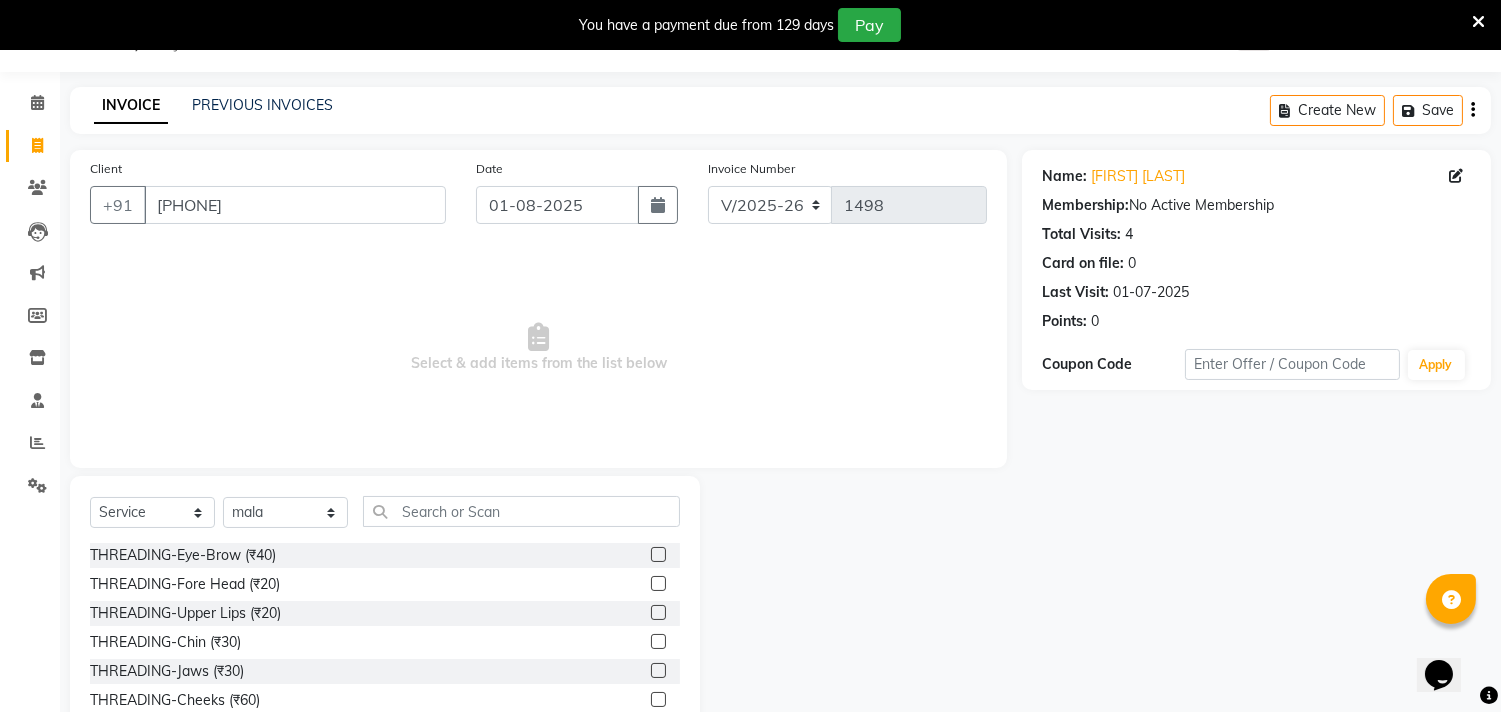 drag, startPoint x: 256, startPoint y: 552, endPoint x: 265, endPoint y: 571, distance: 21.023796 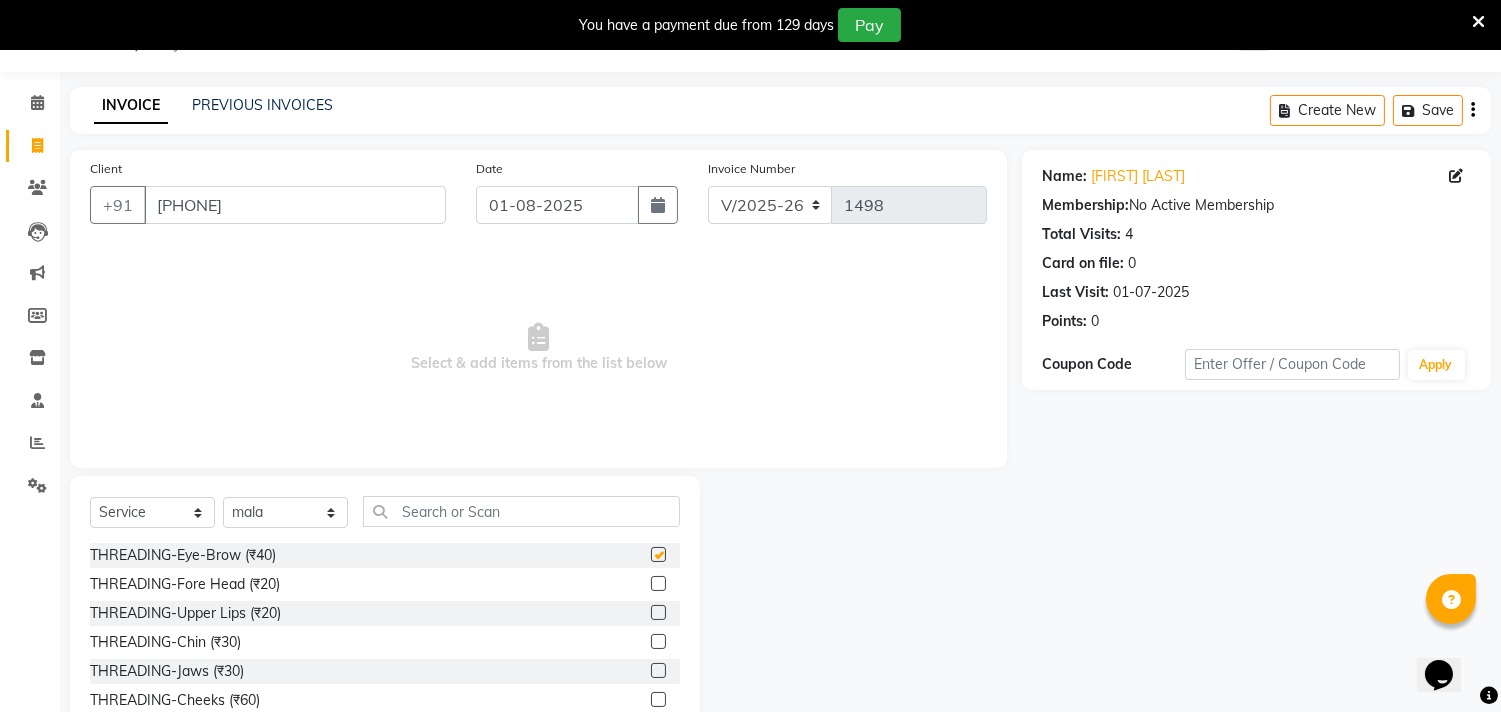 checkbox on "false" 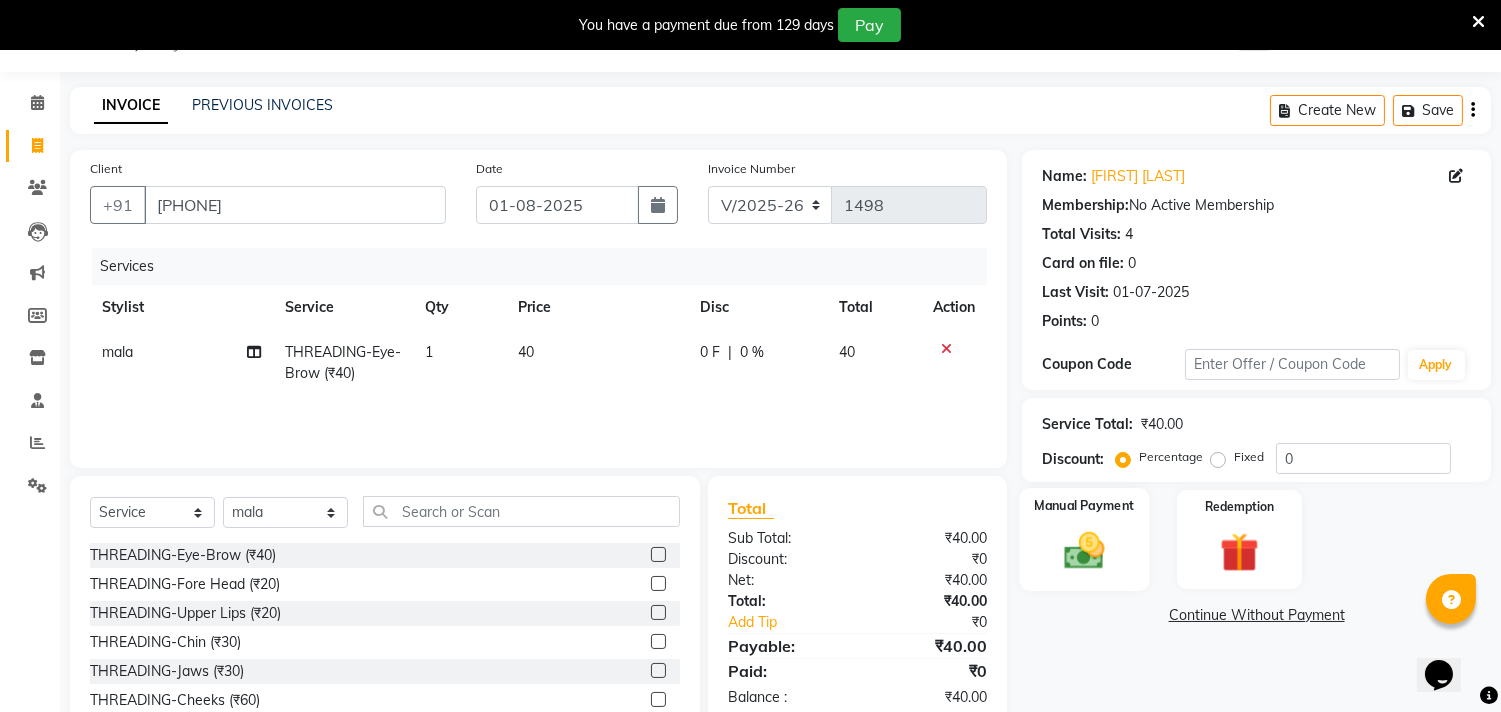 click 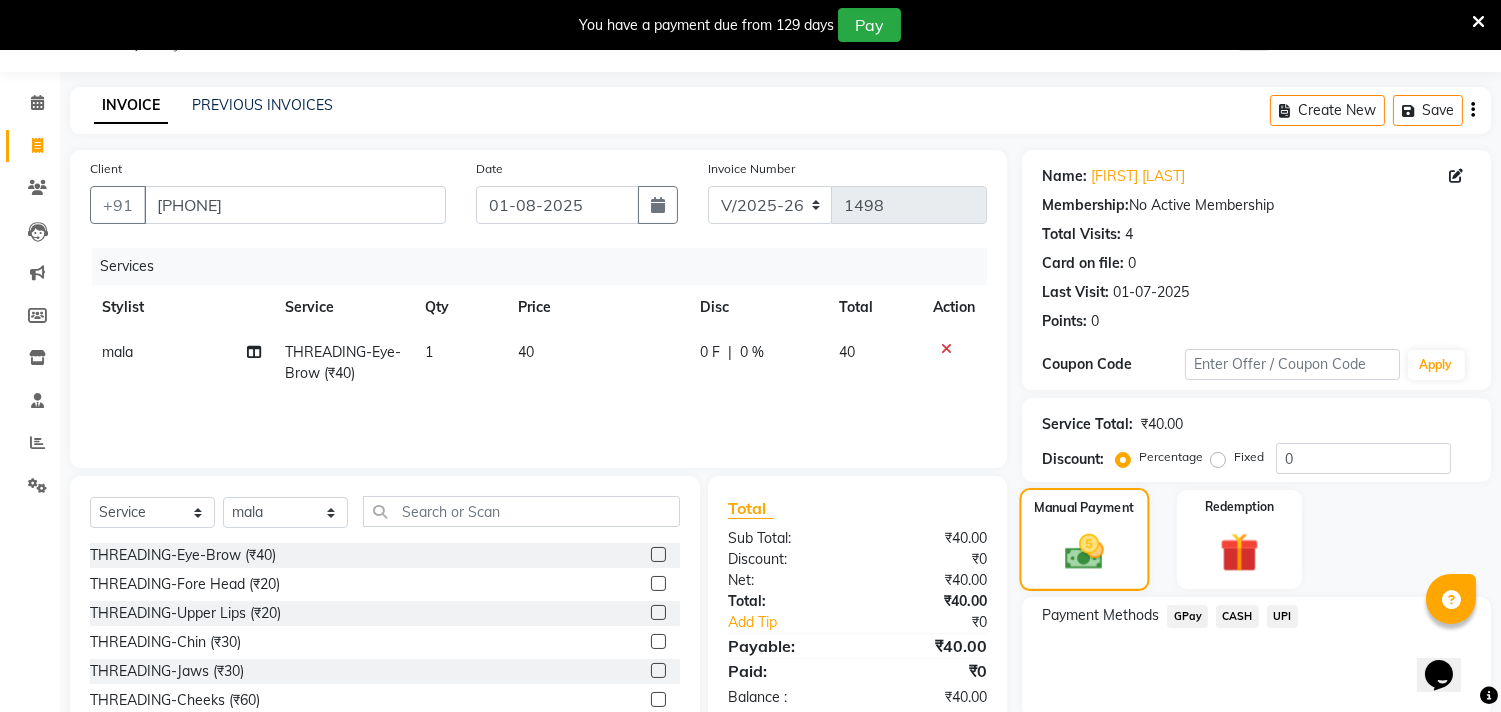 click 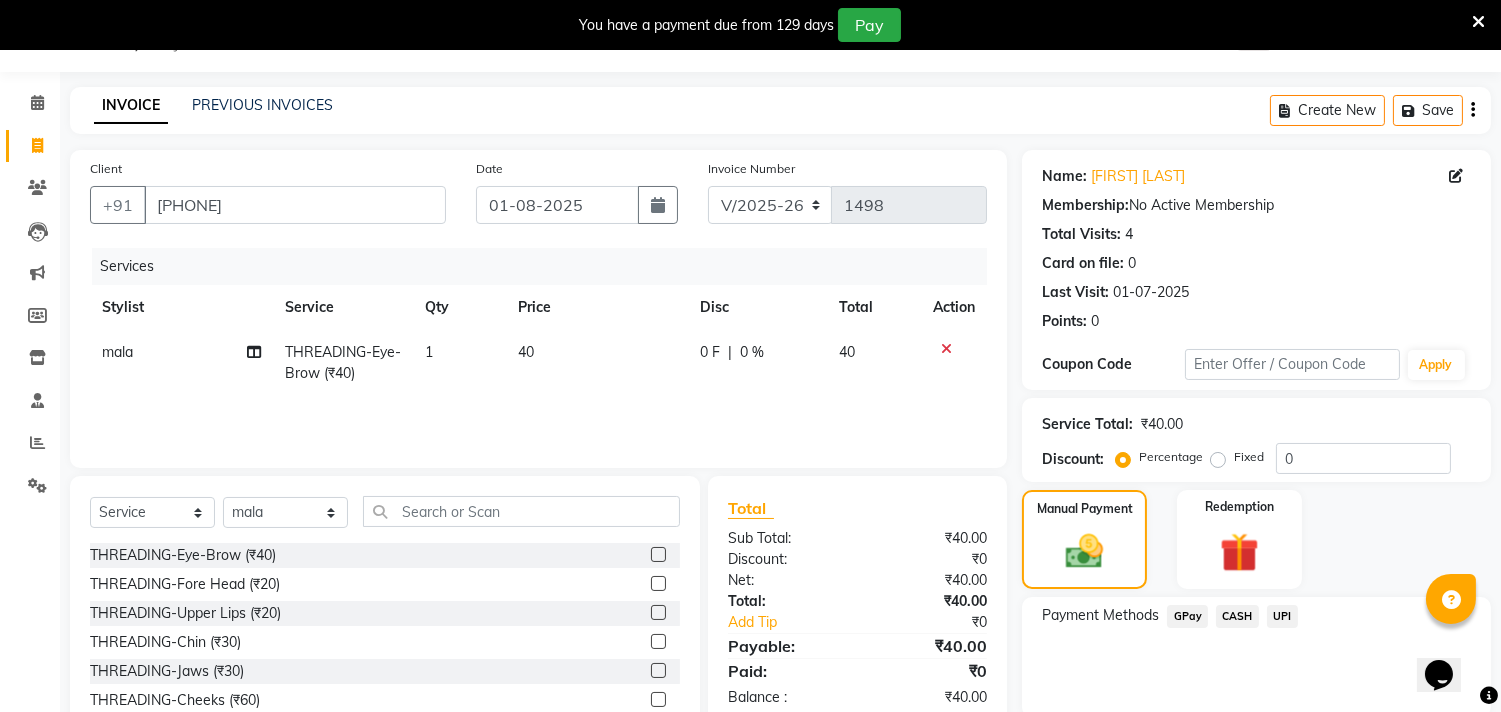 click on "CASH" 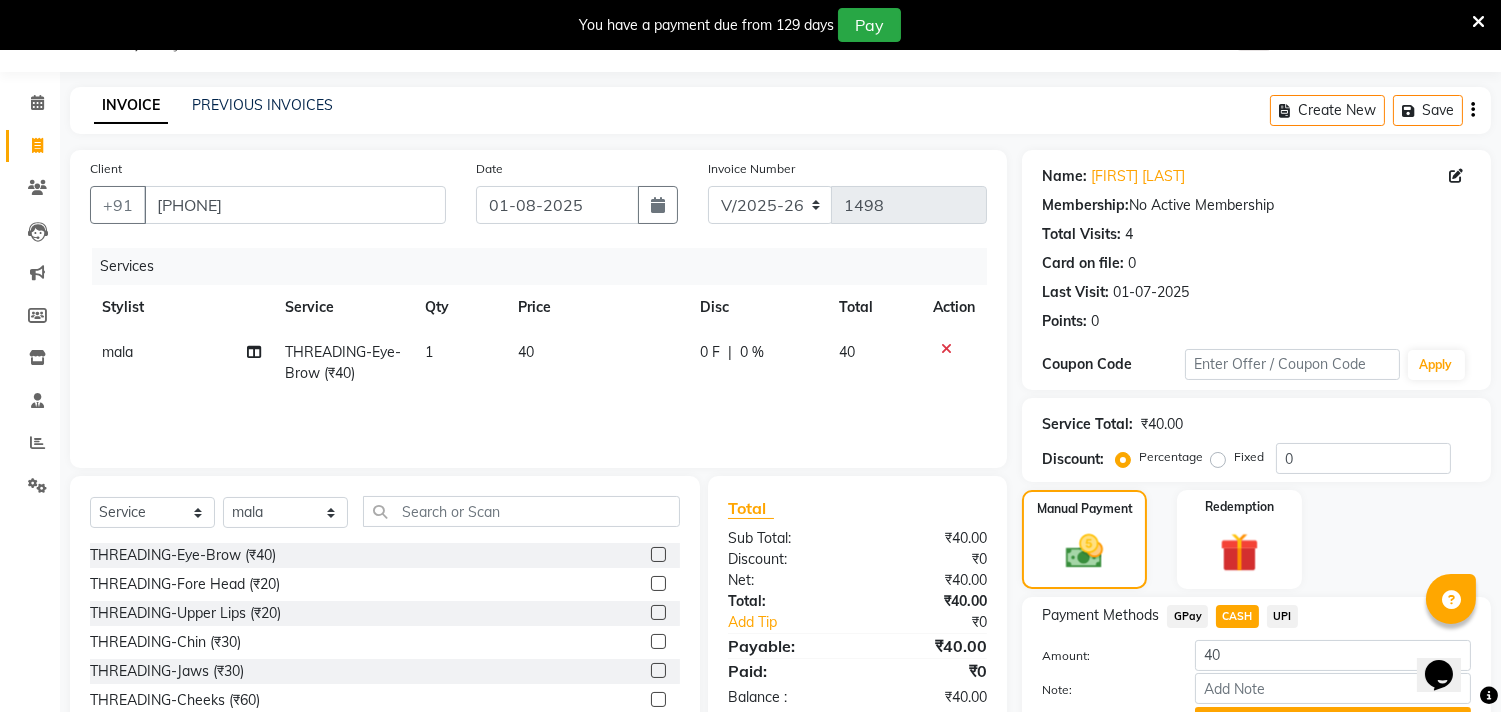scroll, scrollTop: 154, scrollLeft: 0, axis: vertical 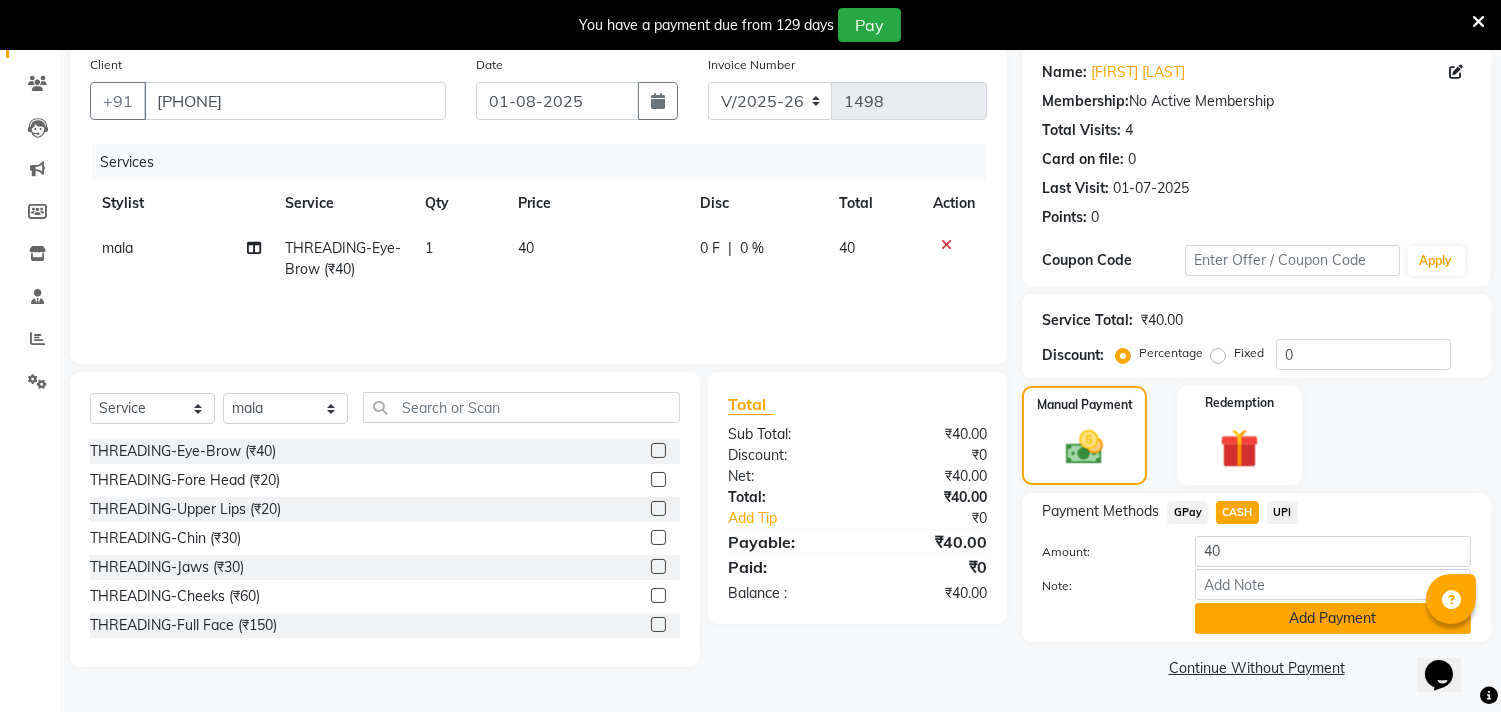 click on "Add Payment" 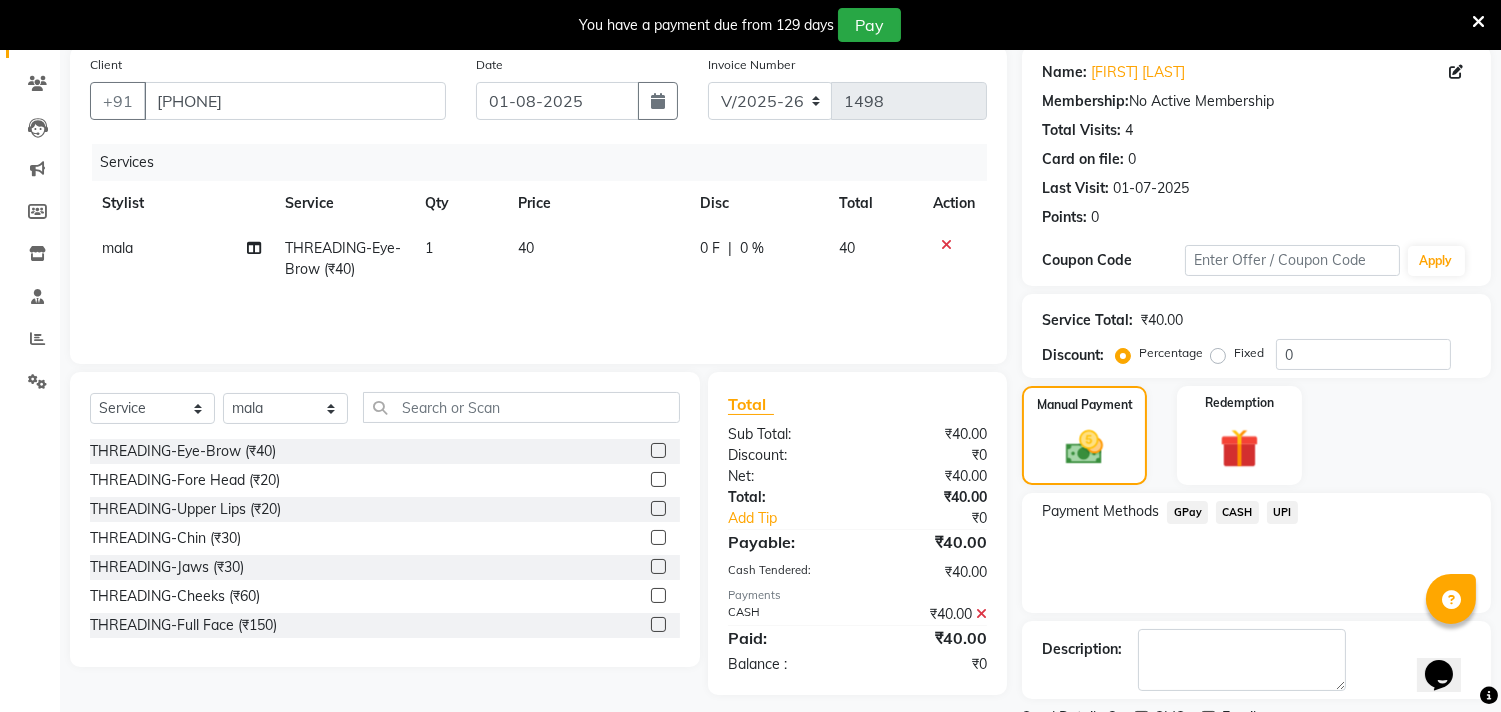 scroll, scrollTop: 237, scrollLeft: 0, axis: vertical 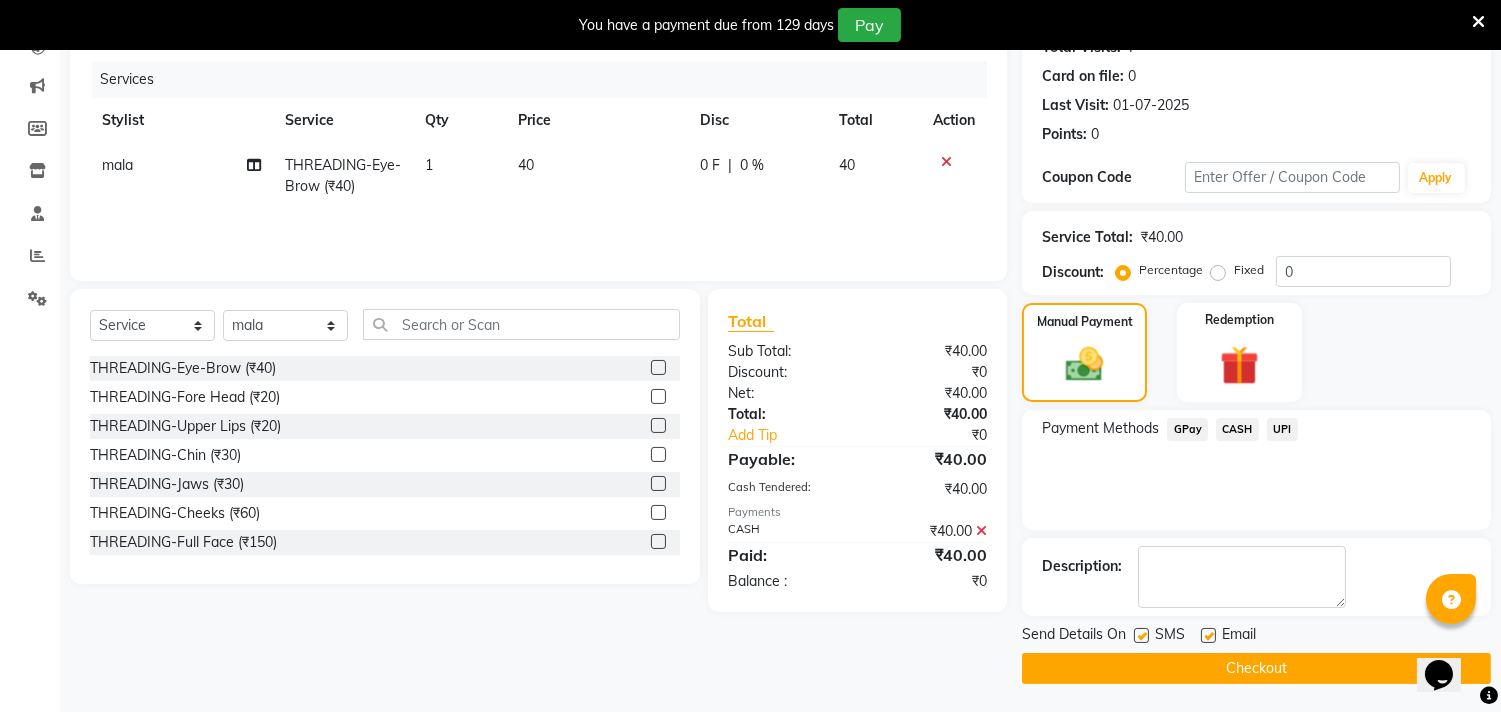 click on "Checkout" 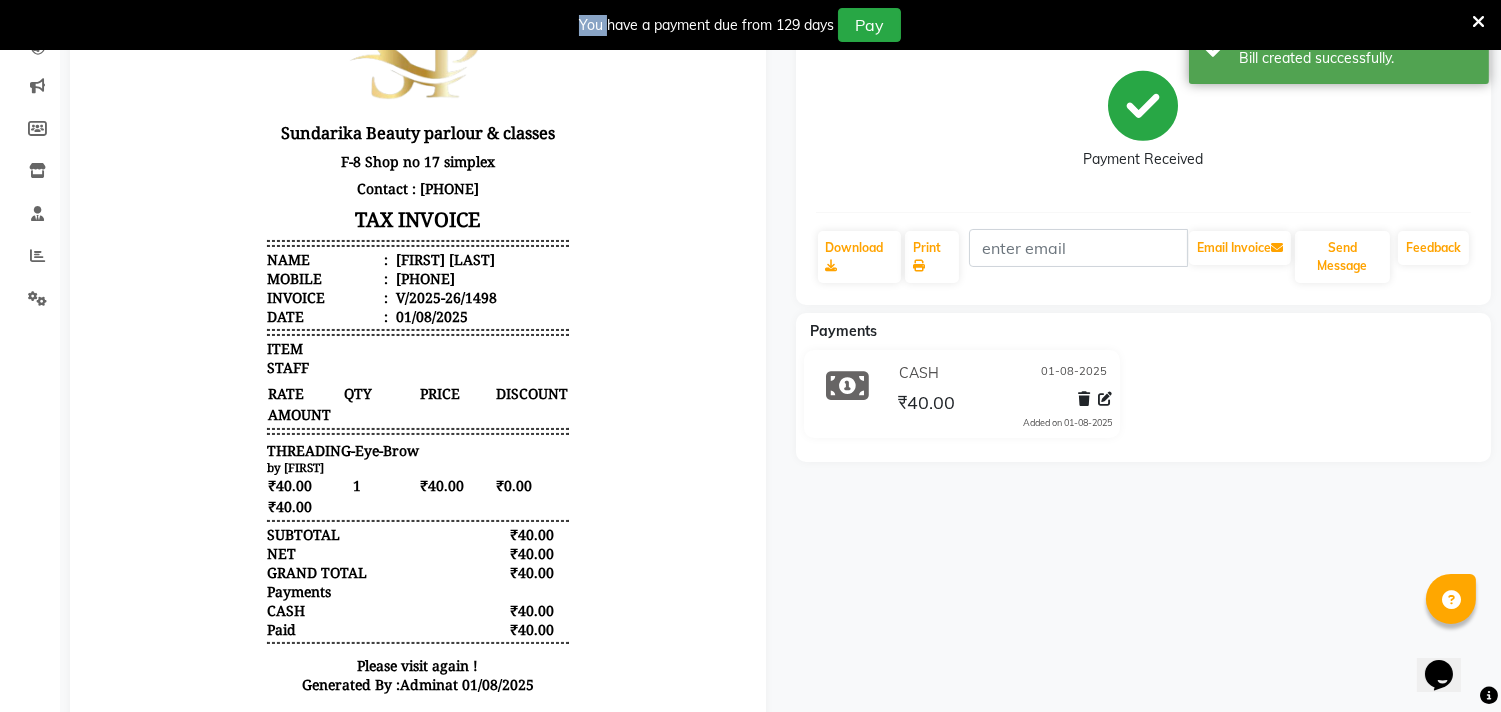 scroll, scrollTop: 0, scrollLeft: 0, axis: both 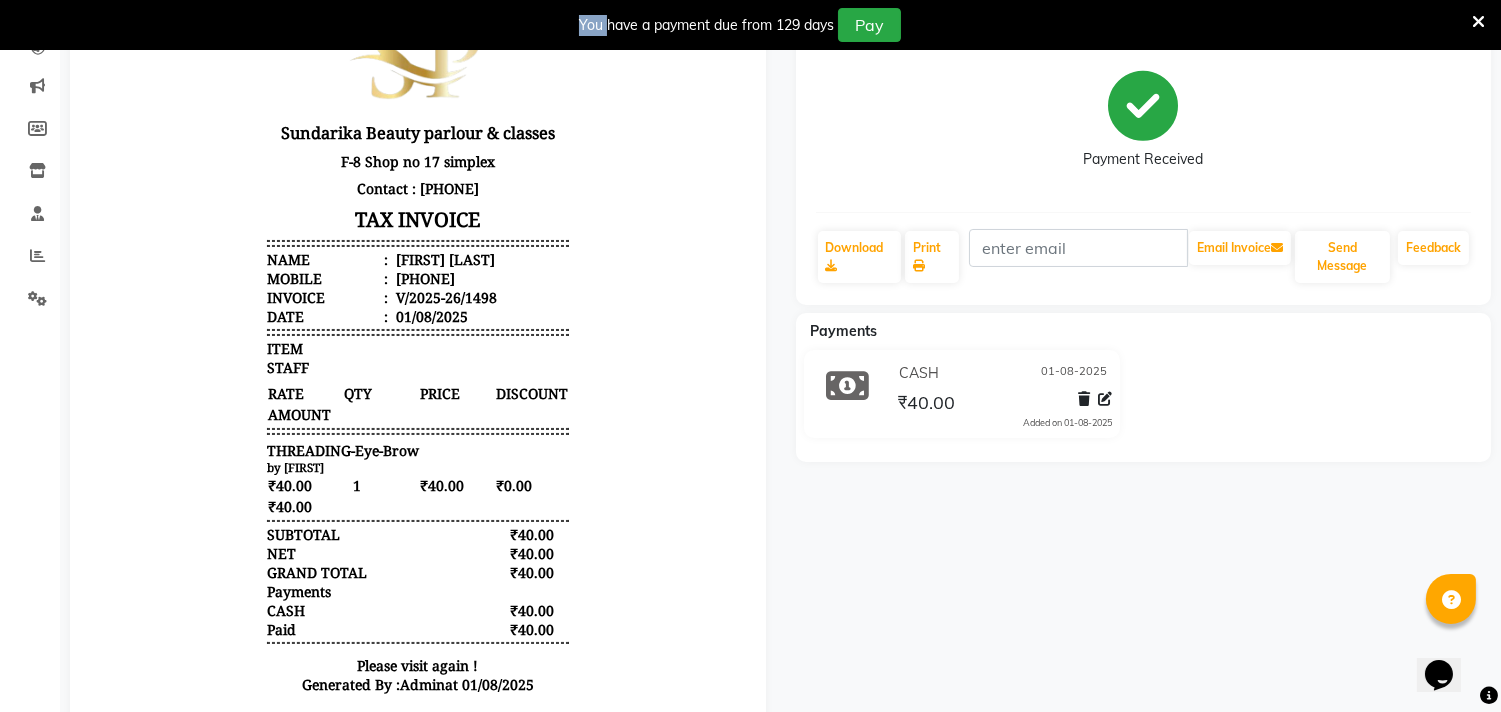 click on "[FIRST] [LAST] Prebook Payment Received Download Print Email Invoice Send Message Feedback Payments CASH 01-08-2025 ₹40.00 Added on 01-08-2025" 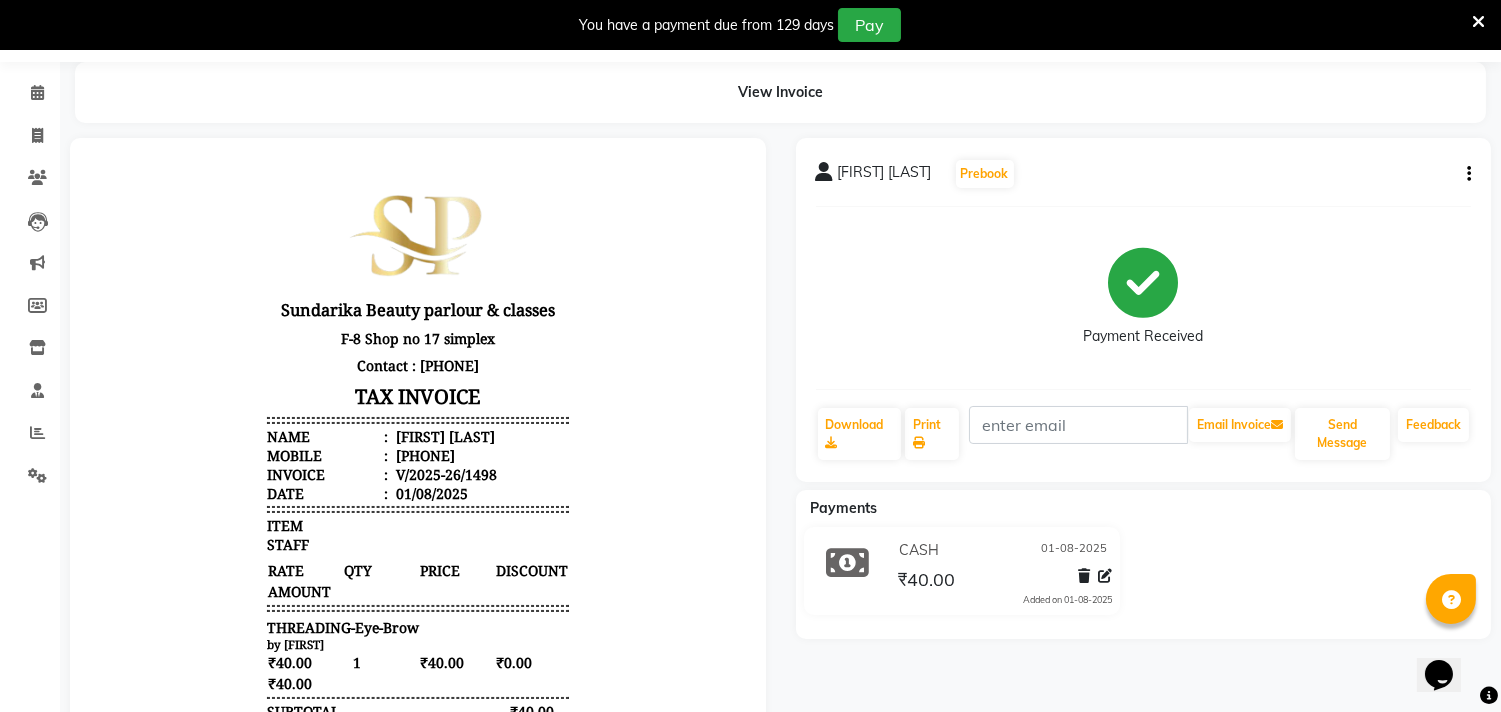 scroll, scrollTop: 0, scrollLeft: 0, axis: both 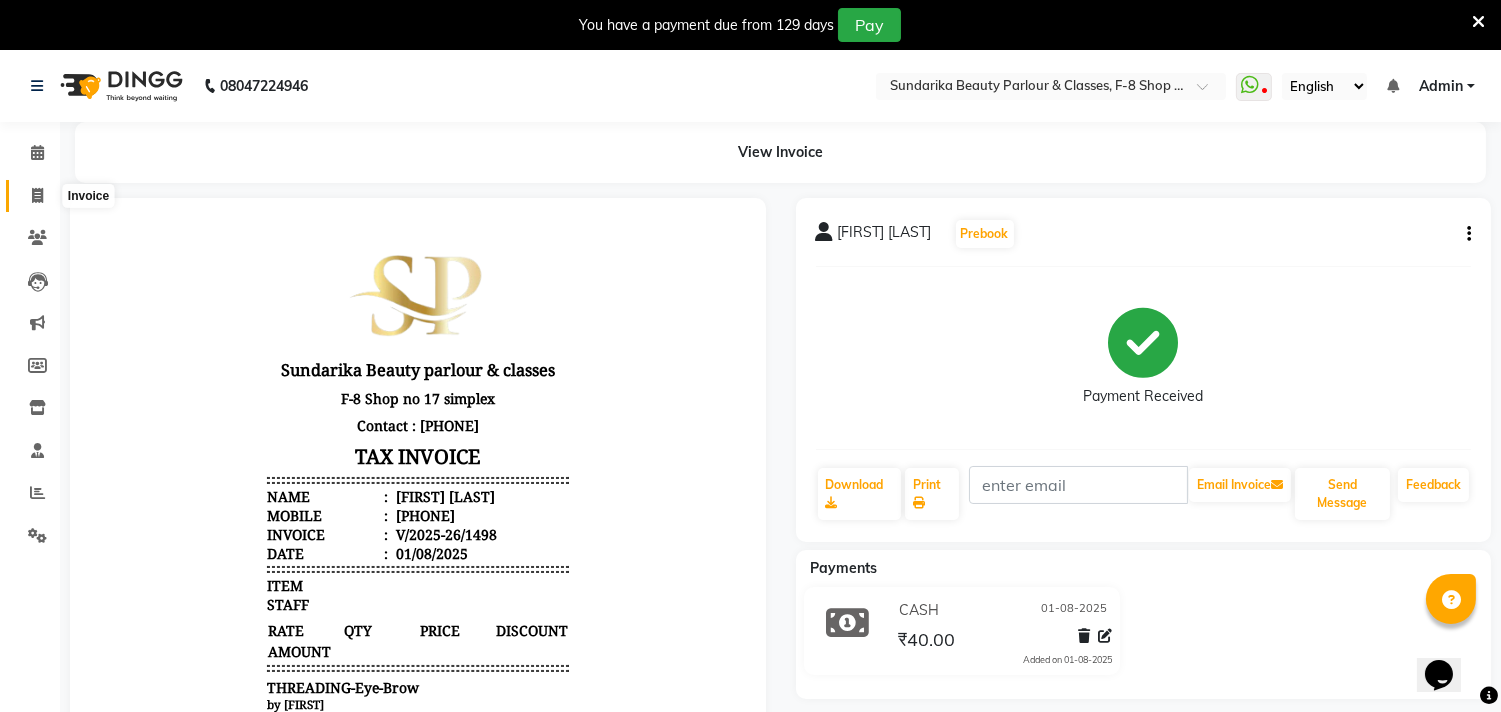 click 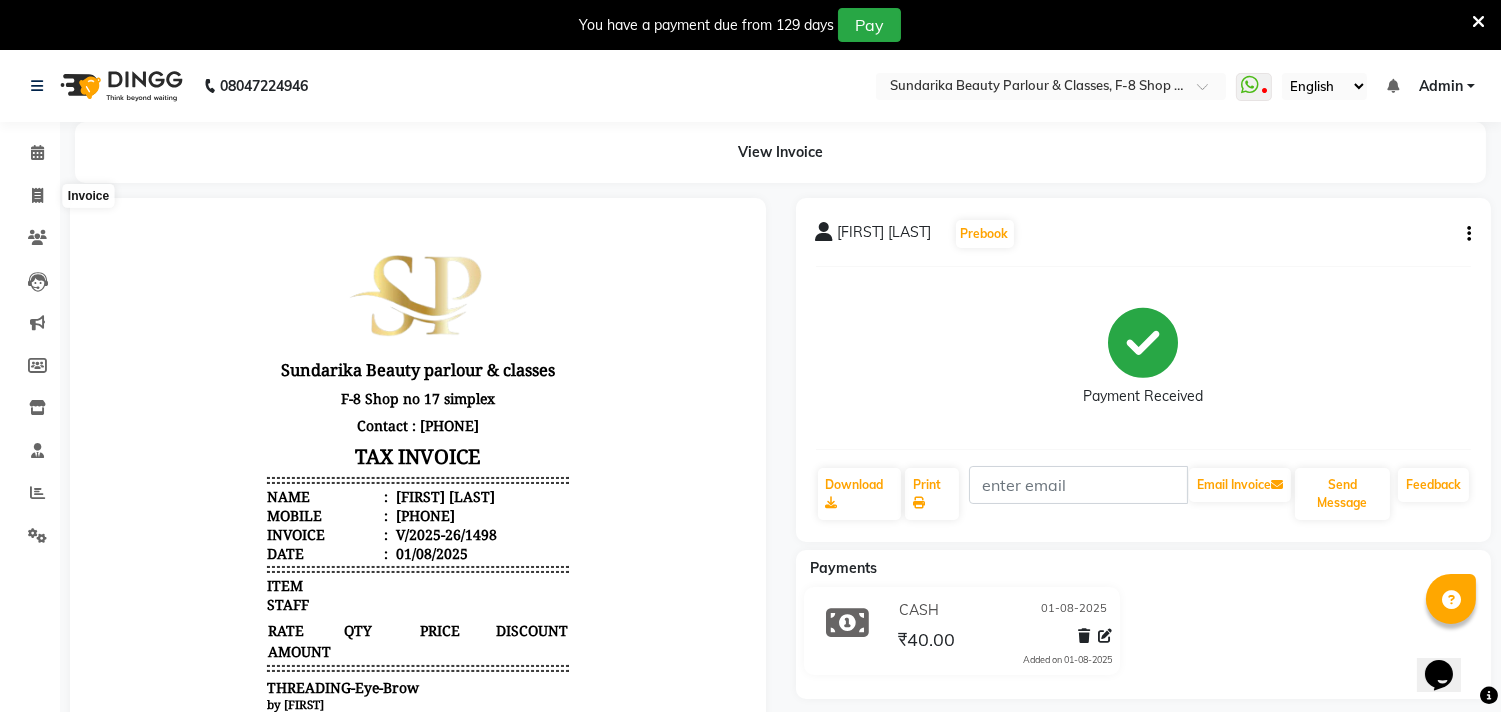 select on "service" 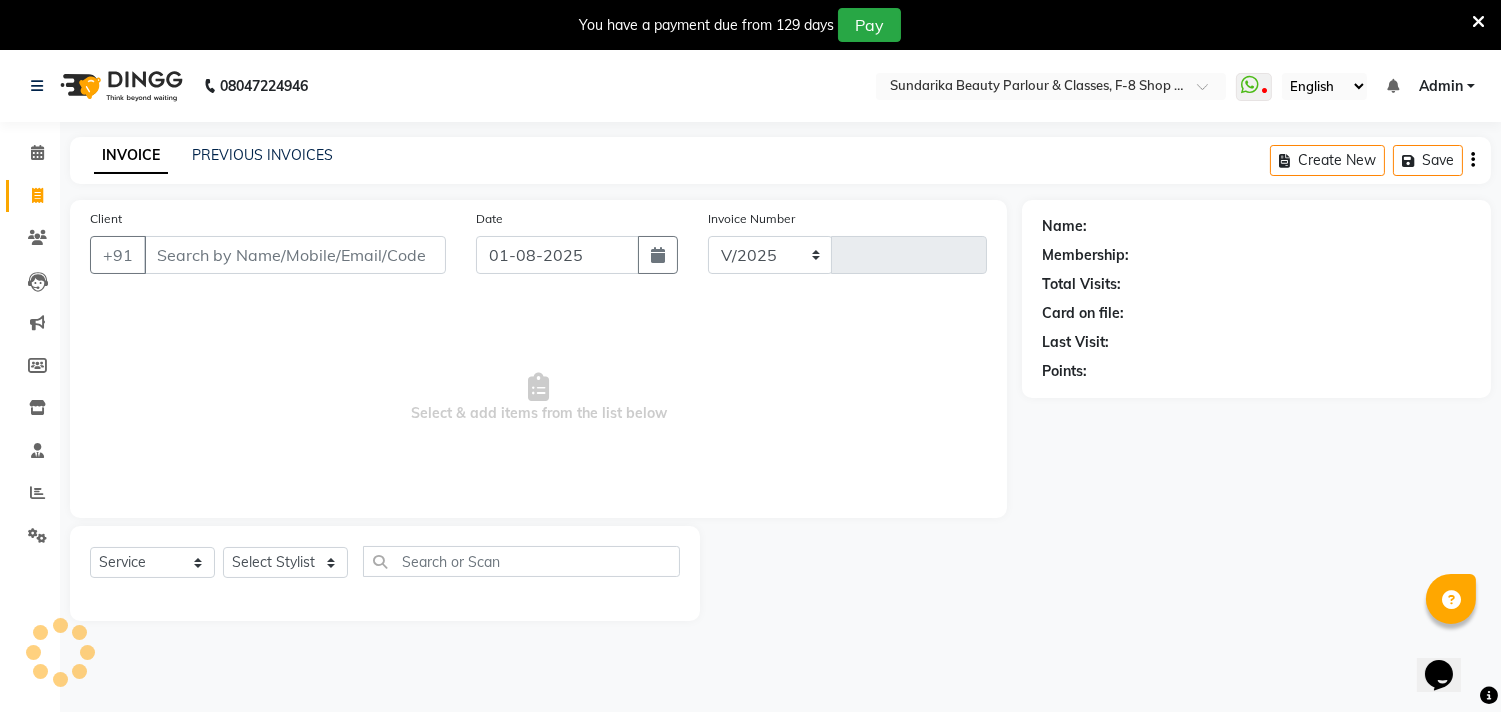 select on "5341" 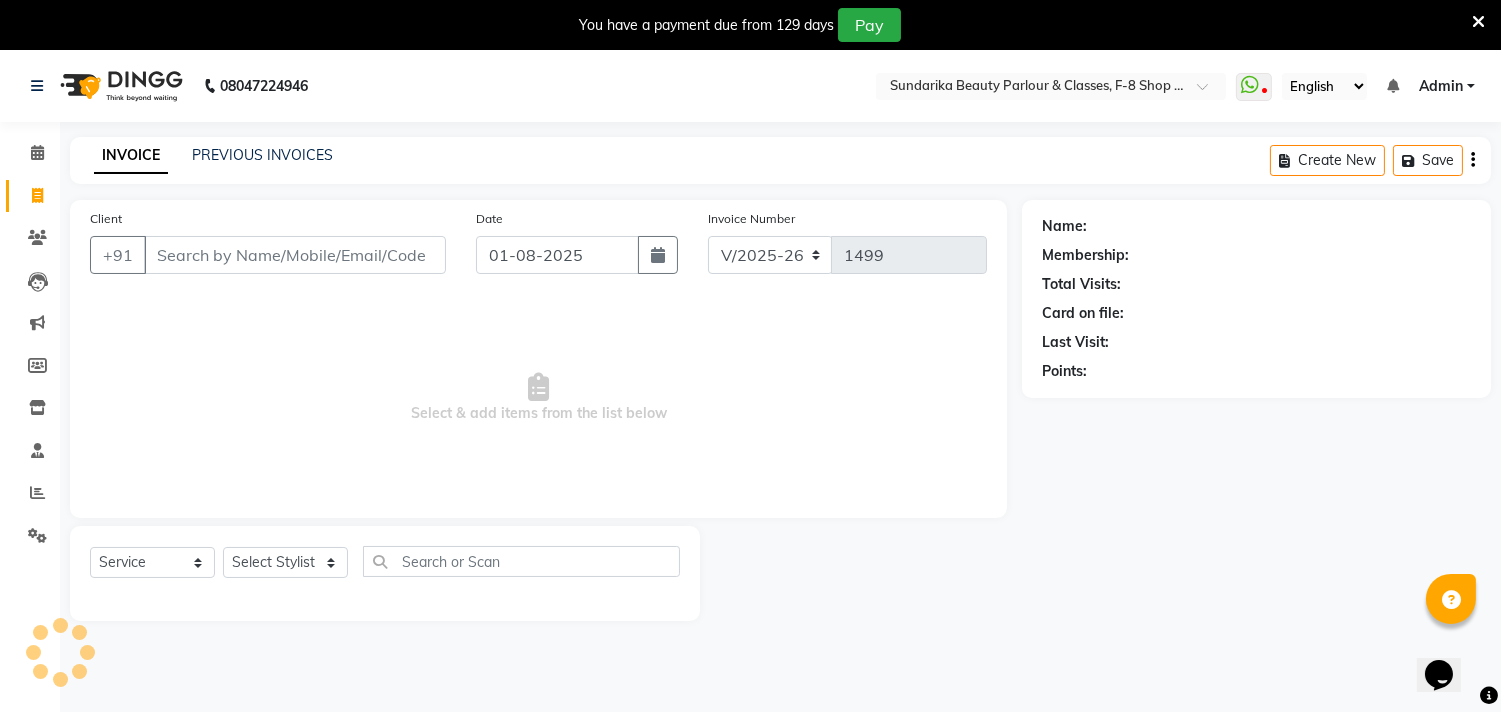 scroll, scrollTop: 50, scrollLeft: 0, axis: vertical 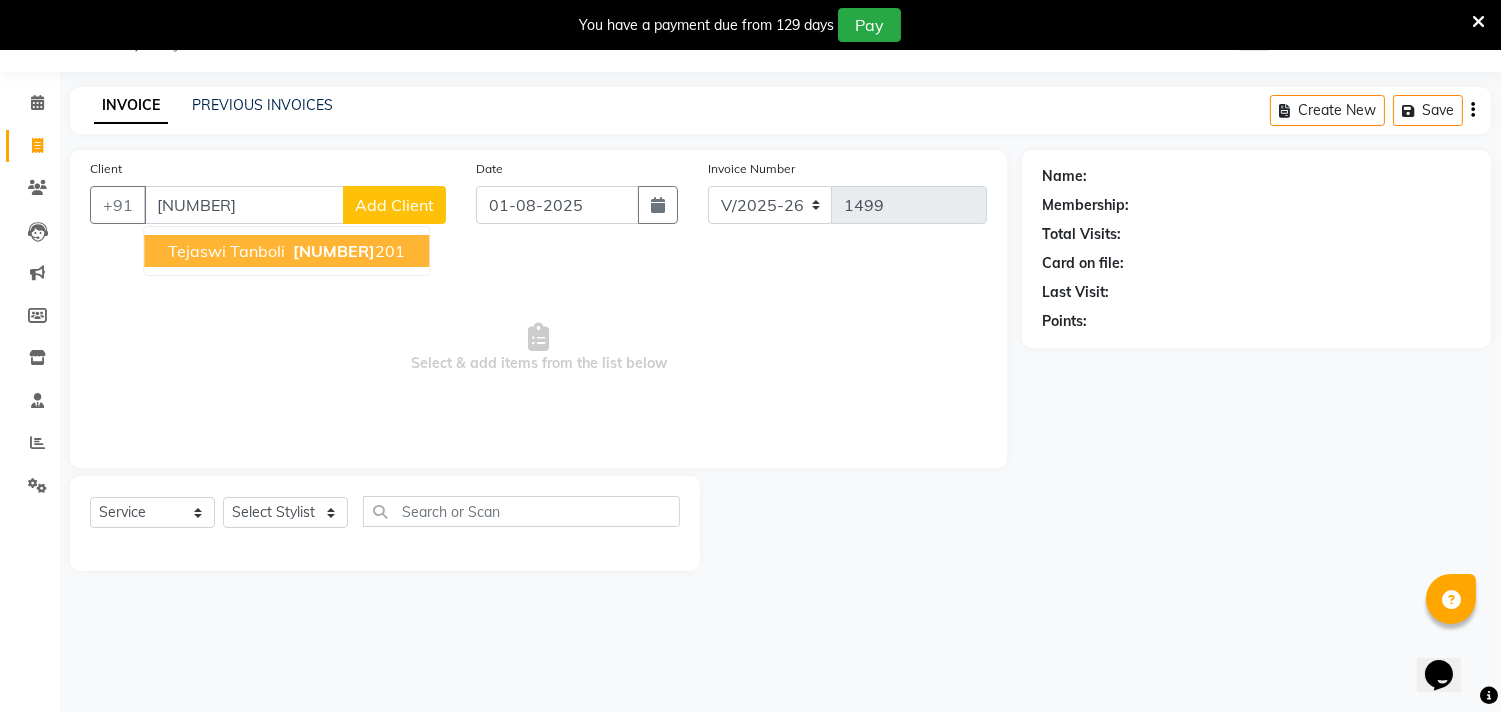 click on "tejaswi tanboli" at bounding box center [226, 251] 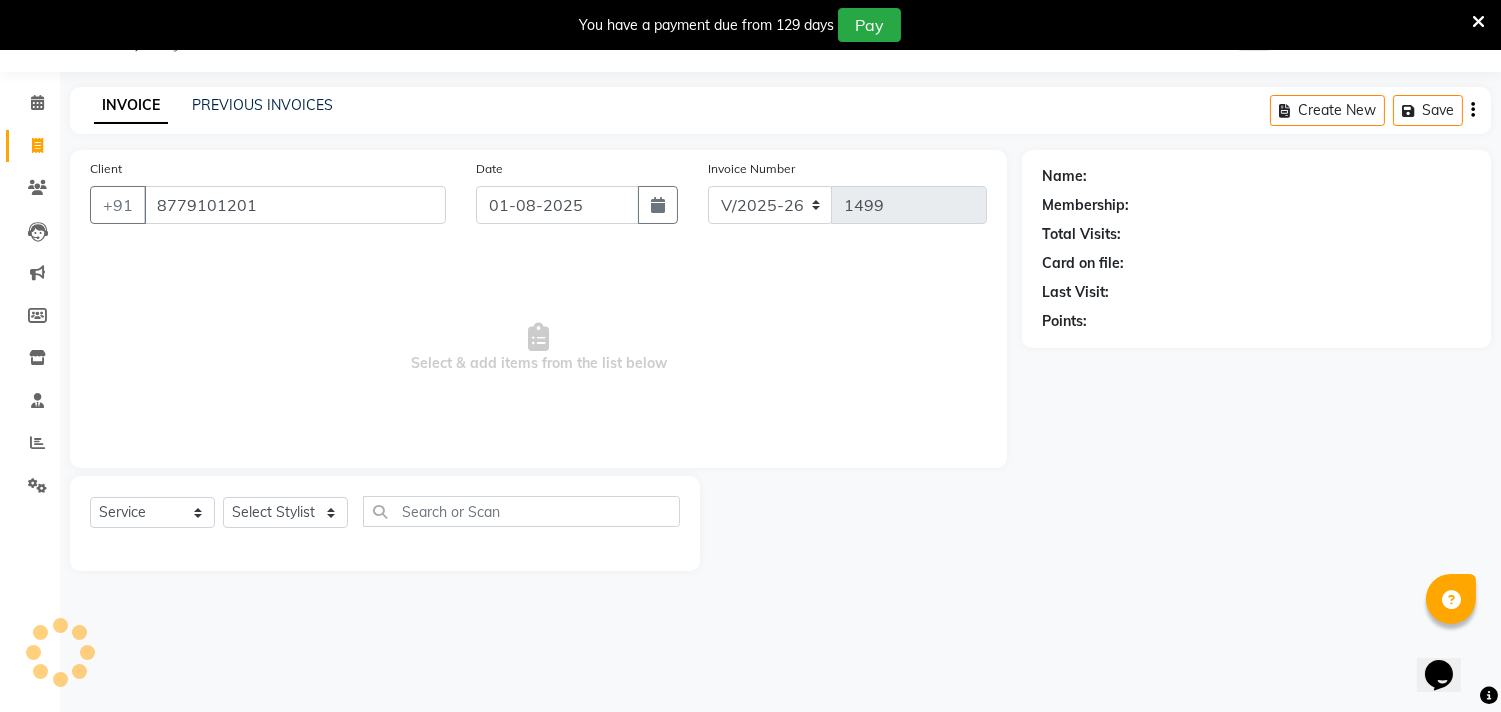type on "8779101201" 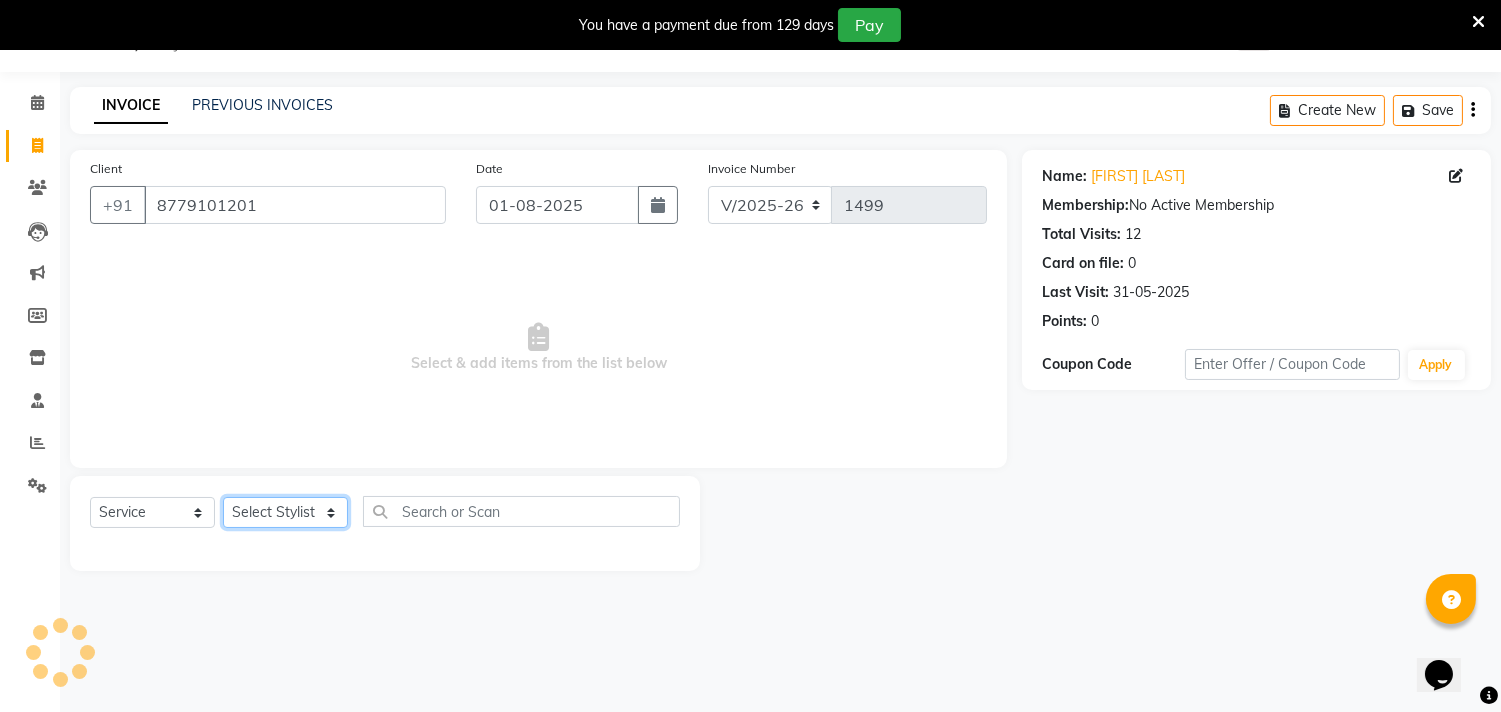 click on "Select Stylist Gita mala Sanjivani Vaishali Mam" 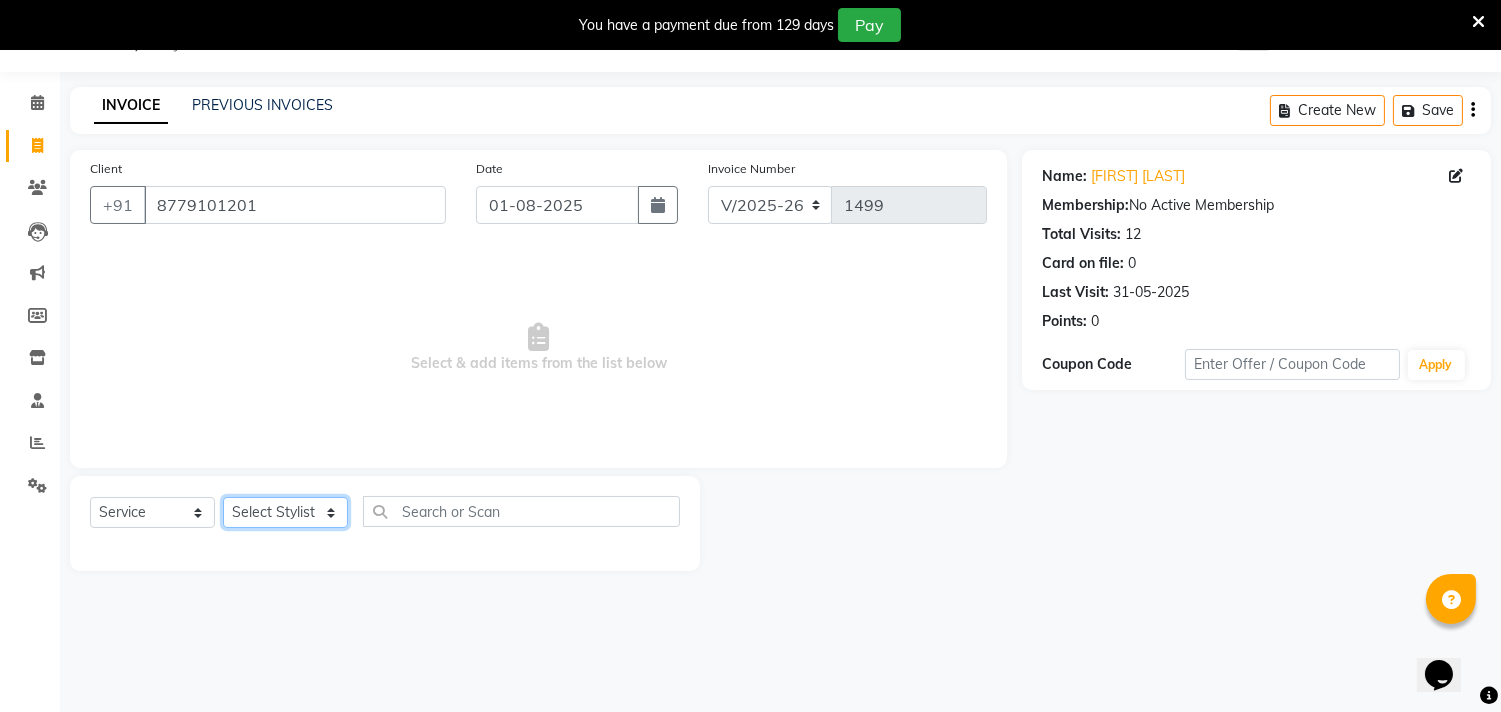 select on "35110" 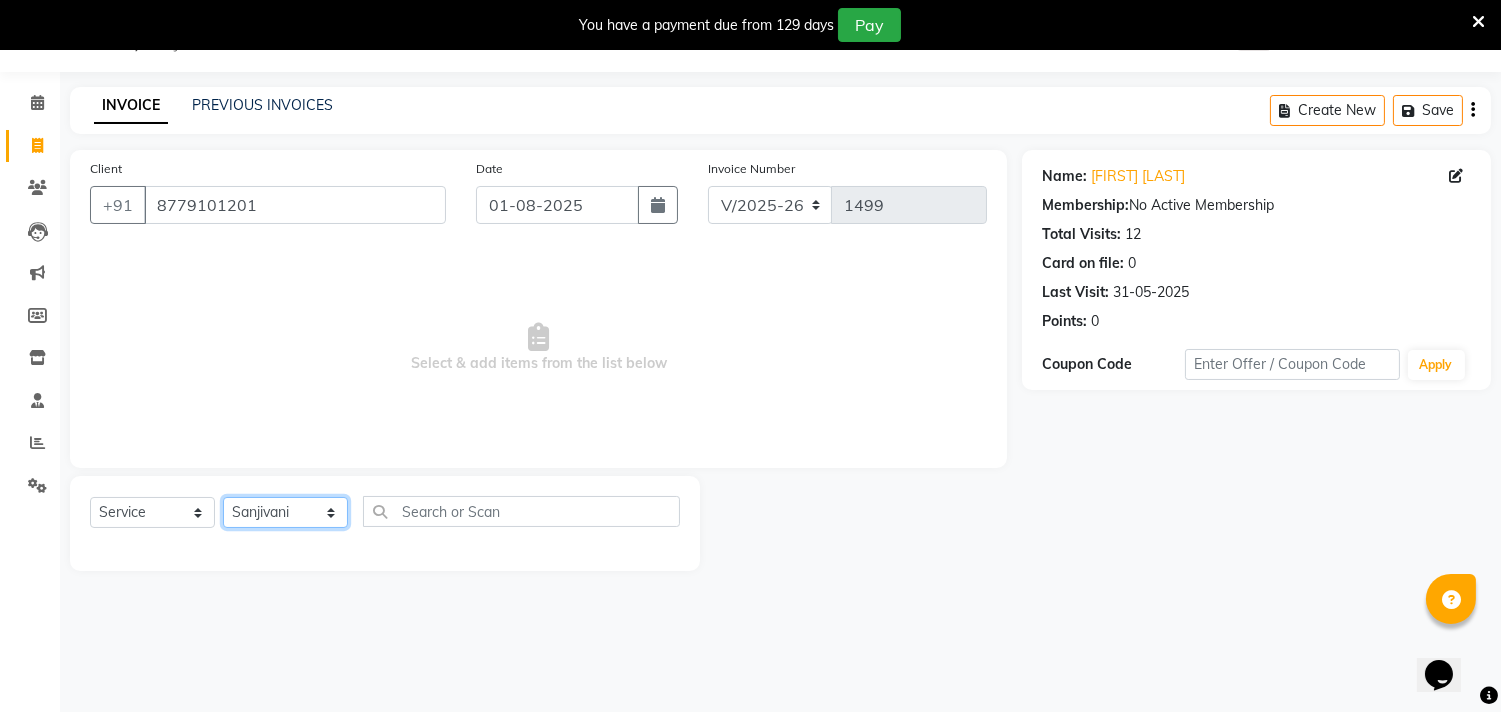 click on "Select Stylist Gita mala Sanjivani Vaishali Mam" 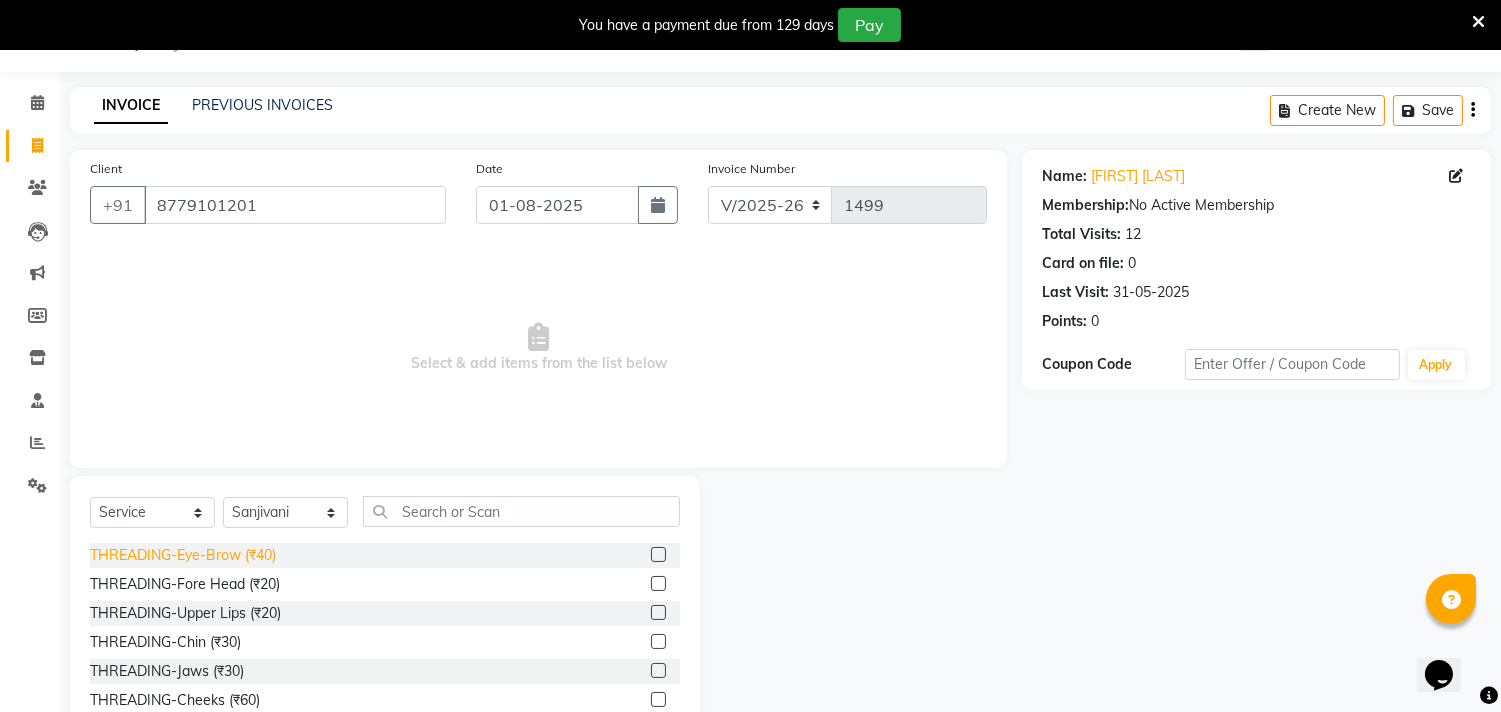 click on "THREADING-Eye-Brow (₹40)" 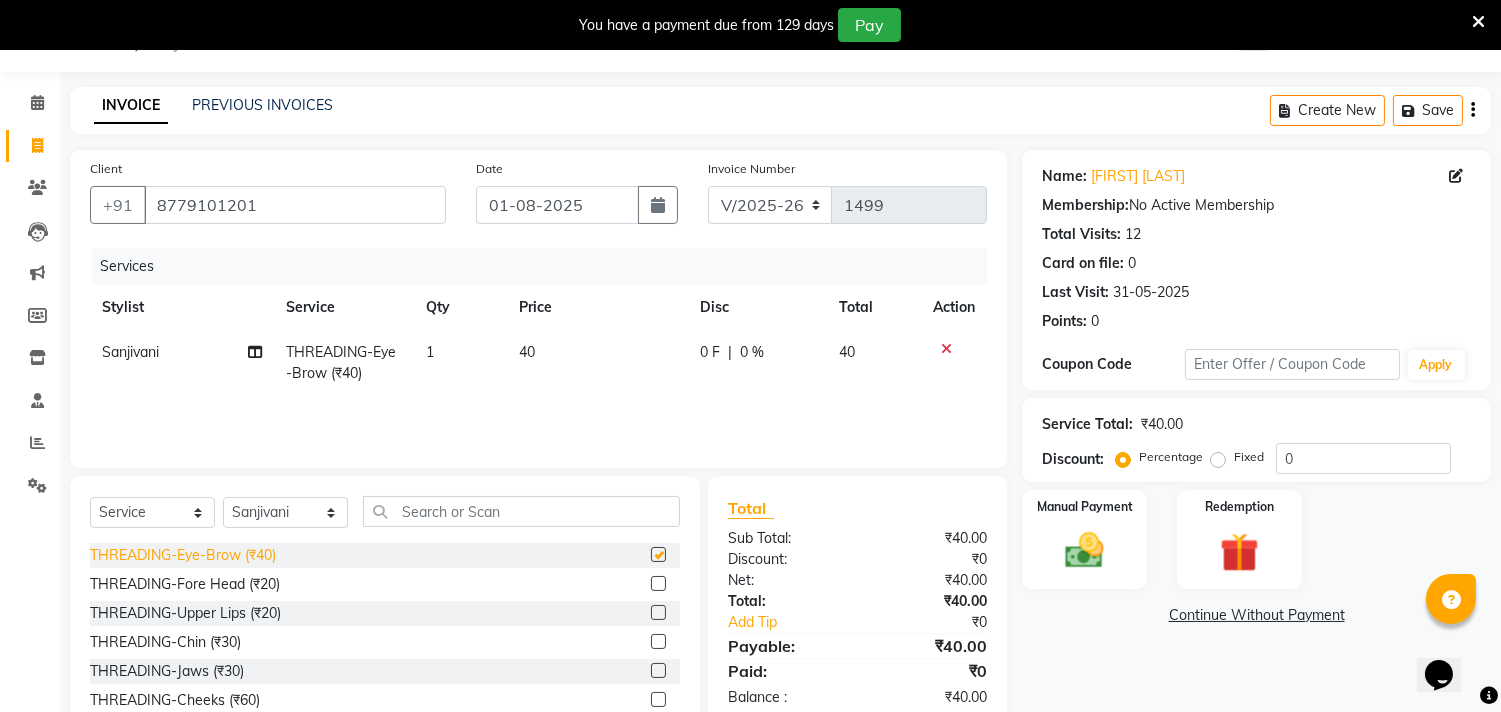checkbox on "false" 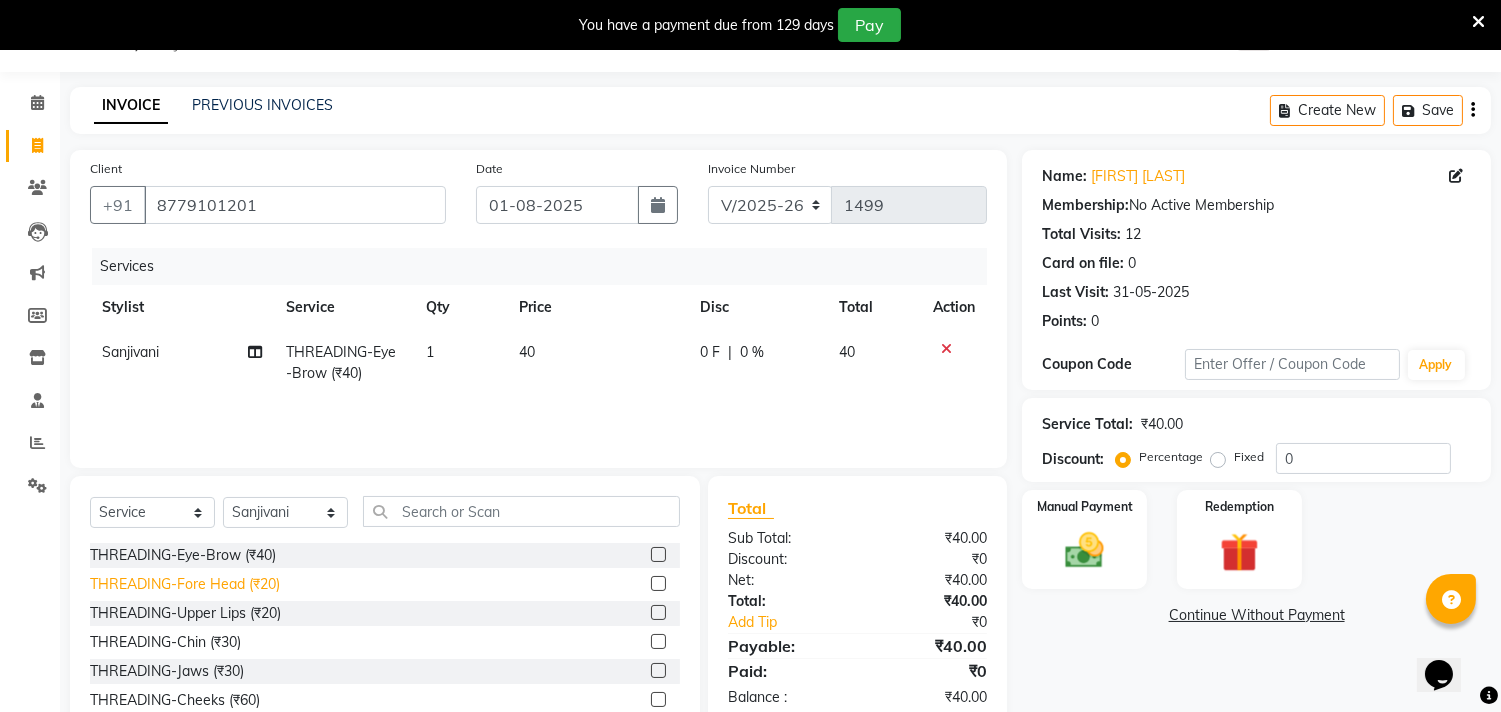 click on "THREADING-Fore Head (₹20)" 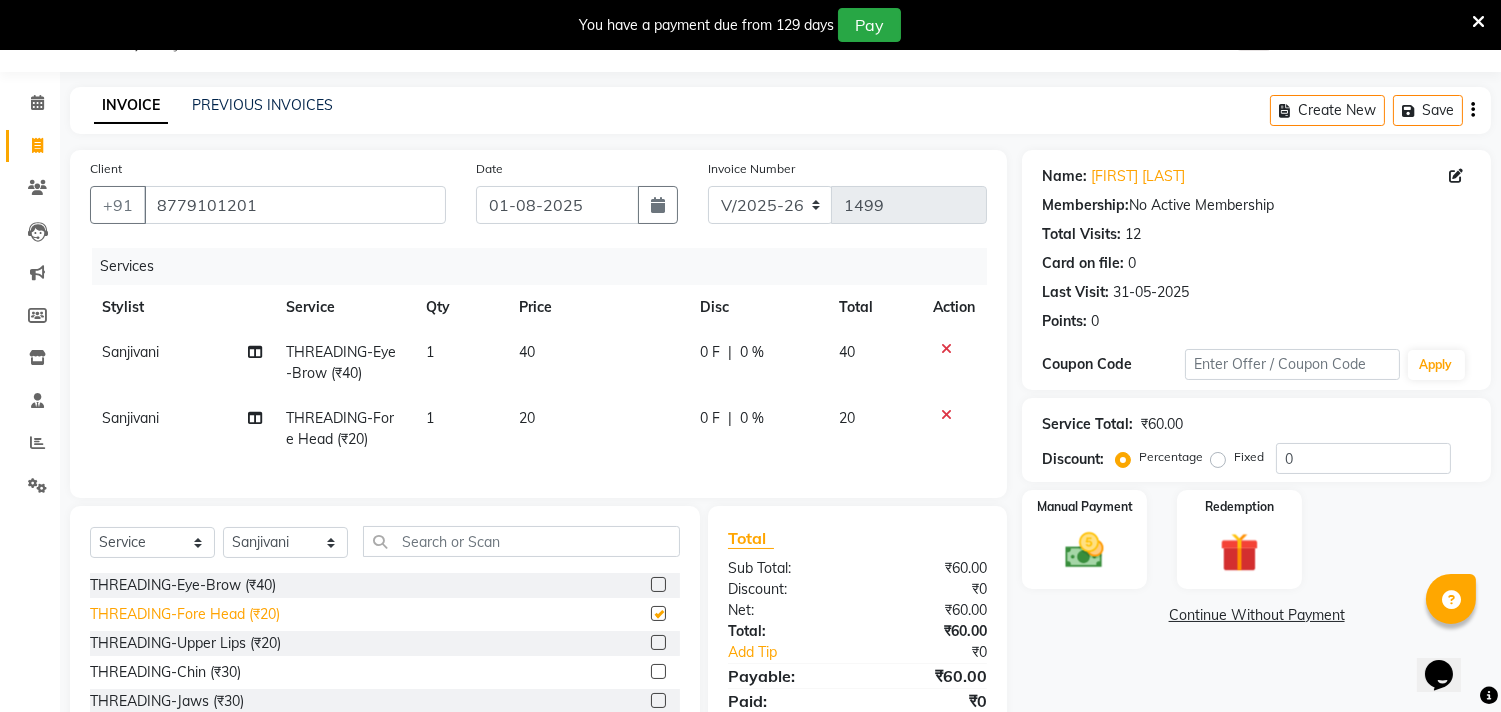 checkbox on "false" 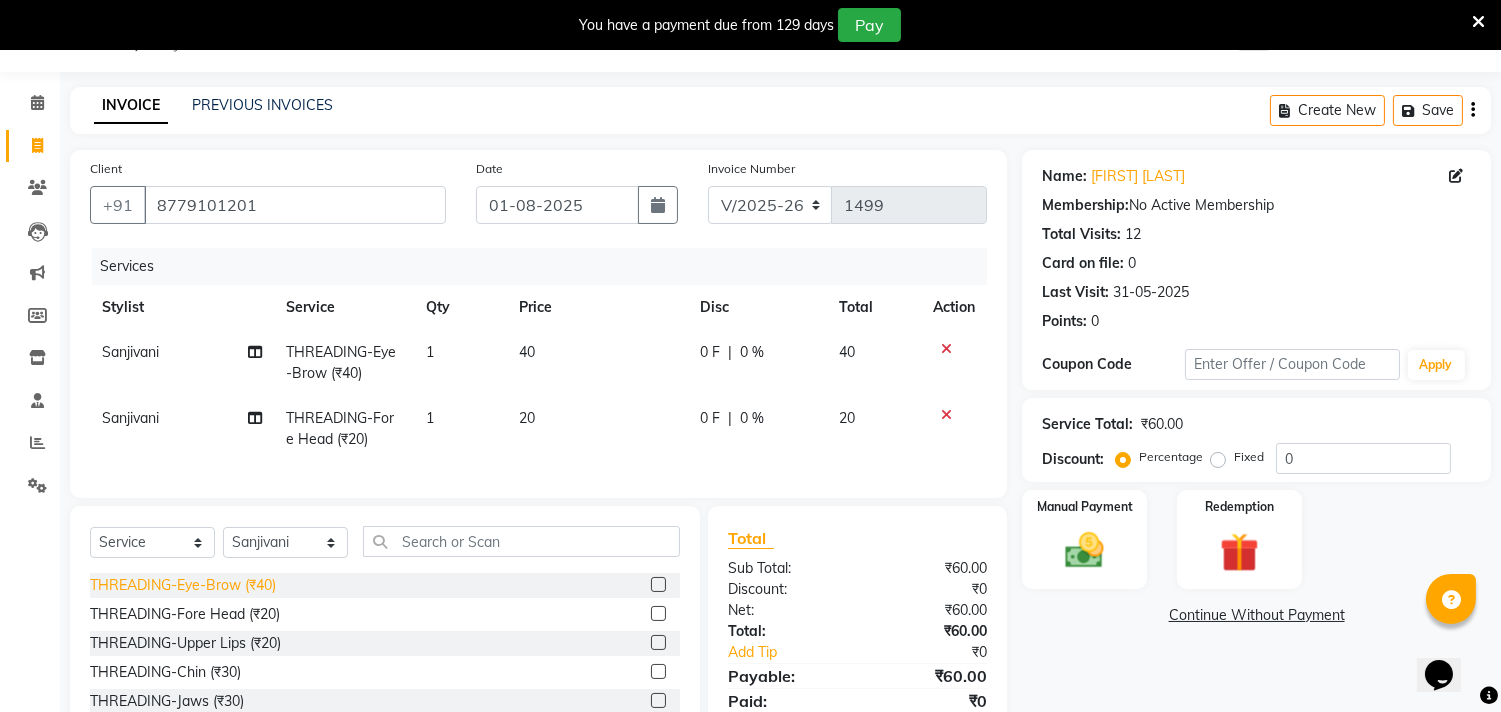 click on "THREADING-Upper Lips (₹20)" 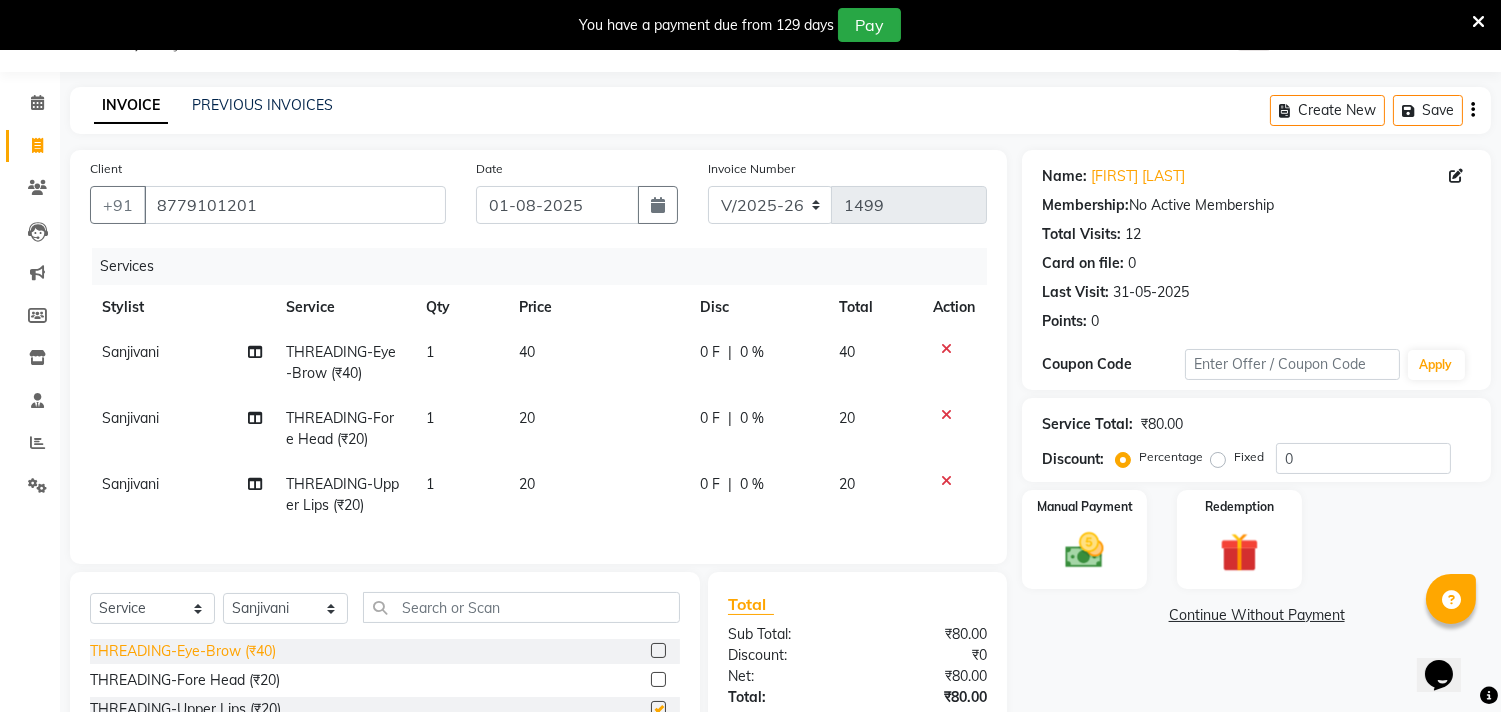 checkbox on "false" 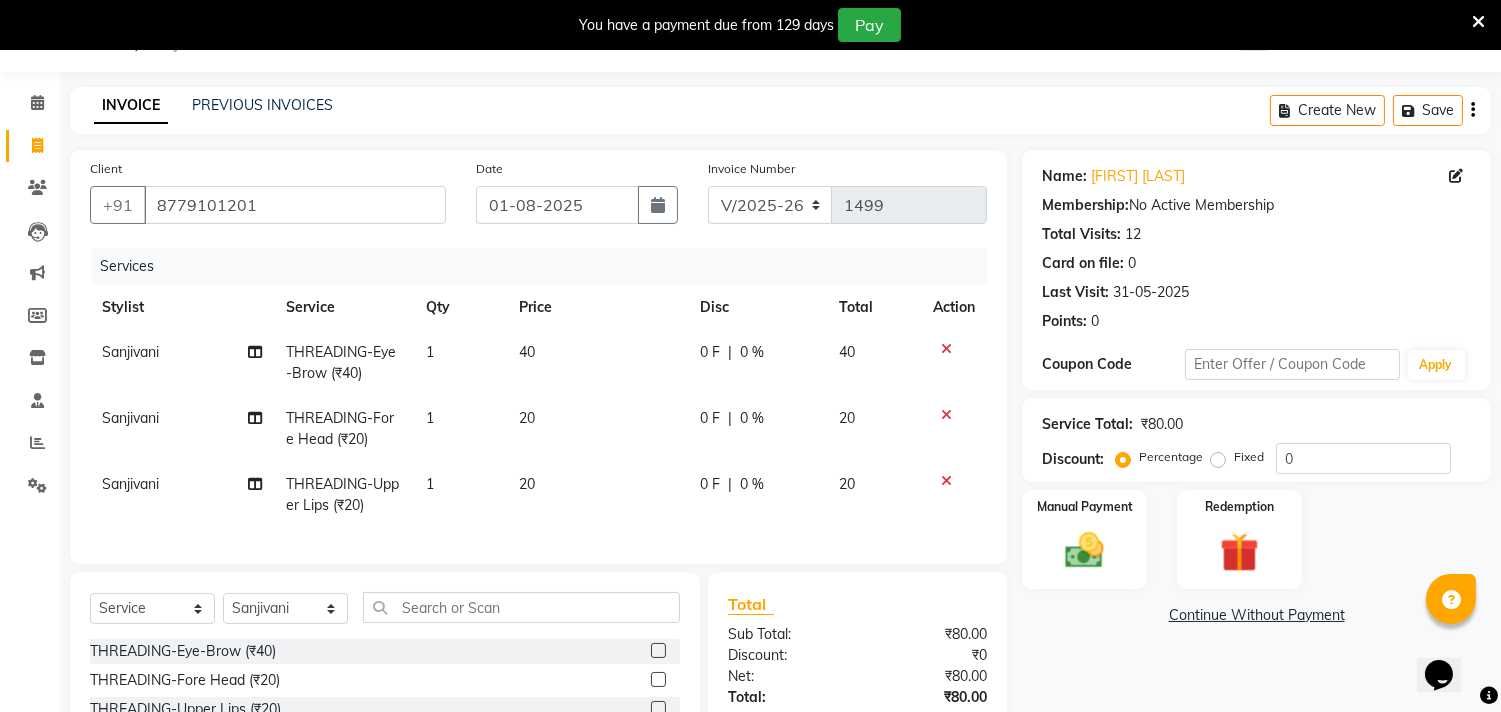 scroll, scrollTop: 251, scrollLeft: 0, axis: vertical 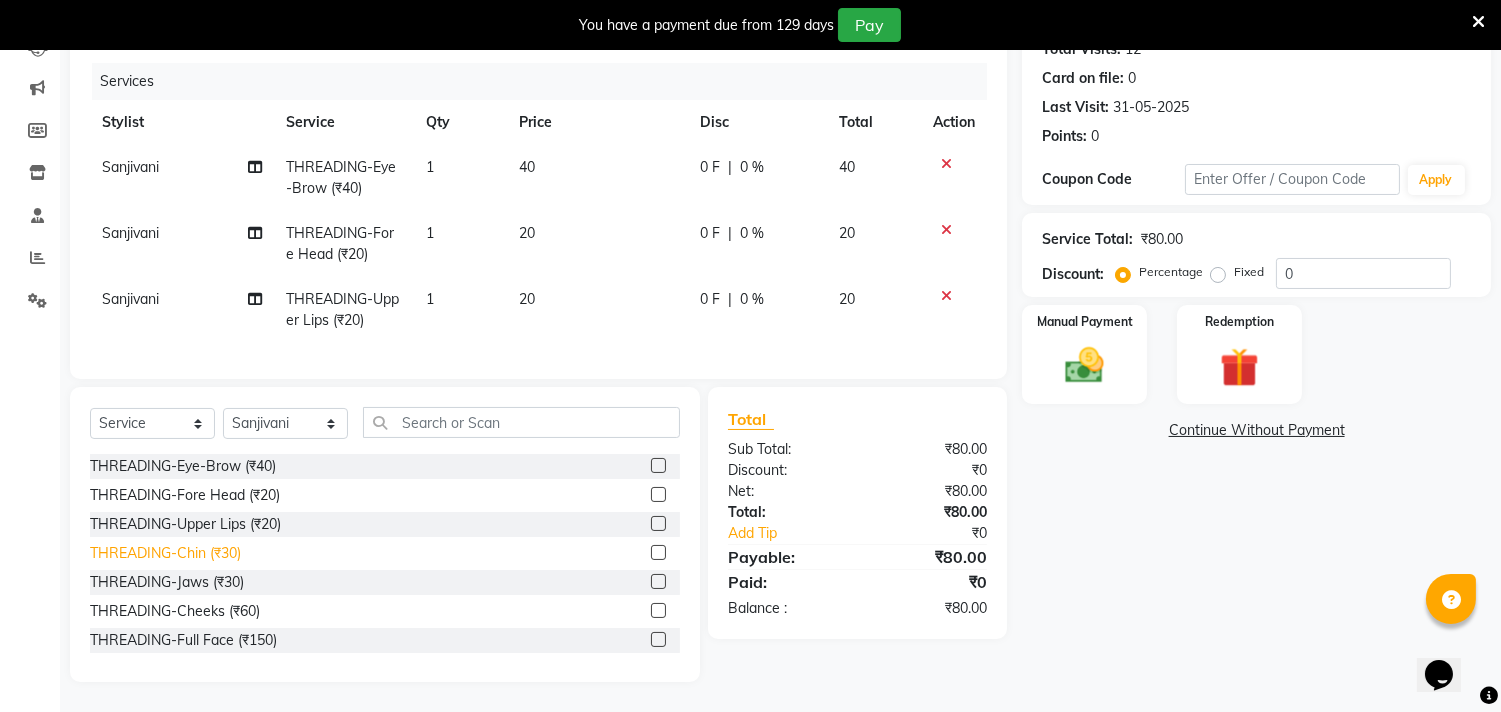 click on "THREADING-Chin (₹30)" 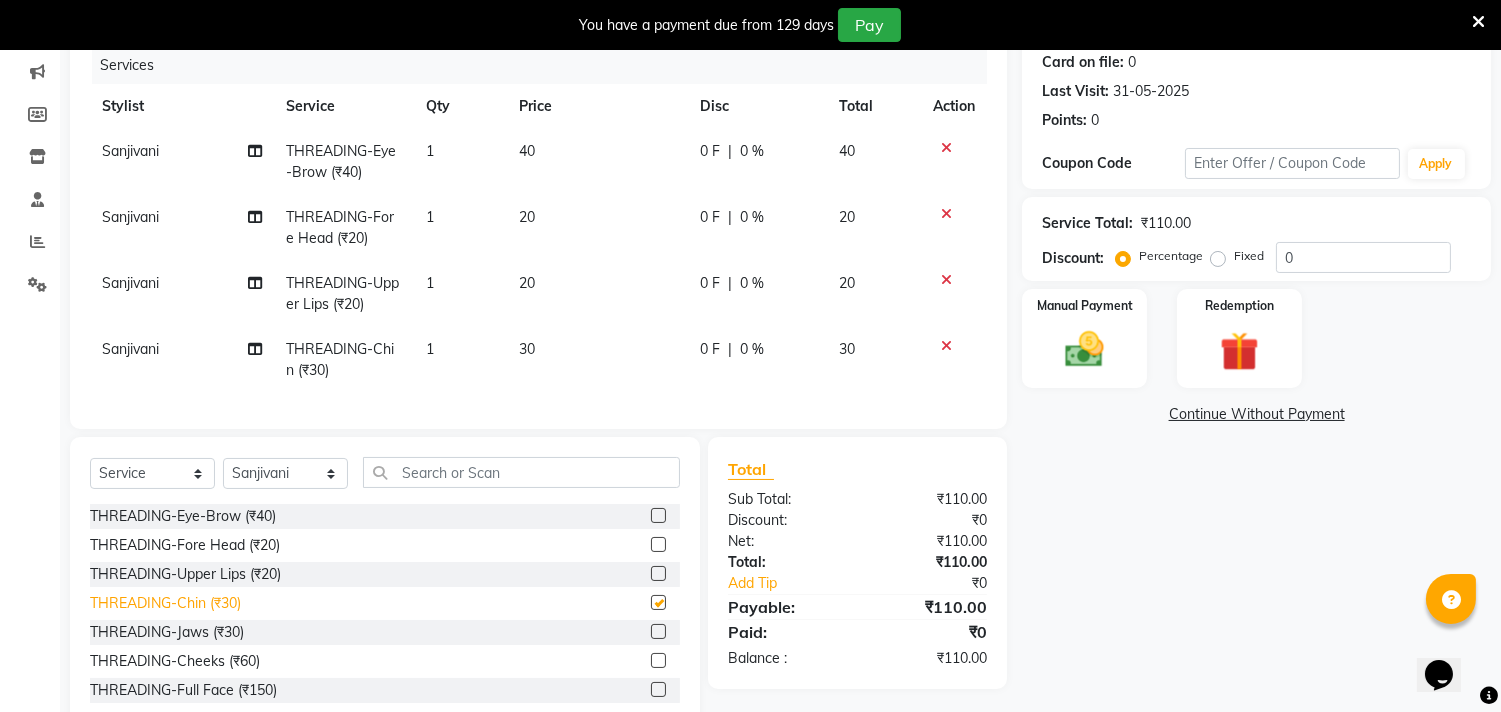 checkbox on "false" 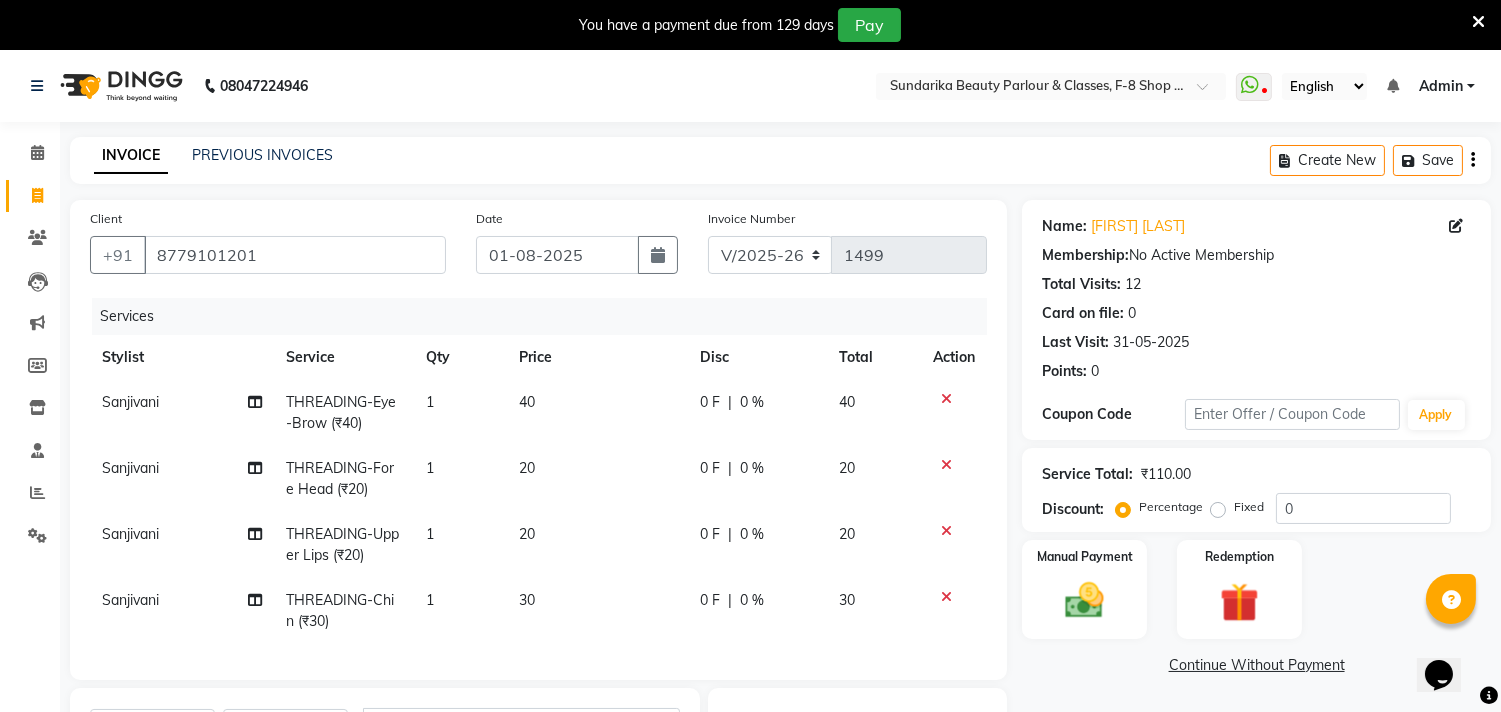 scroll, scrollTop: 317, scrollLeft: 0, axis: vertical 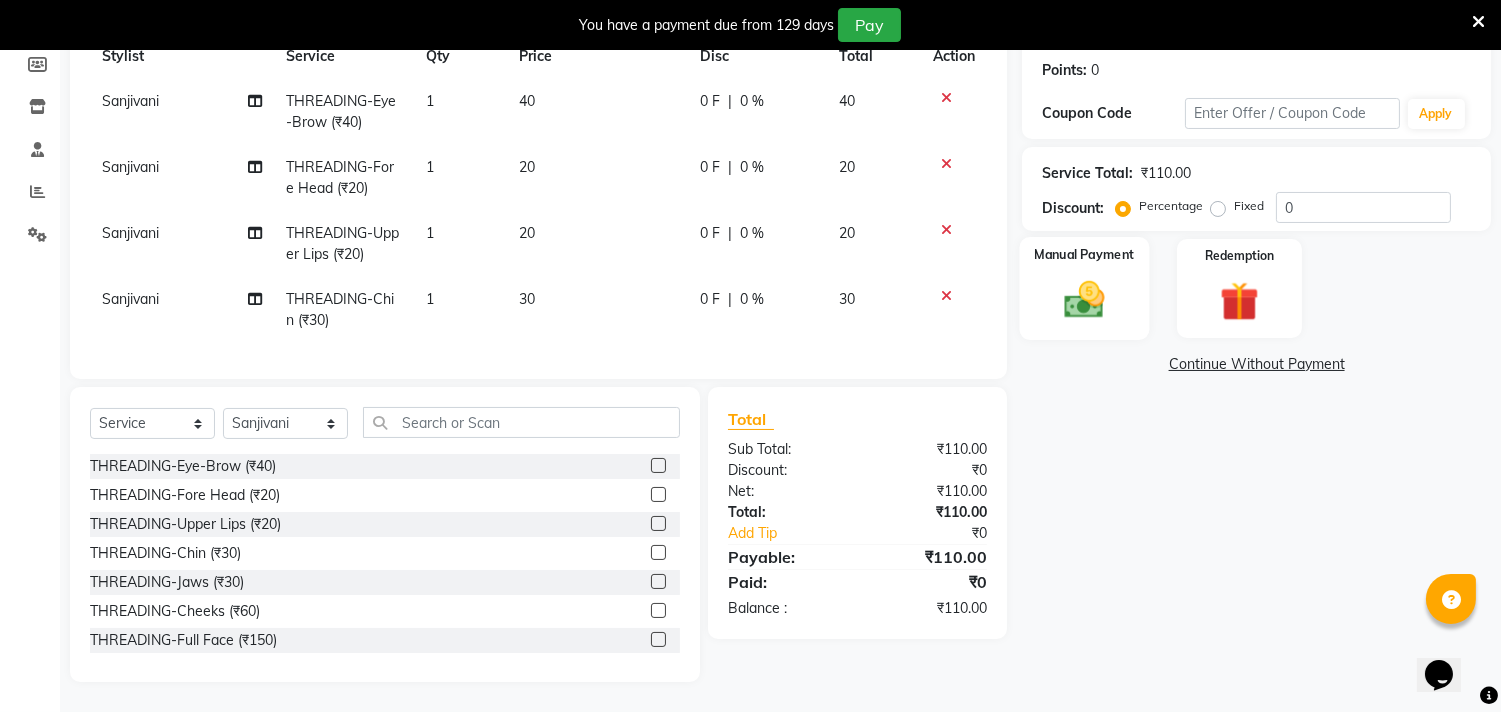 click 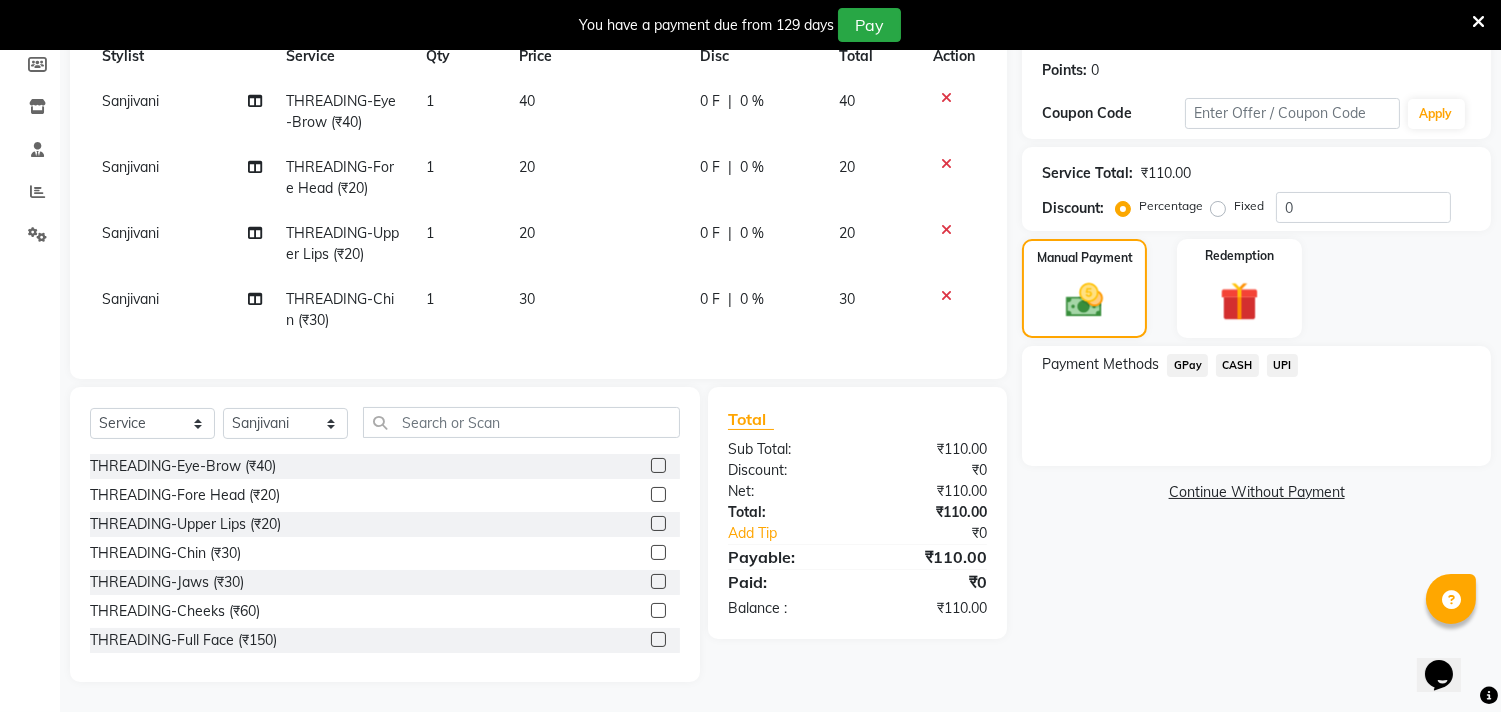 click on "CASH" 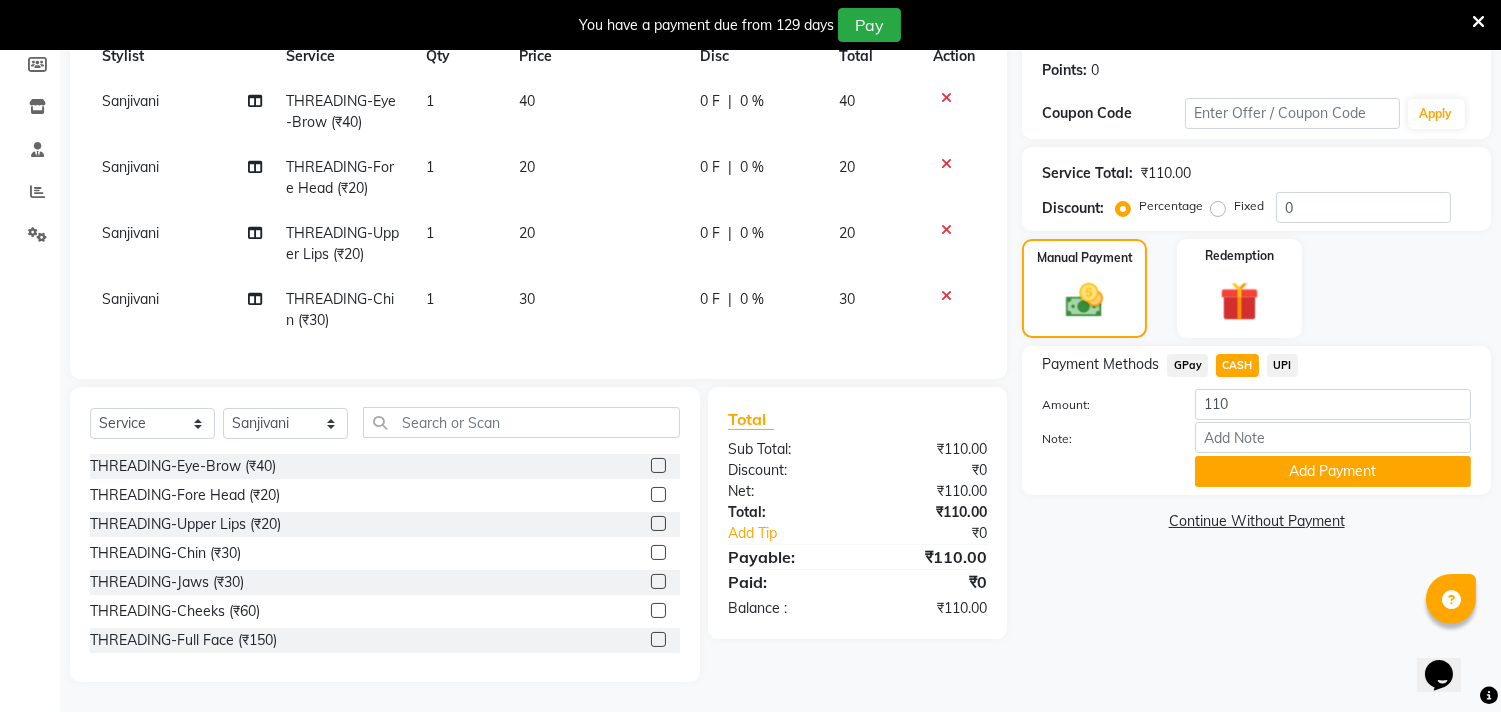 click on "Add Payment" 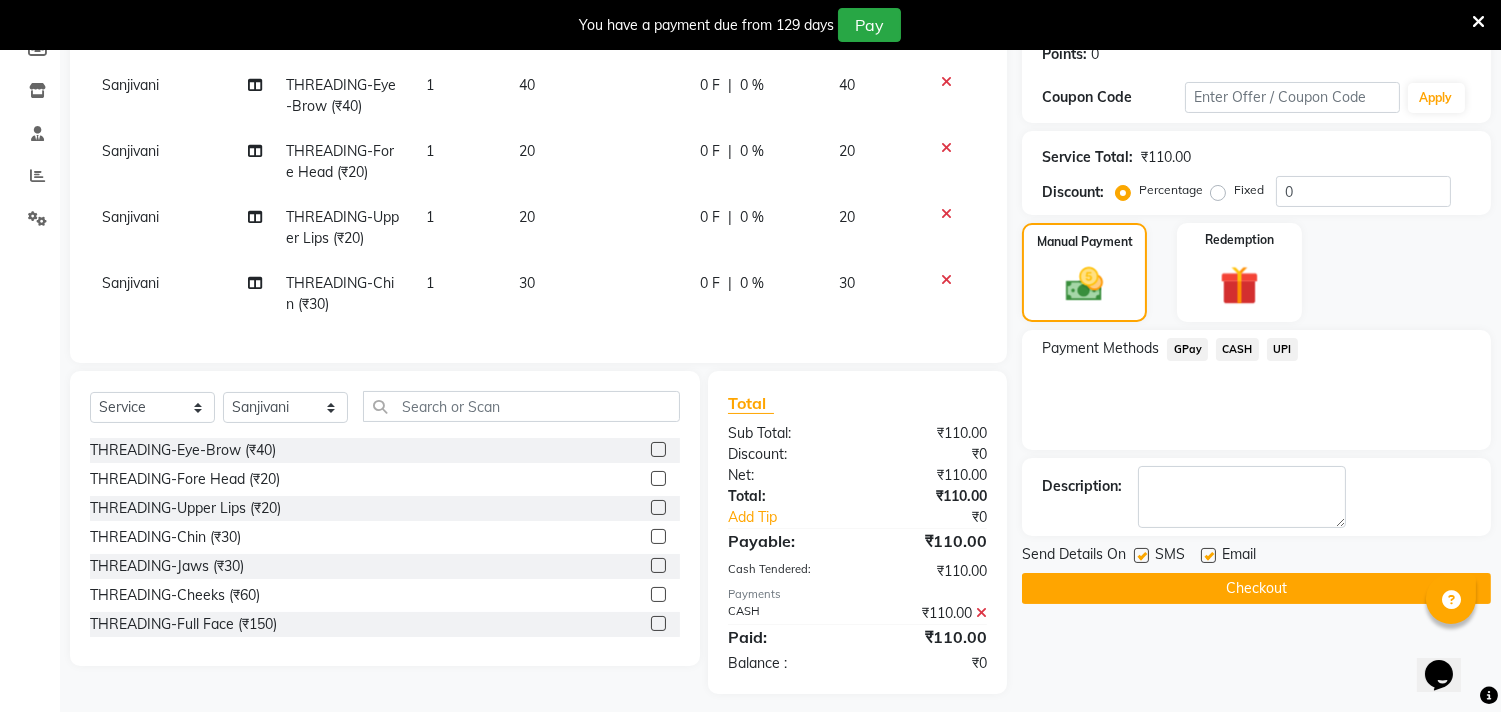 scroll, scrollTop: 345, scrollLeft: 0, axis: vertical 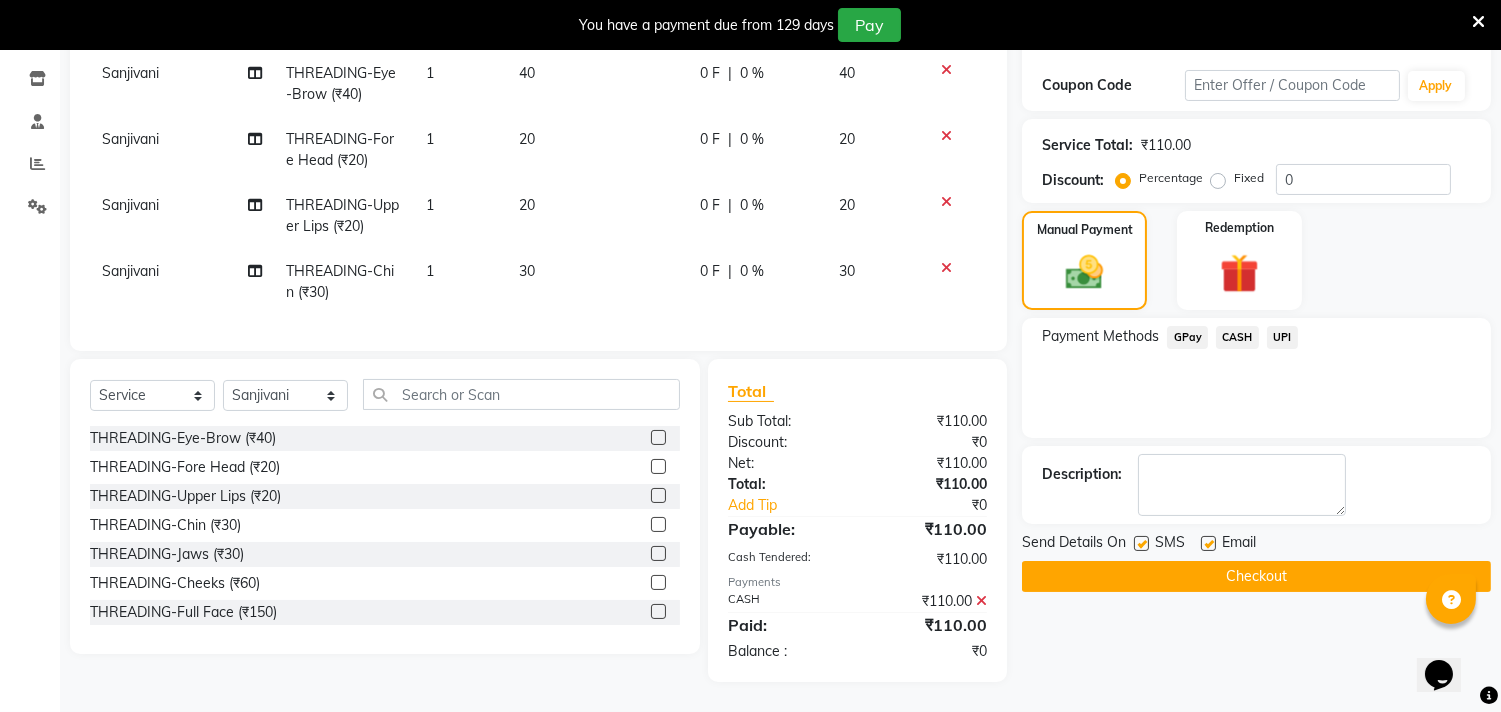 click on "Checkout" 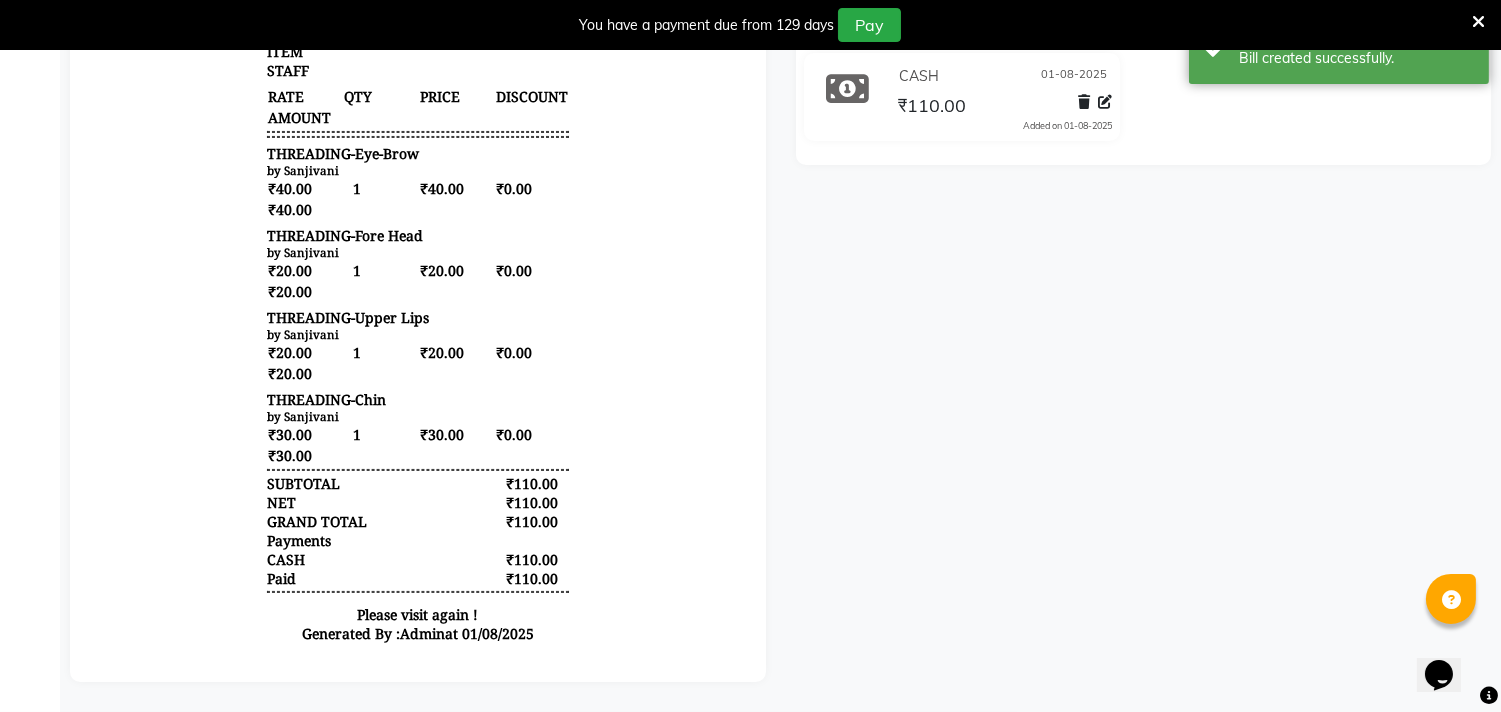 scroll, scrollTop: 0, scrollLeft: 0, axis: both 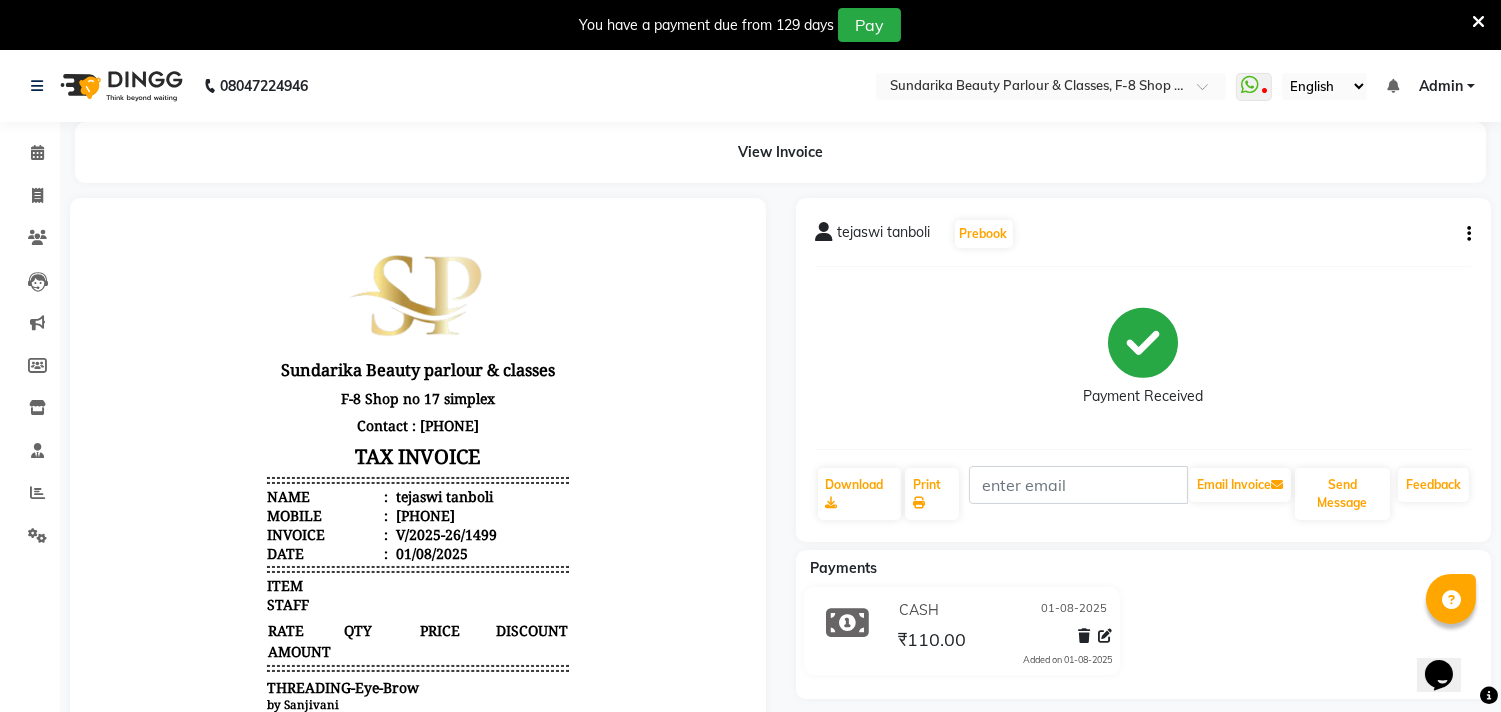 click on "[FIRST] [LAST]  Prebook   Payment Received  Download  Print   Email Invoice   Send Message Feedback" 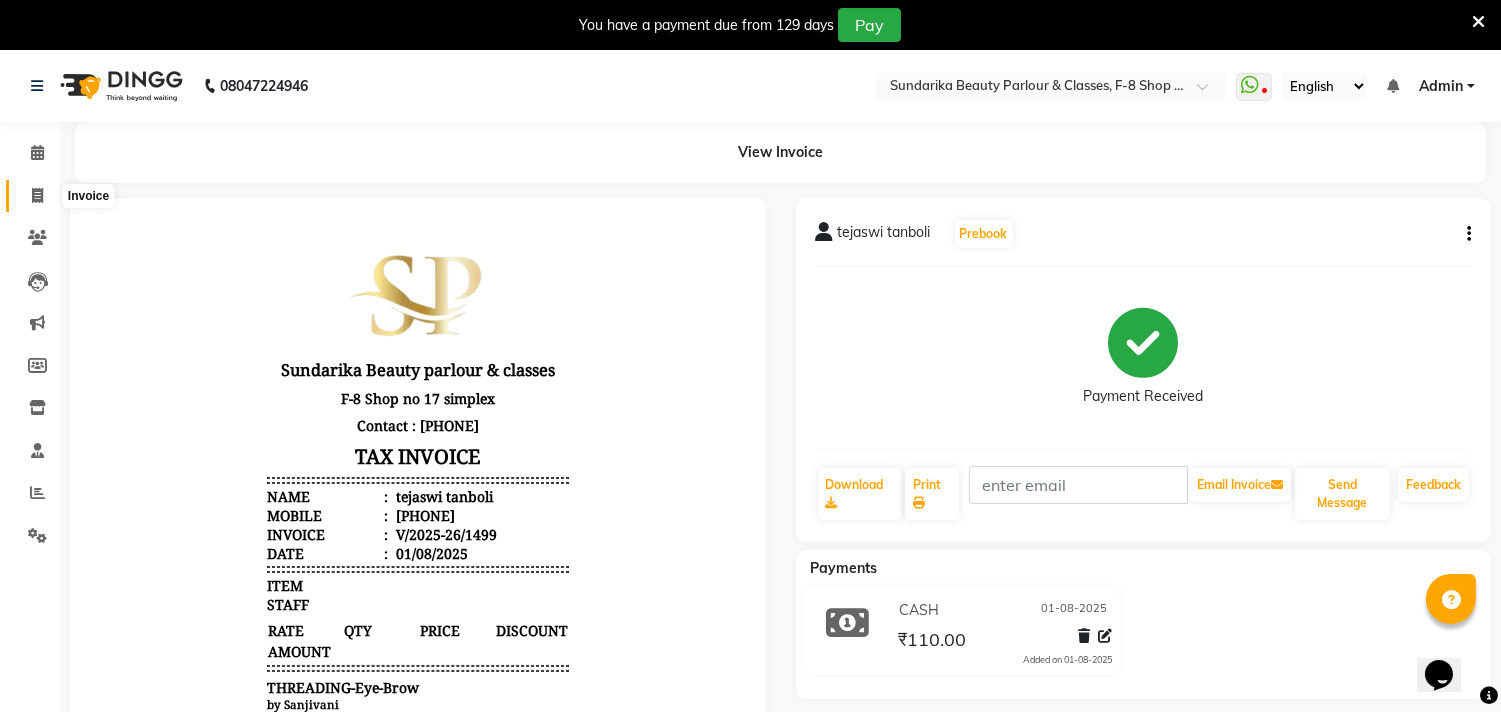 click 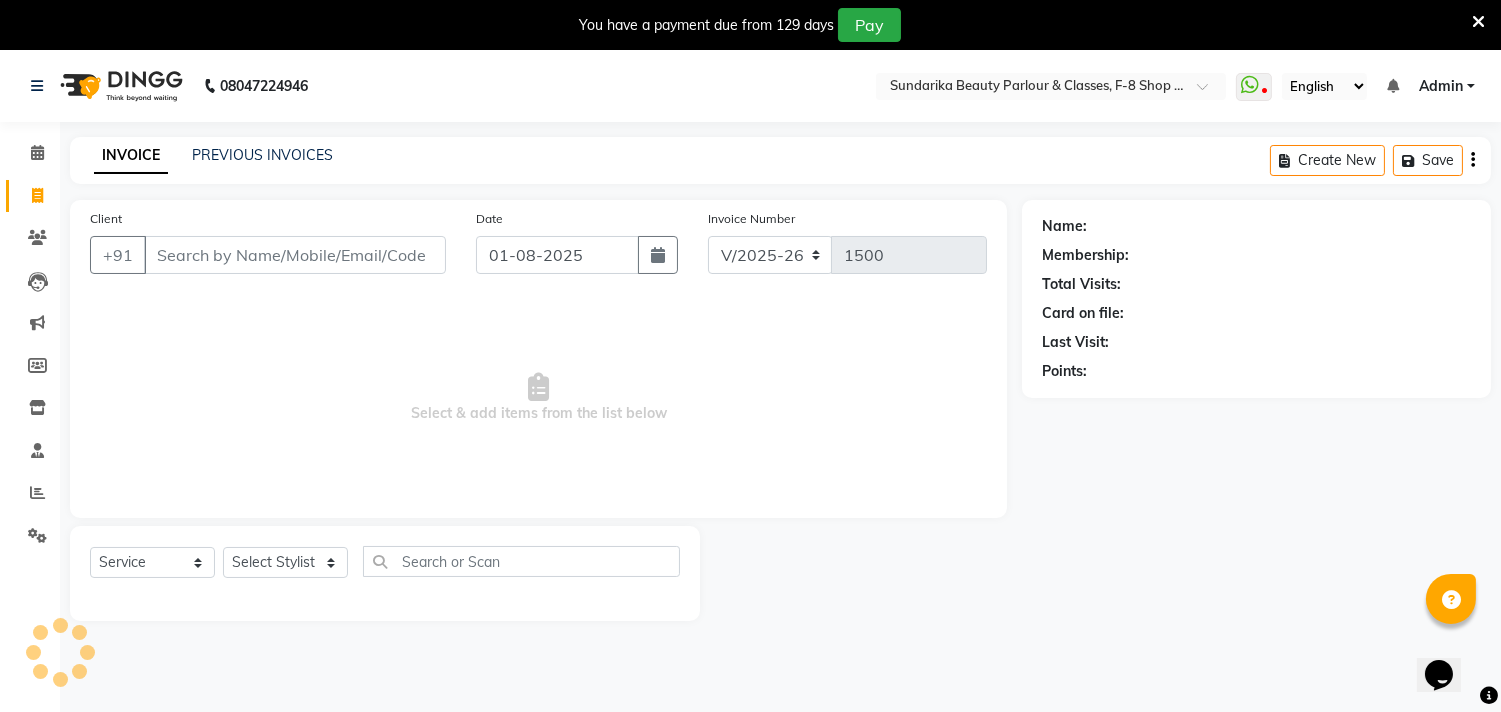 scroll, scrollTop: 50, scrollLeft: 0, axis: vertical 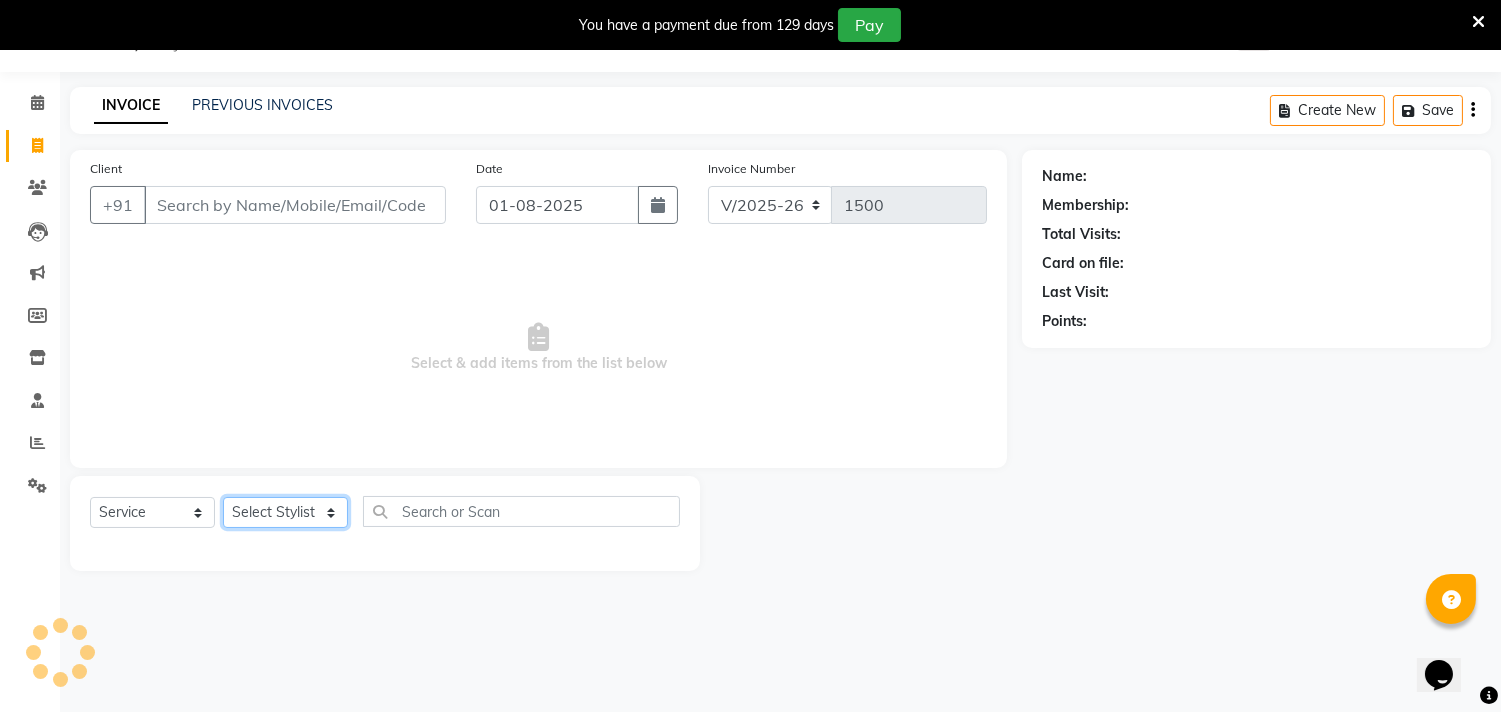 click on "Select Stylist Gita mala Sanjivani Vaishali Mam" 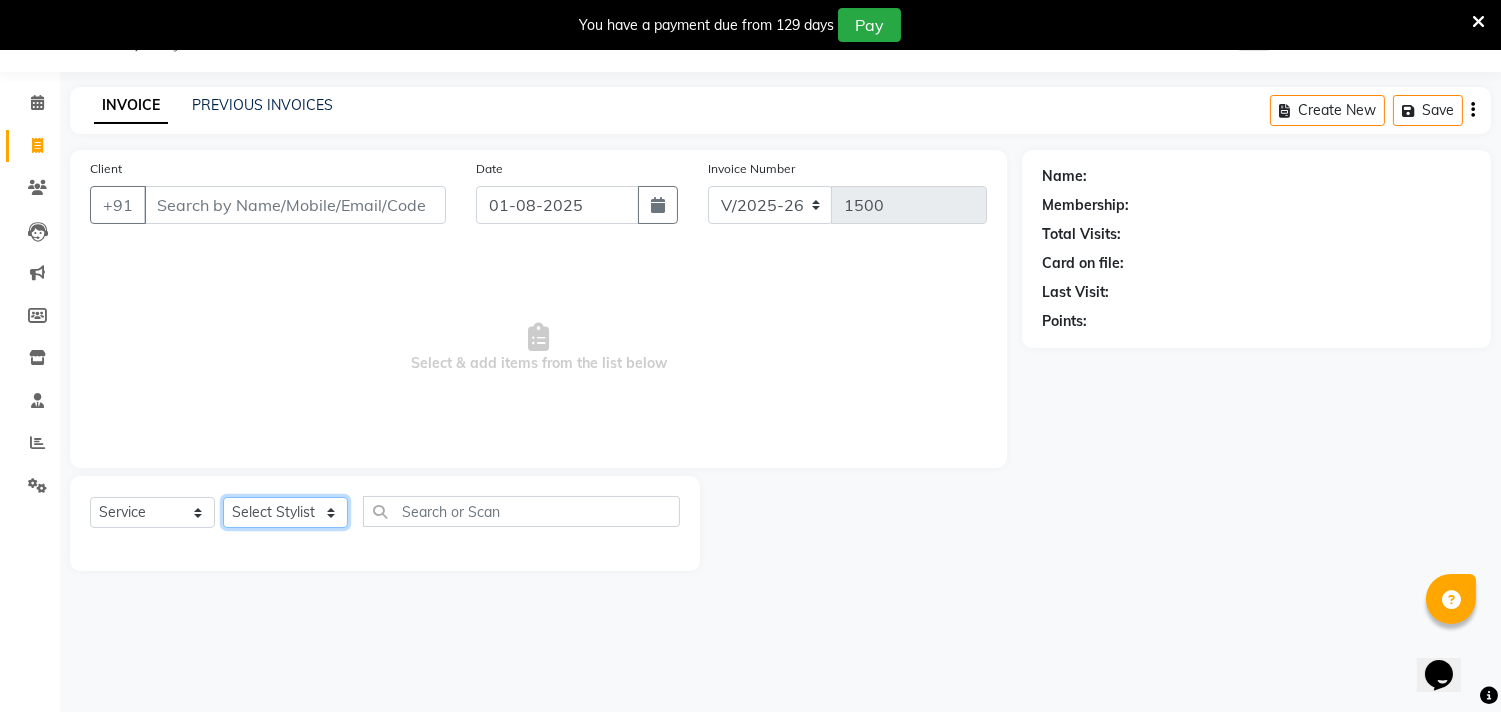 select on "35109" 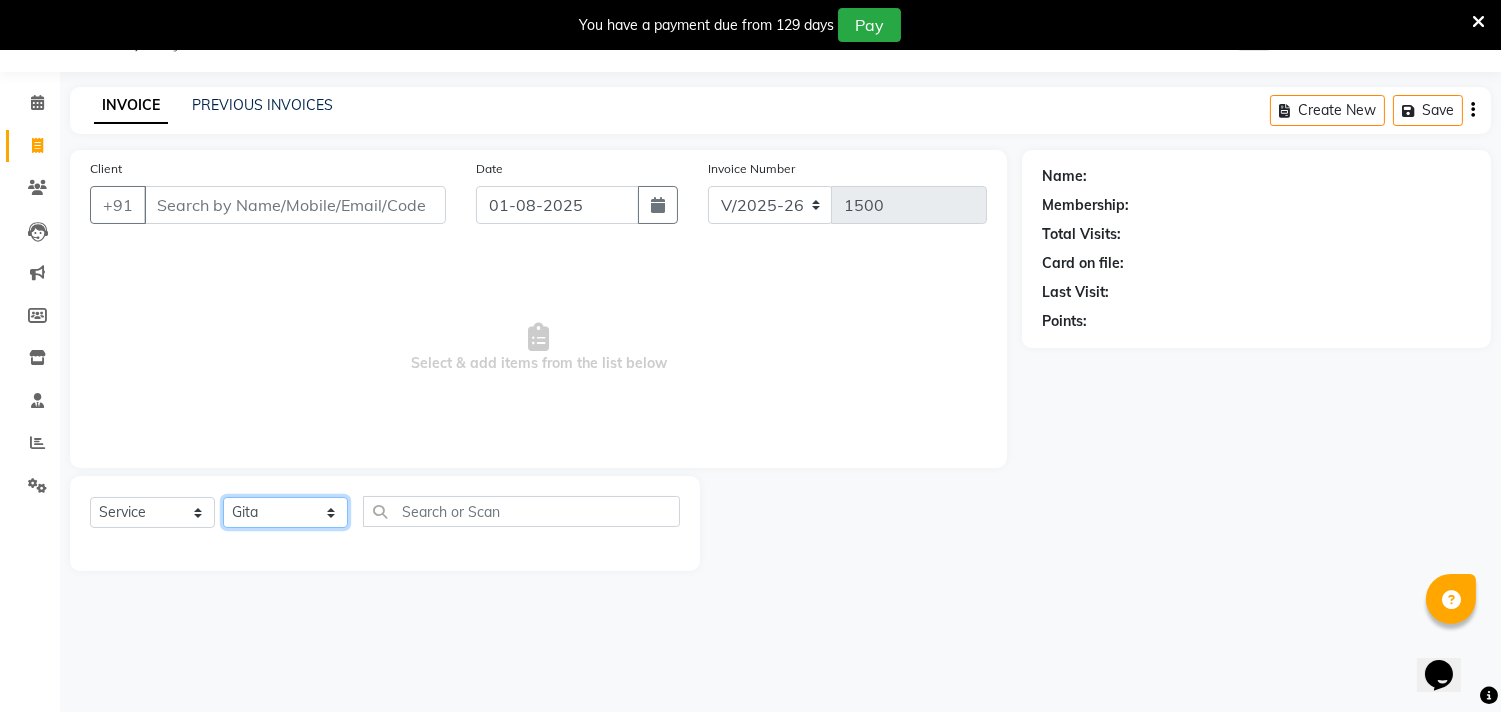 click on "Select Stylist Gita mala Sanjivani Vaishali Mam" 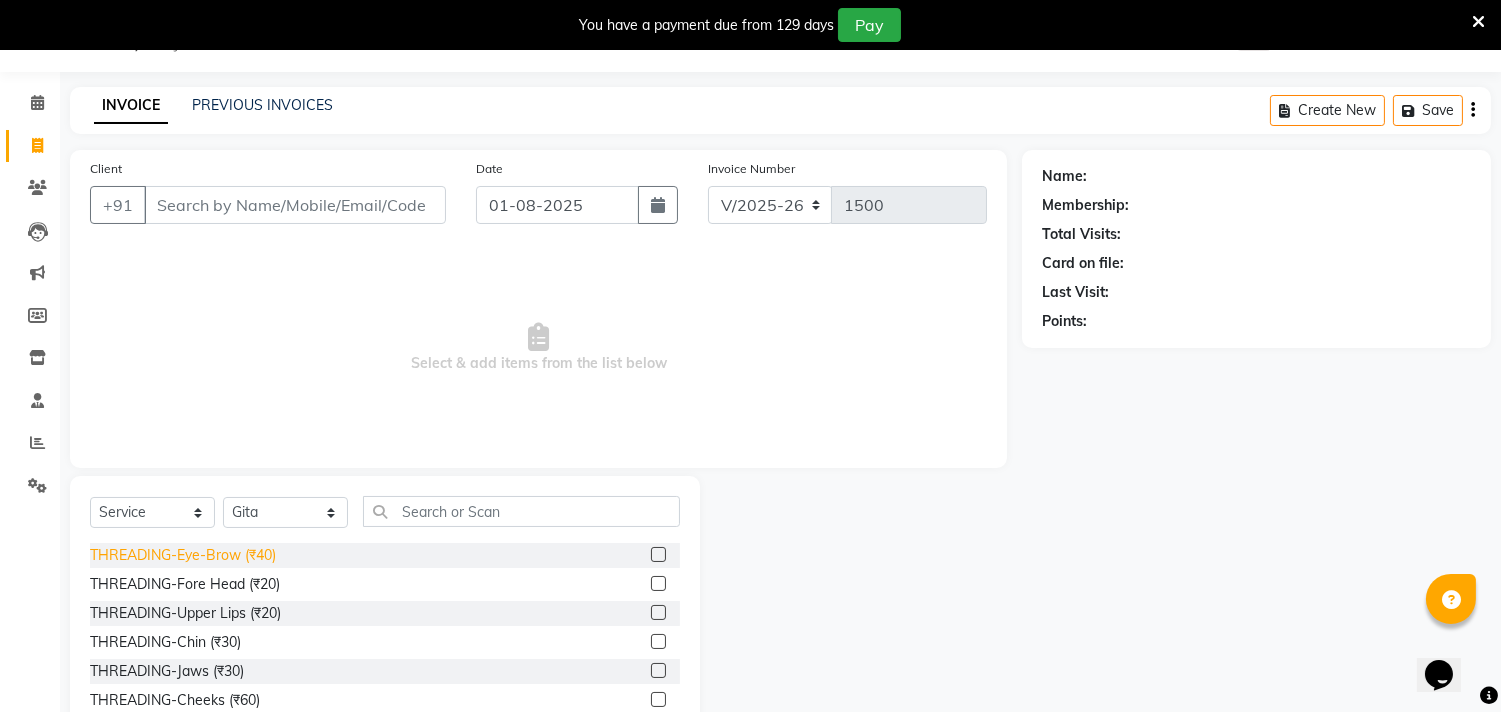 click on "THREADING-Eye-Brow (₹40)" 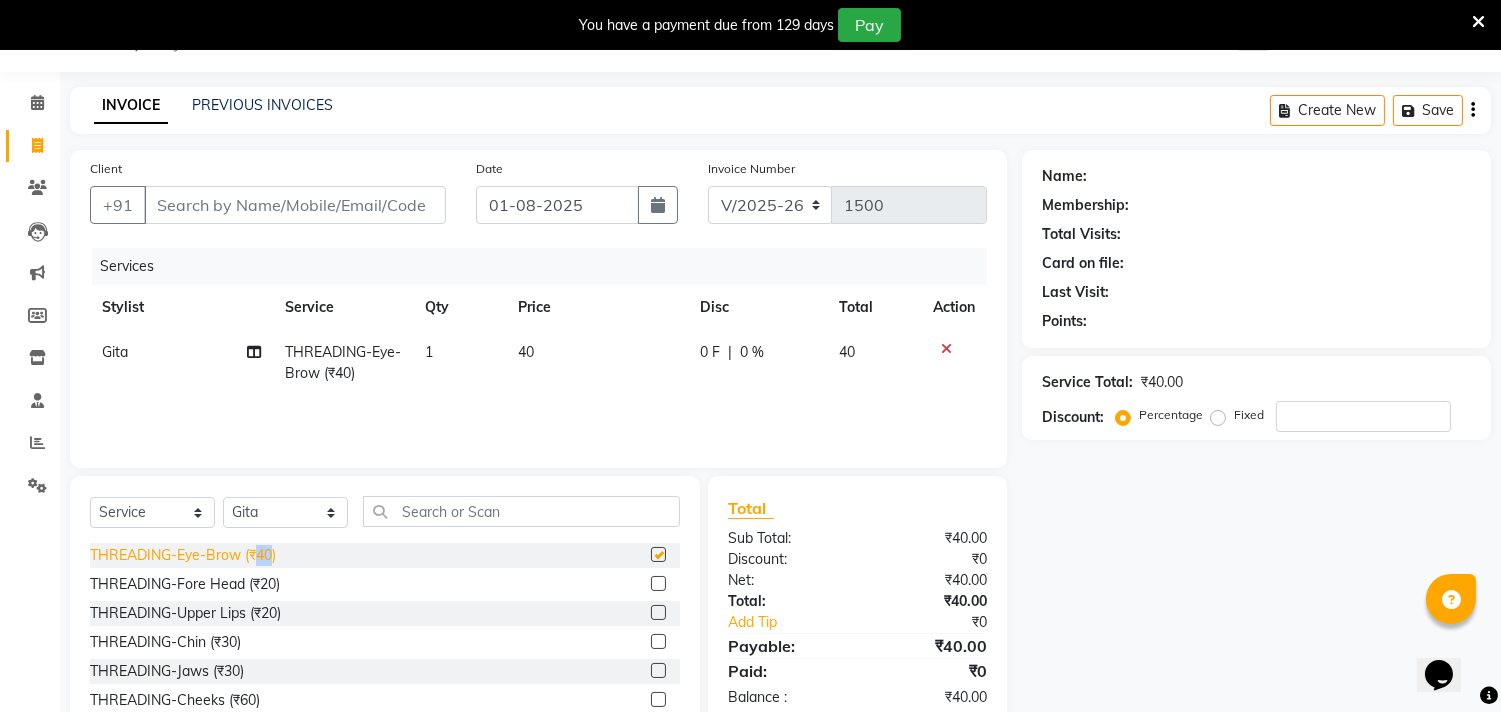 click on "THREADING-Eye-Brow (₹40)" 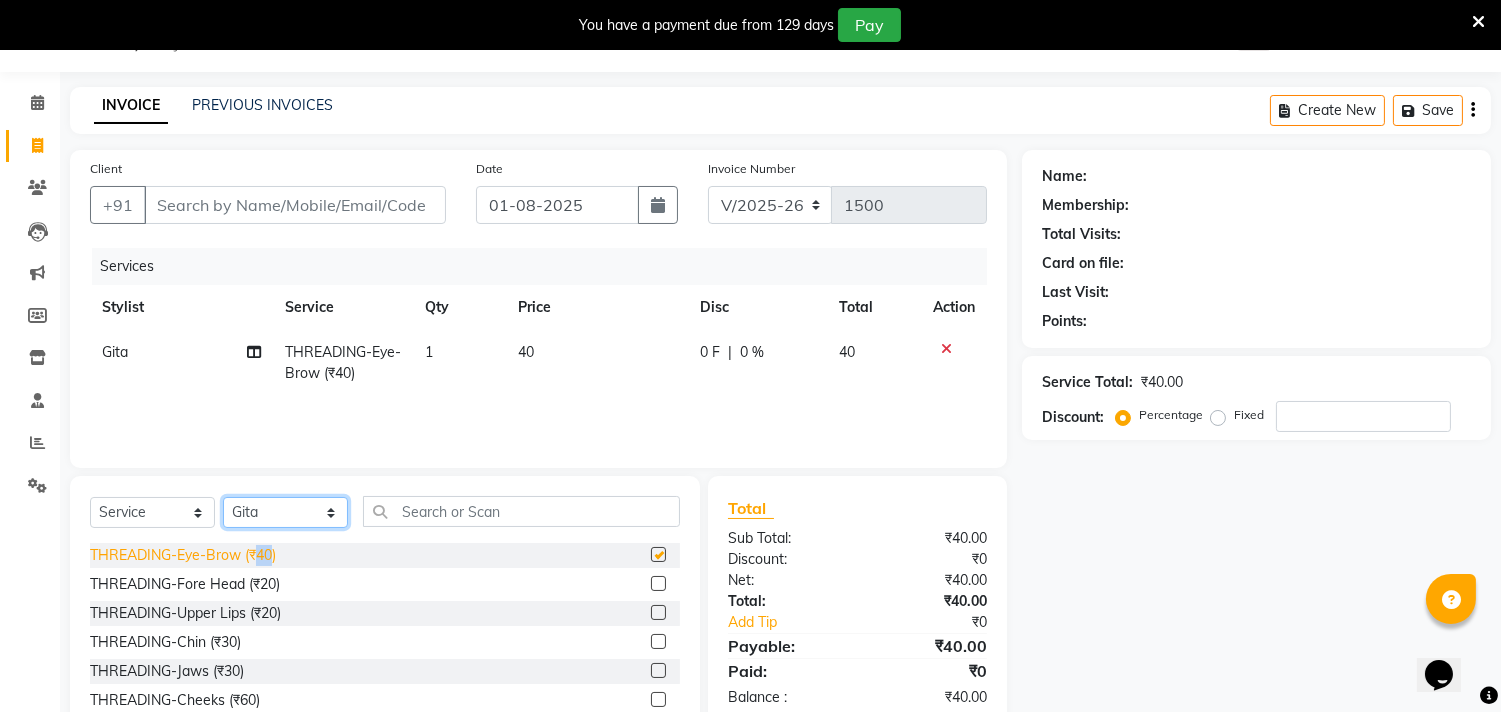 click on "Select Stylist Gita mala Sanjivani Vaishali Mam" 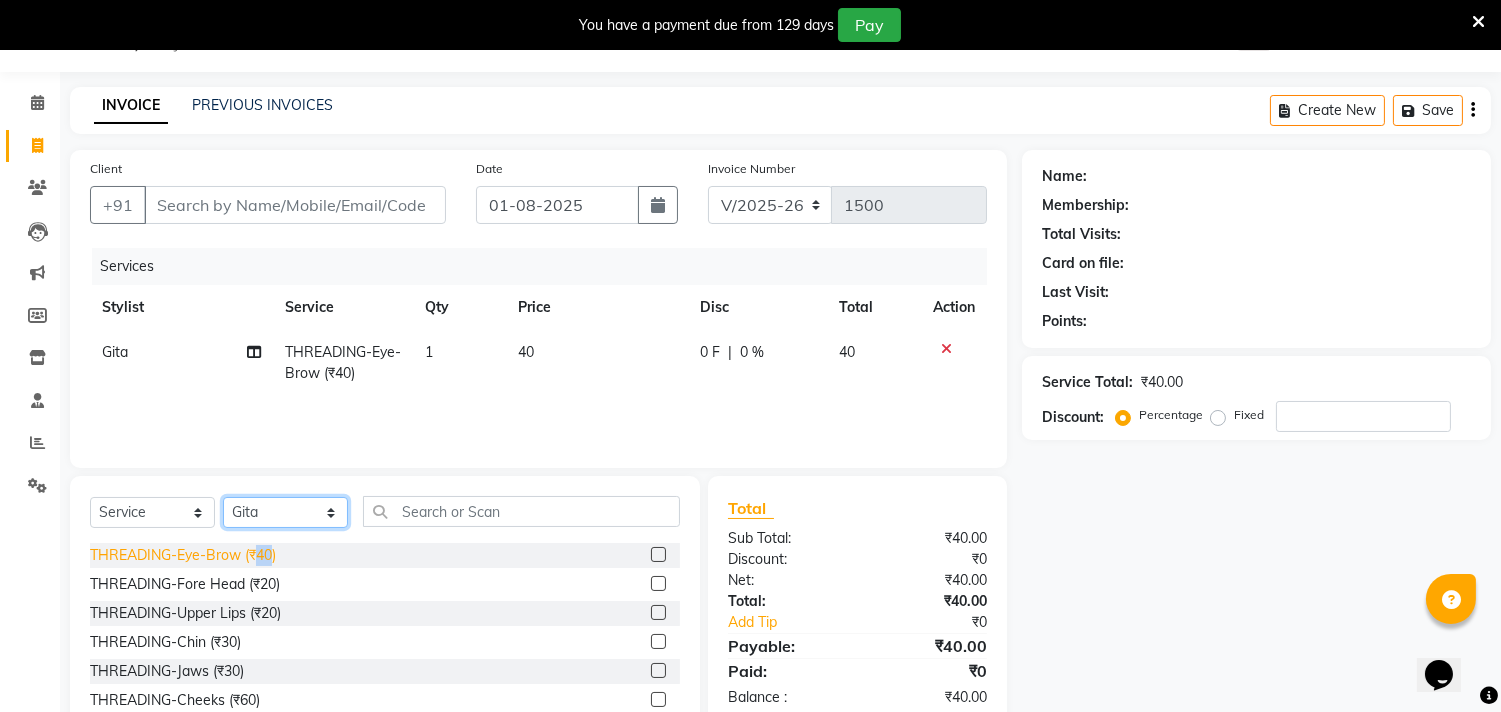 checkbox on "false" 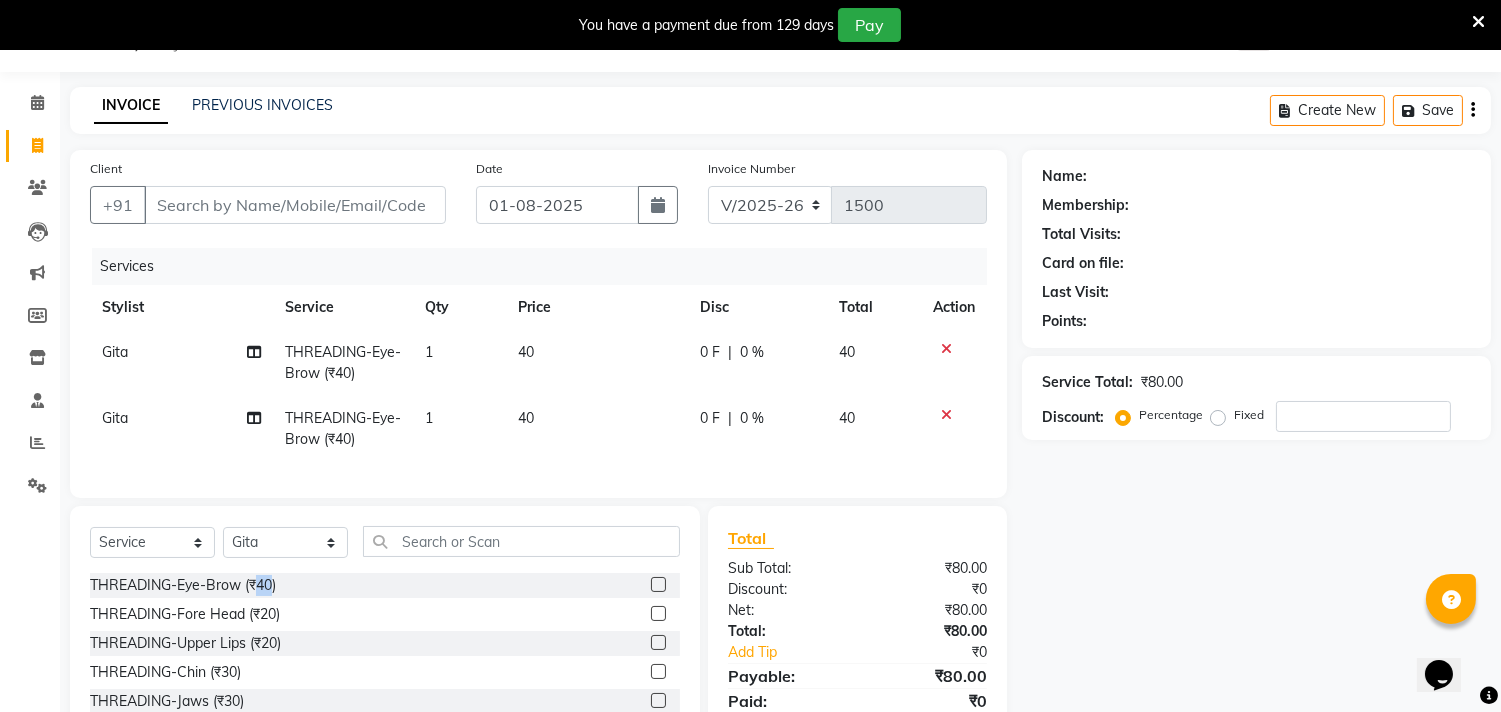 click 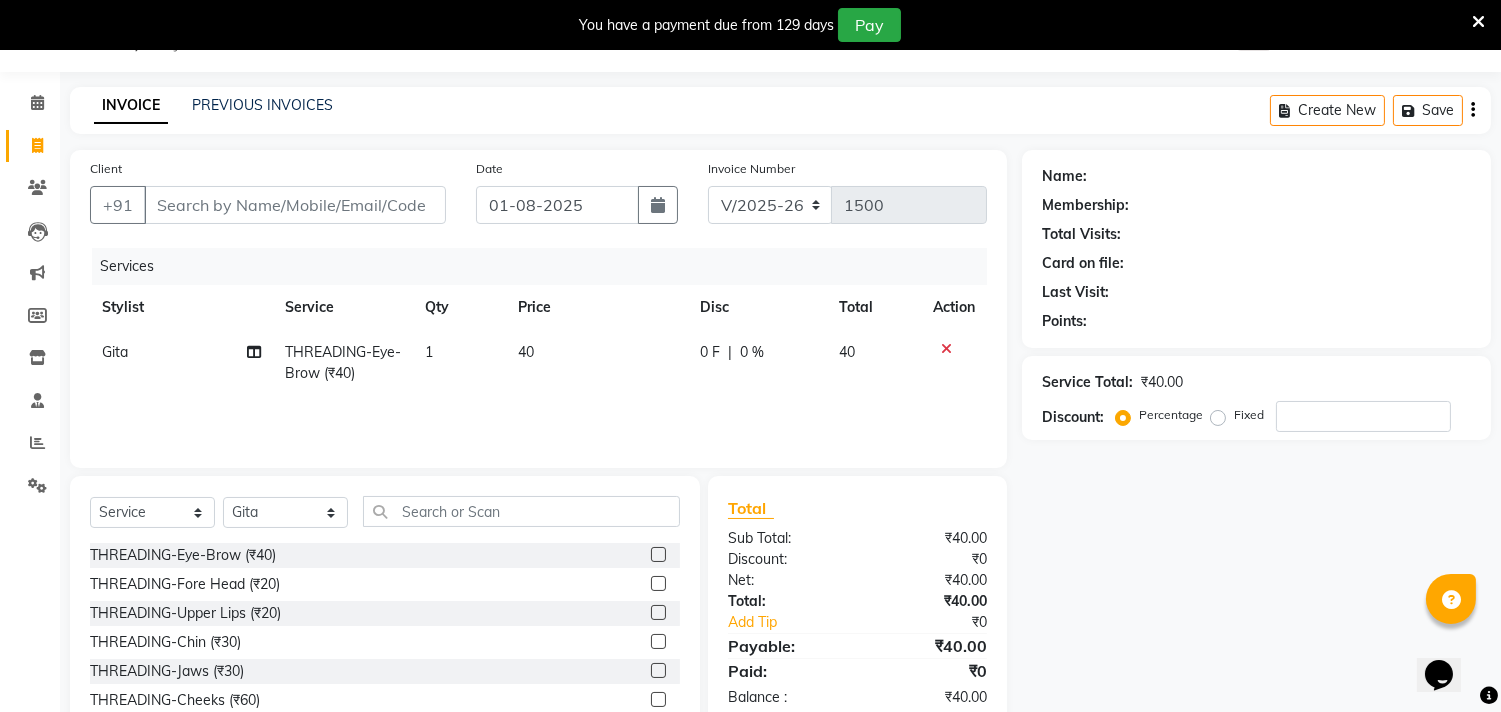 click on "Services Stylist Service Qty Price Disc Total Action Gita THREADING-Eye-Brow (₹40) 1 40 0 F | 0 % 40" 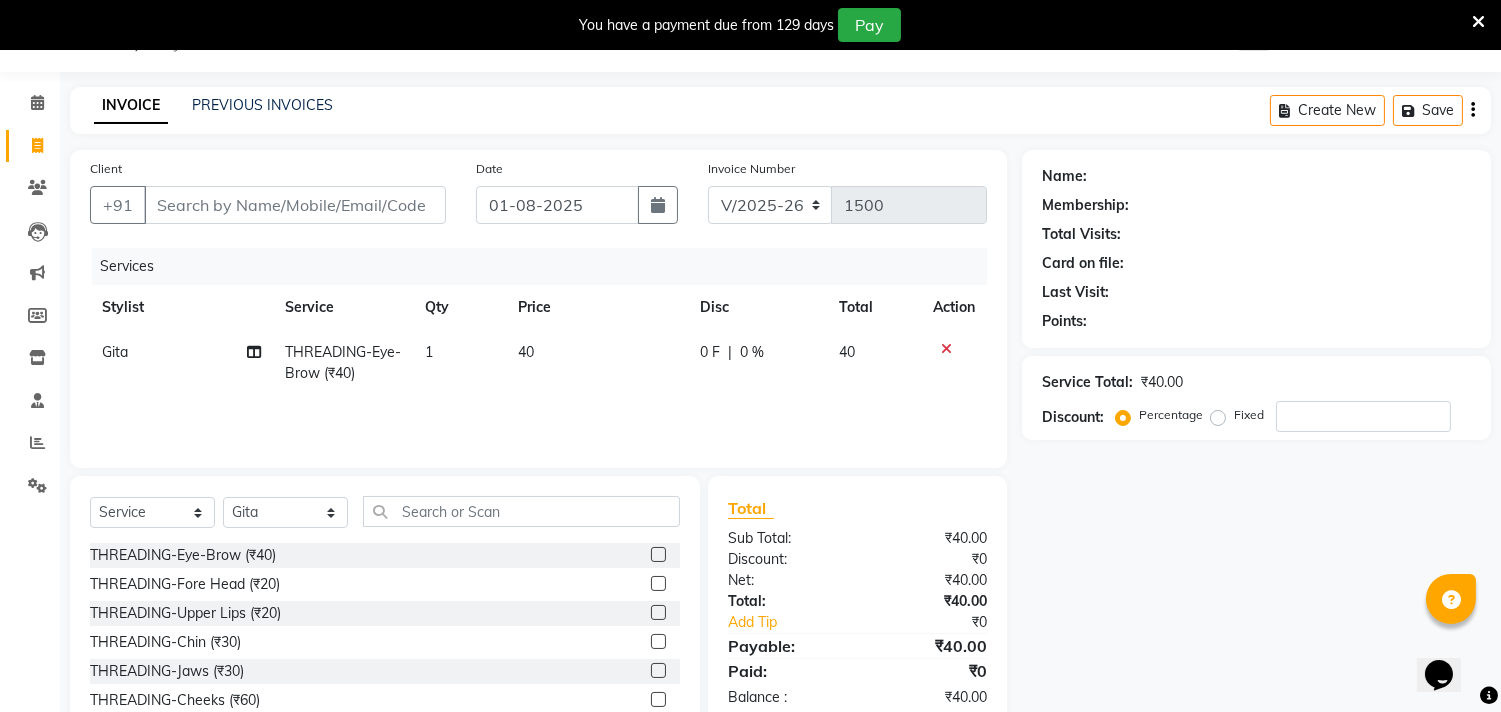 click on "THREADING-Fore Head (₹20)" 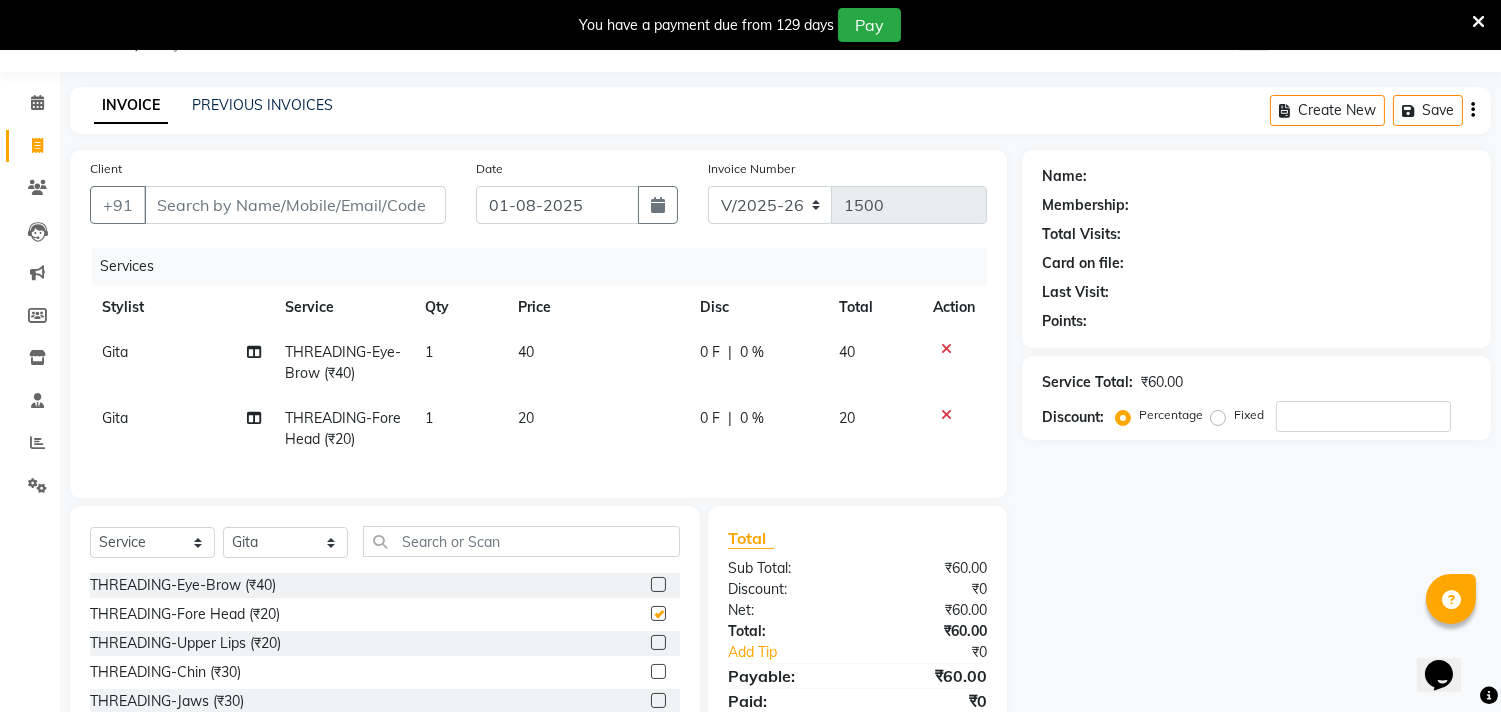 checkbox on "false" 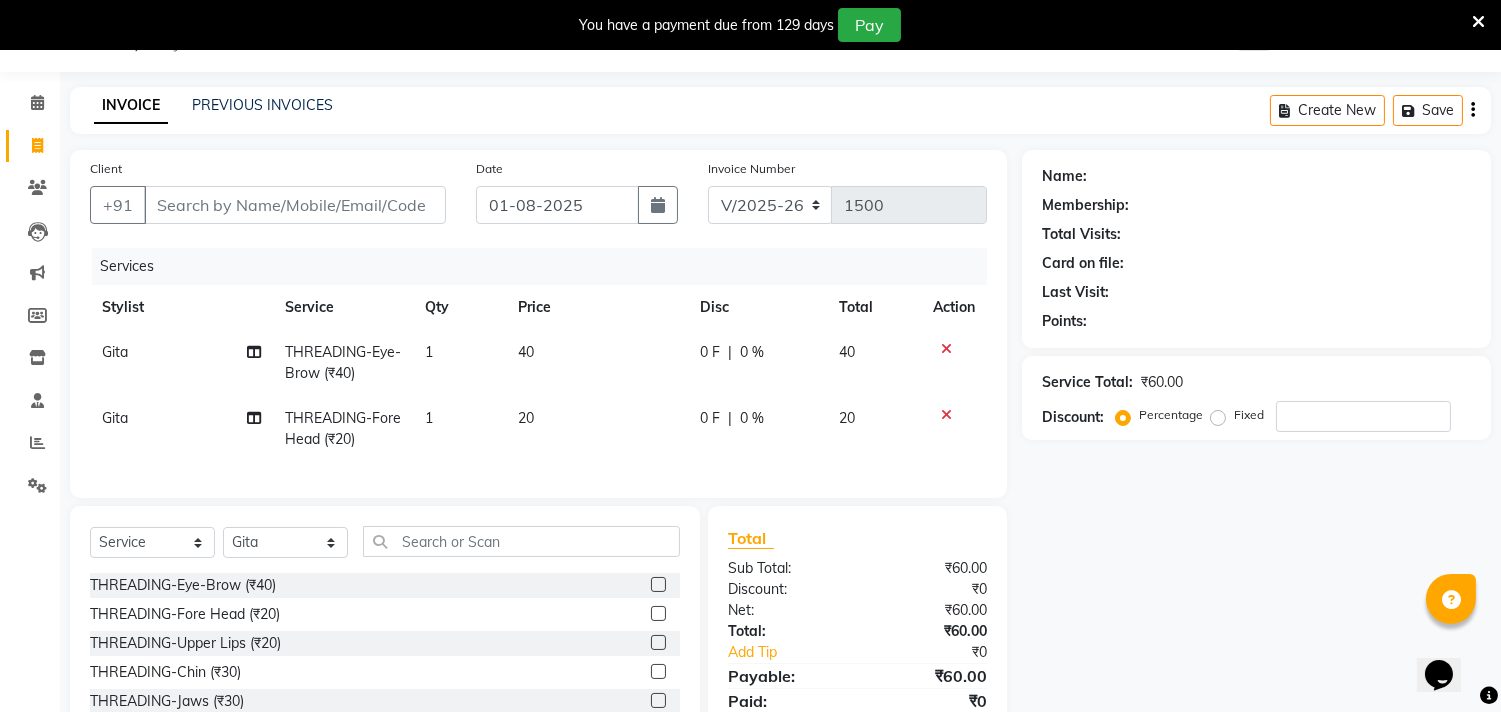 scroll, scrollTop: 161, scrollLeft: 0, axis: vertical 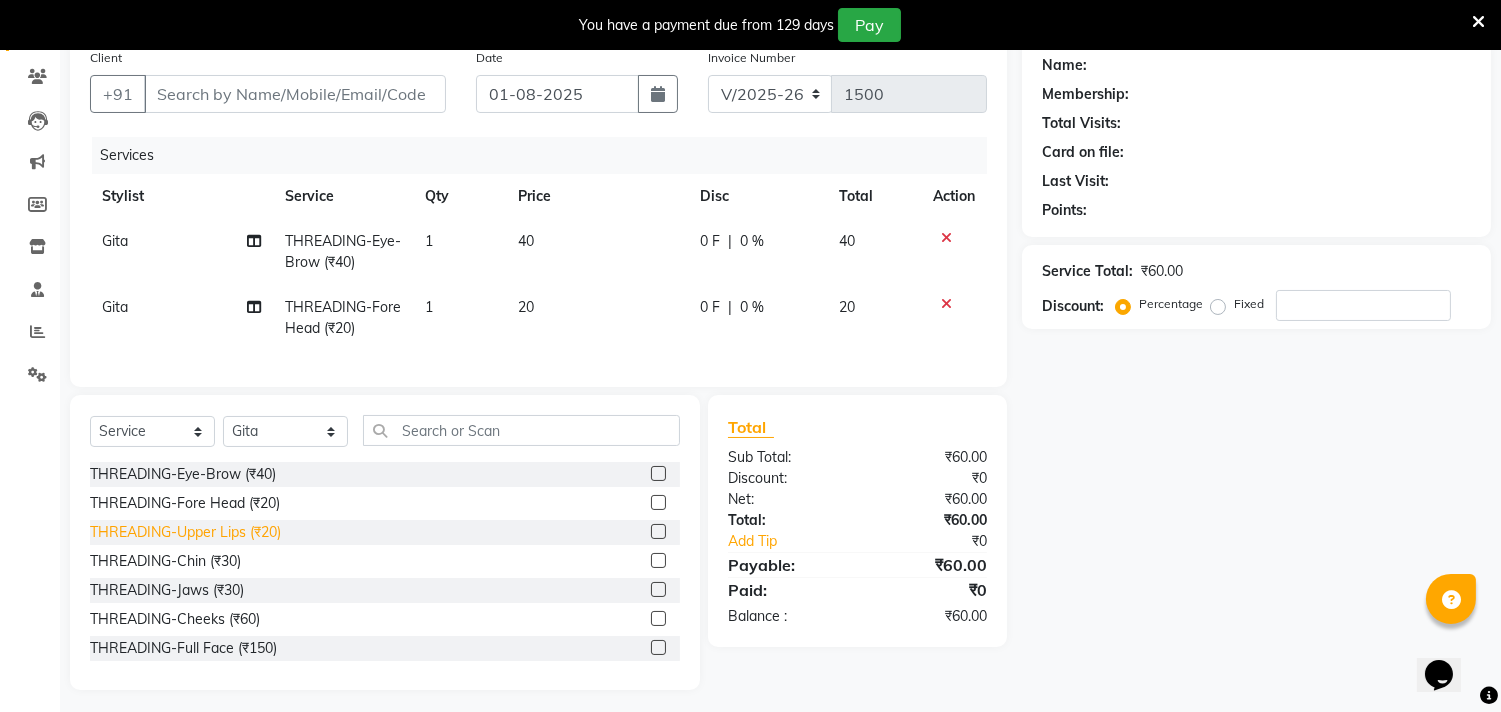 click on "THREADING-Upper Lips (₹20)" 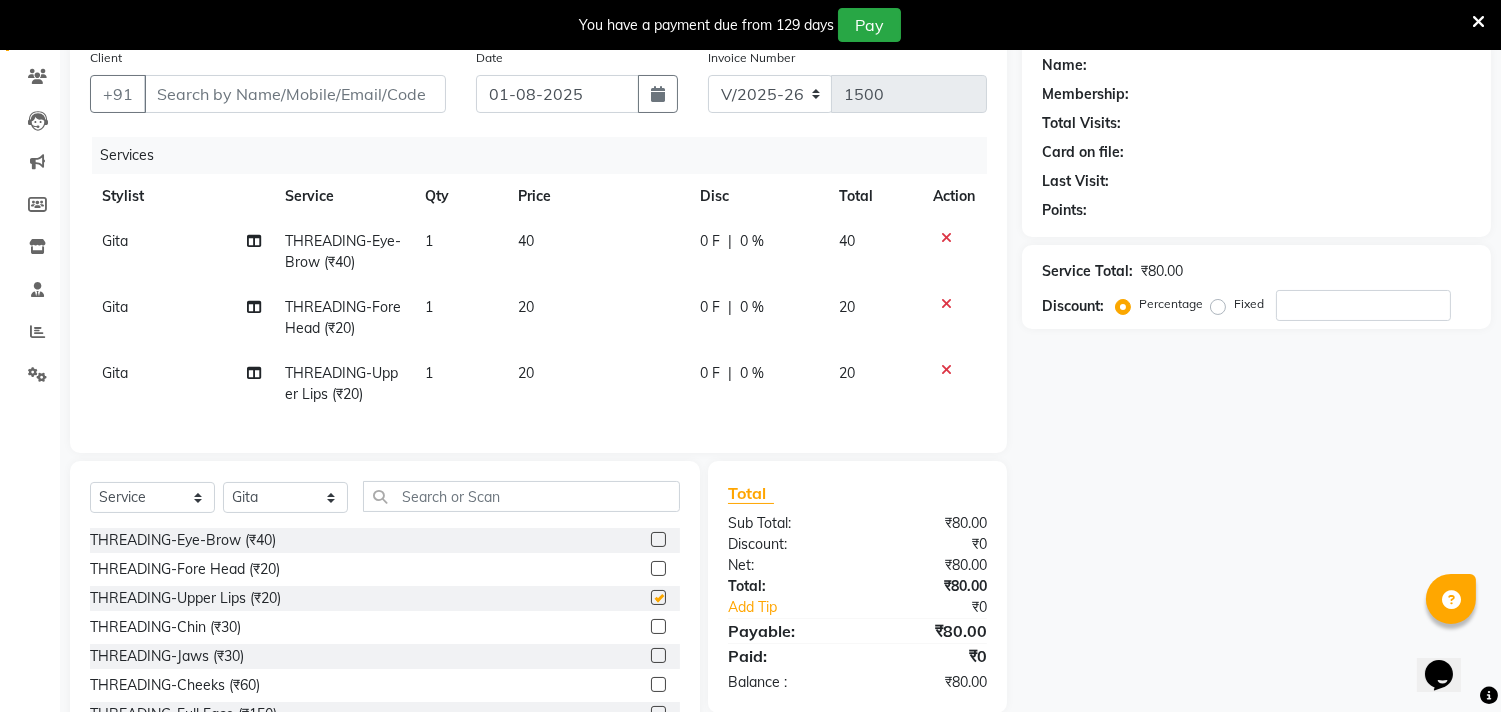 checkbox on "false" 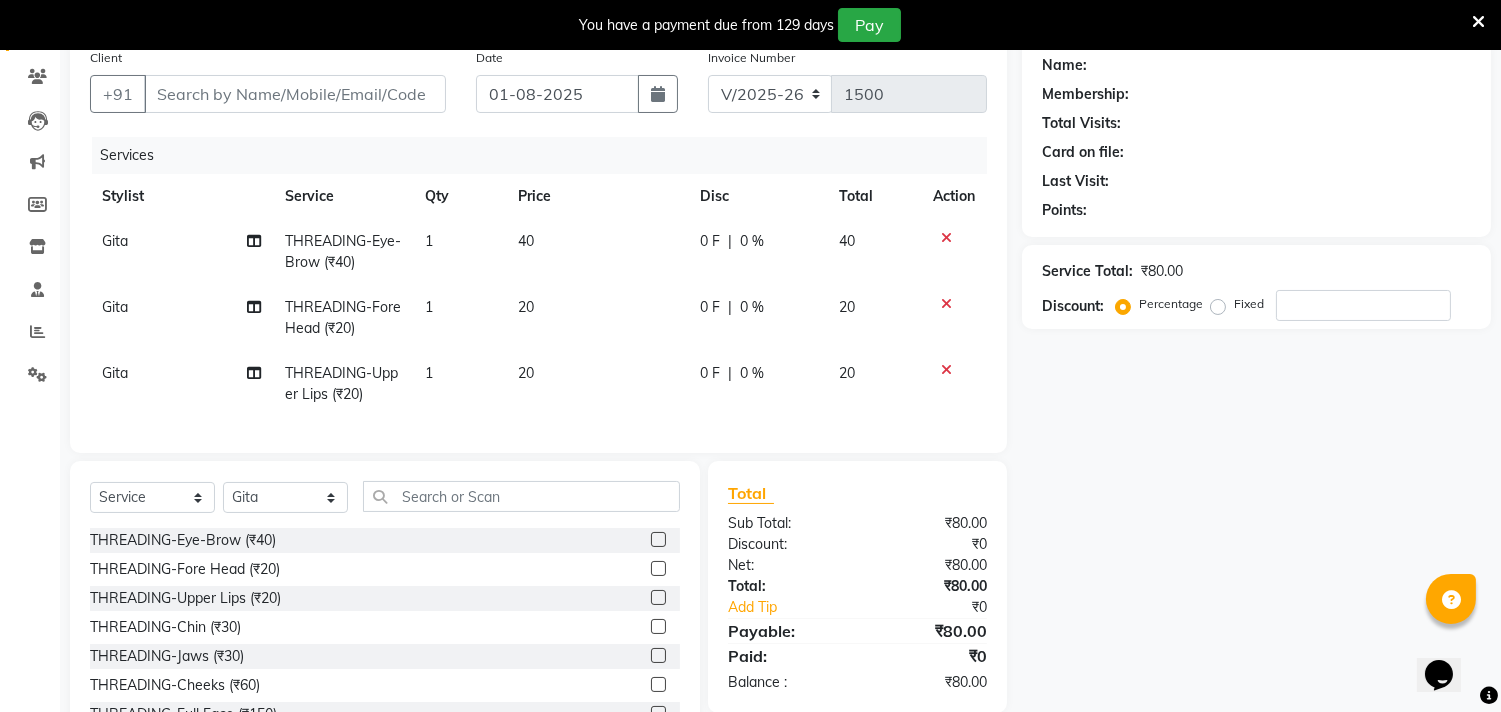 scroll, scrollTop: 111, scrollLeft: 0, axis: vertical 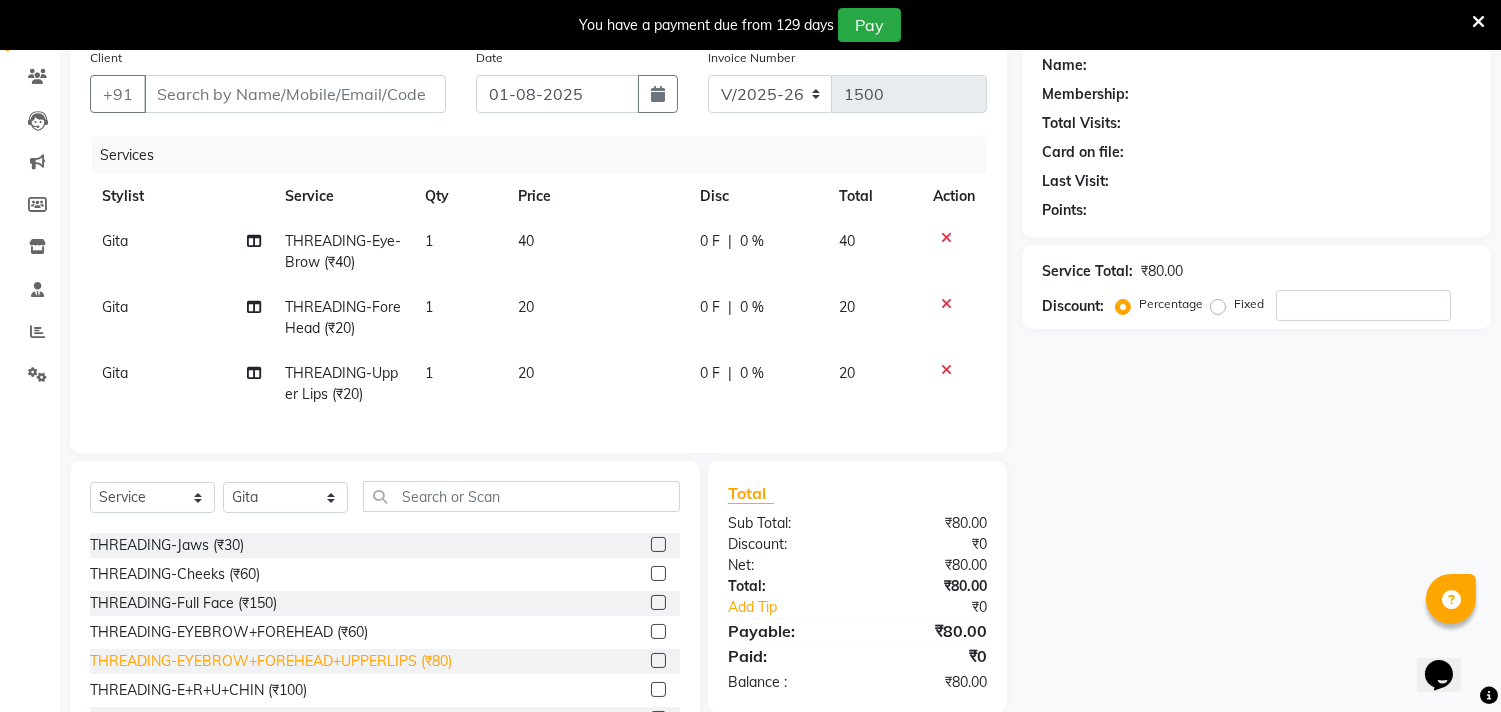 click on "THREADING-EYEBROW+FOREHEAD+UPPERLIPS (₹80)" 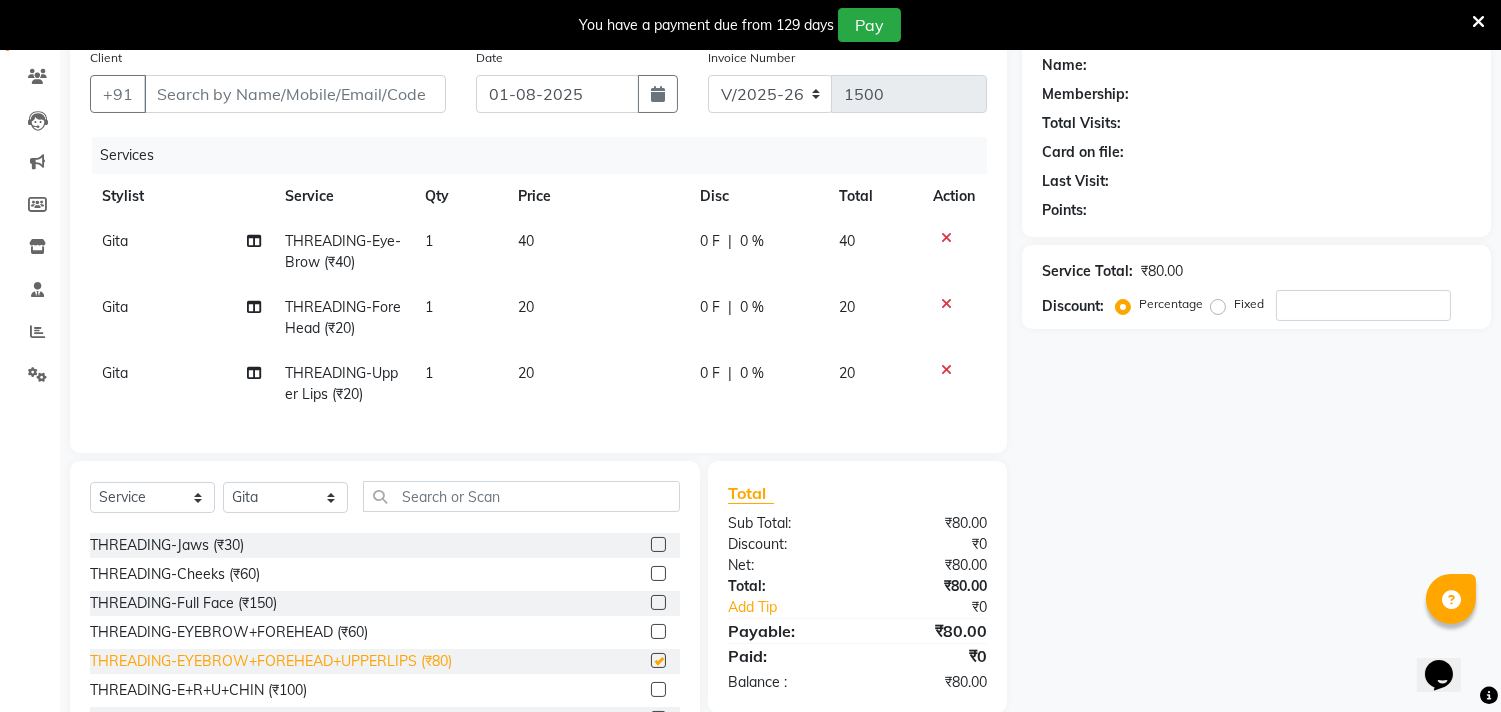 click on "THREADING-Jaws (₹30)" 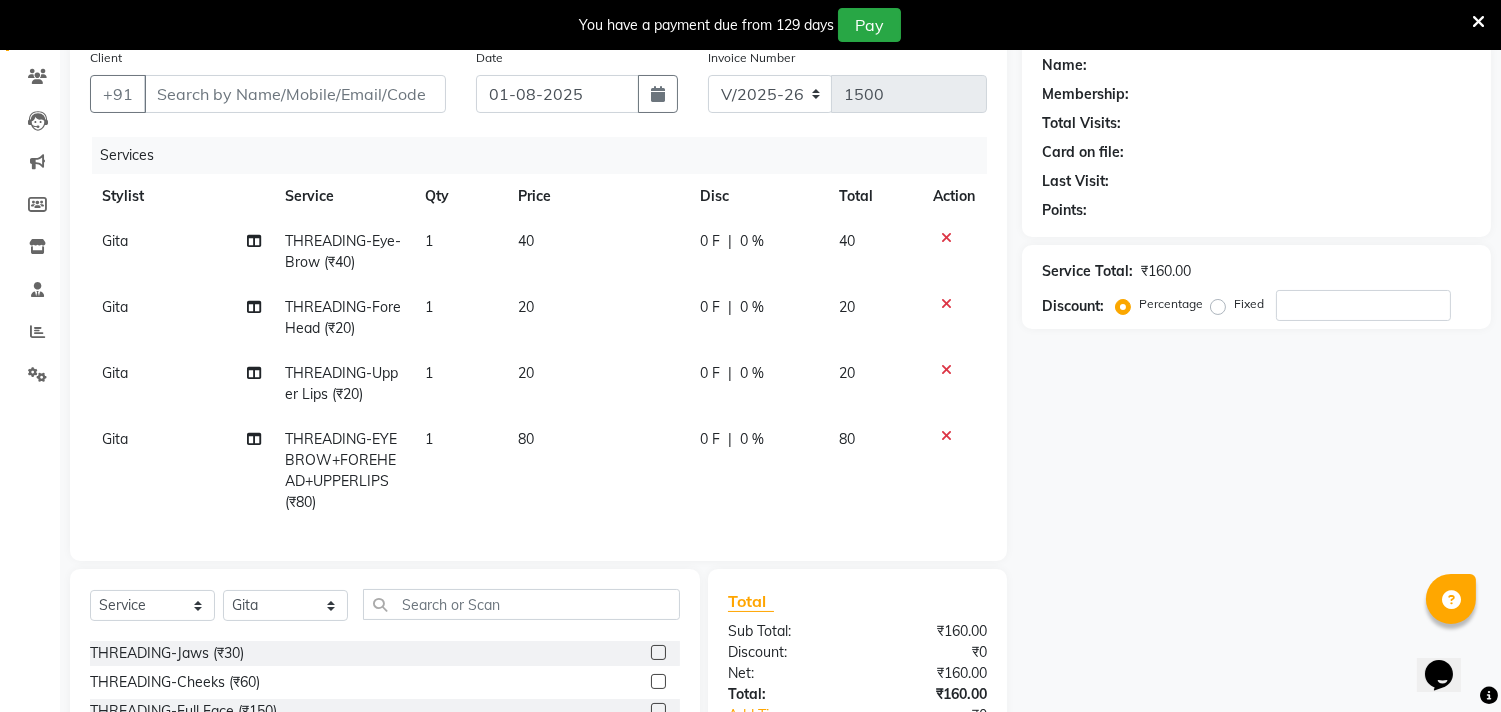 click 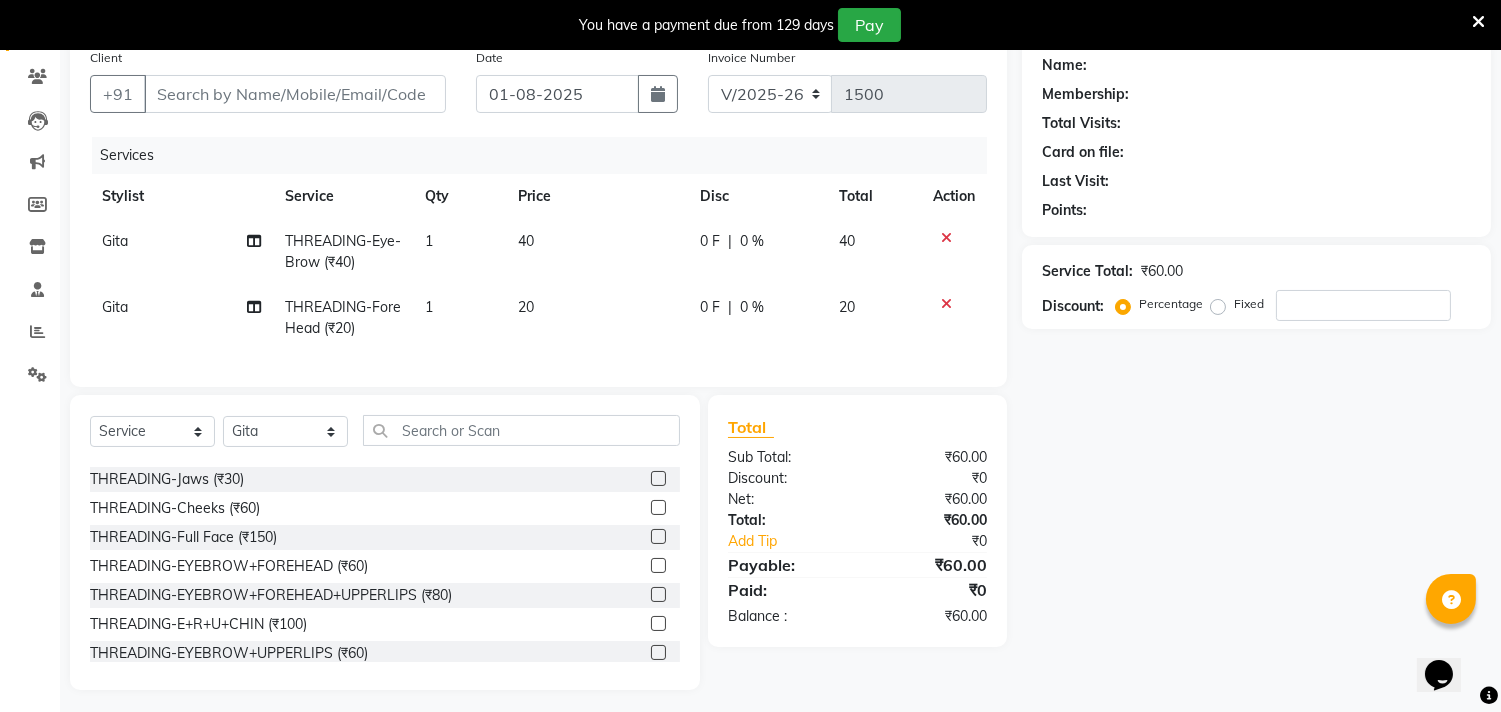 click 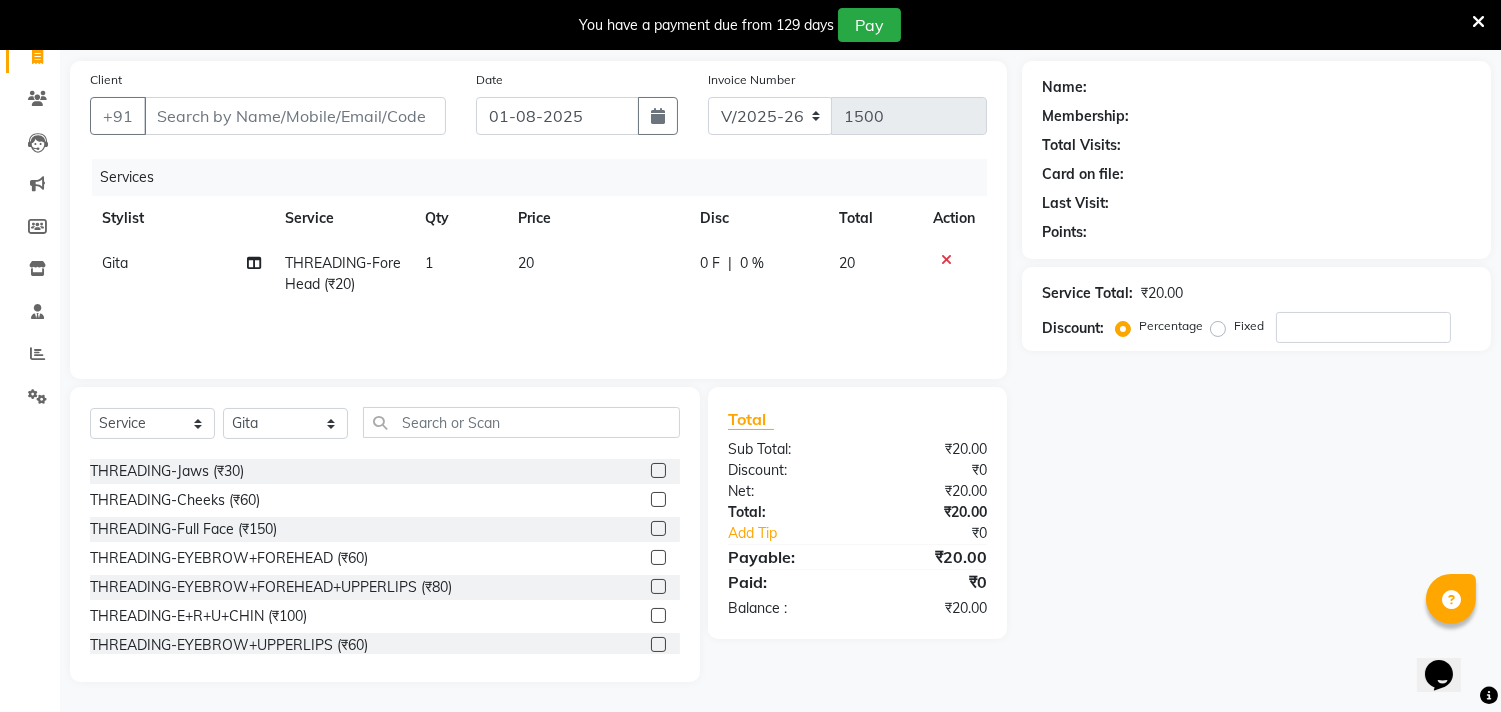 scroll, scrollTop: 138, scrollLeft: 0, axis: vertical 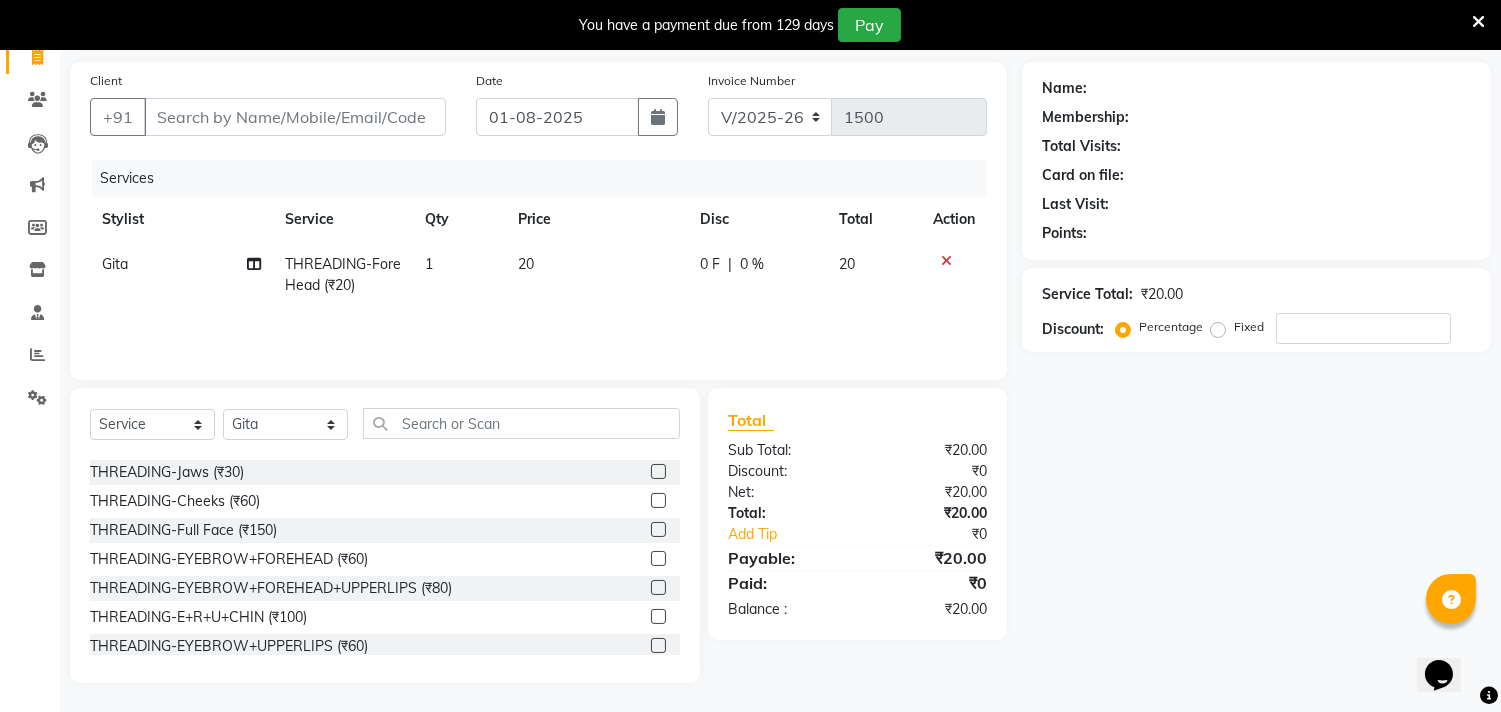 click 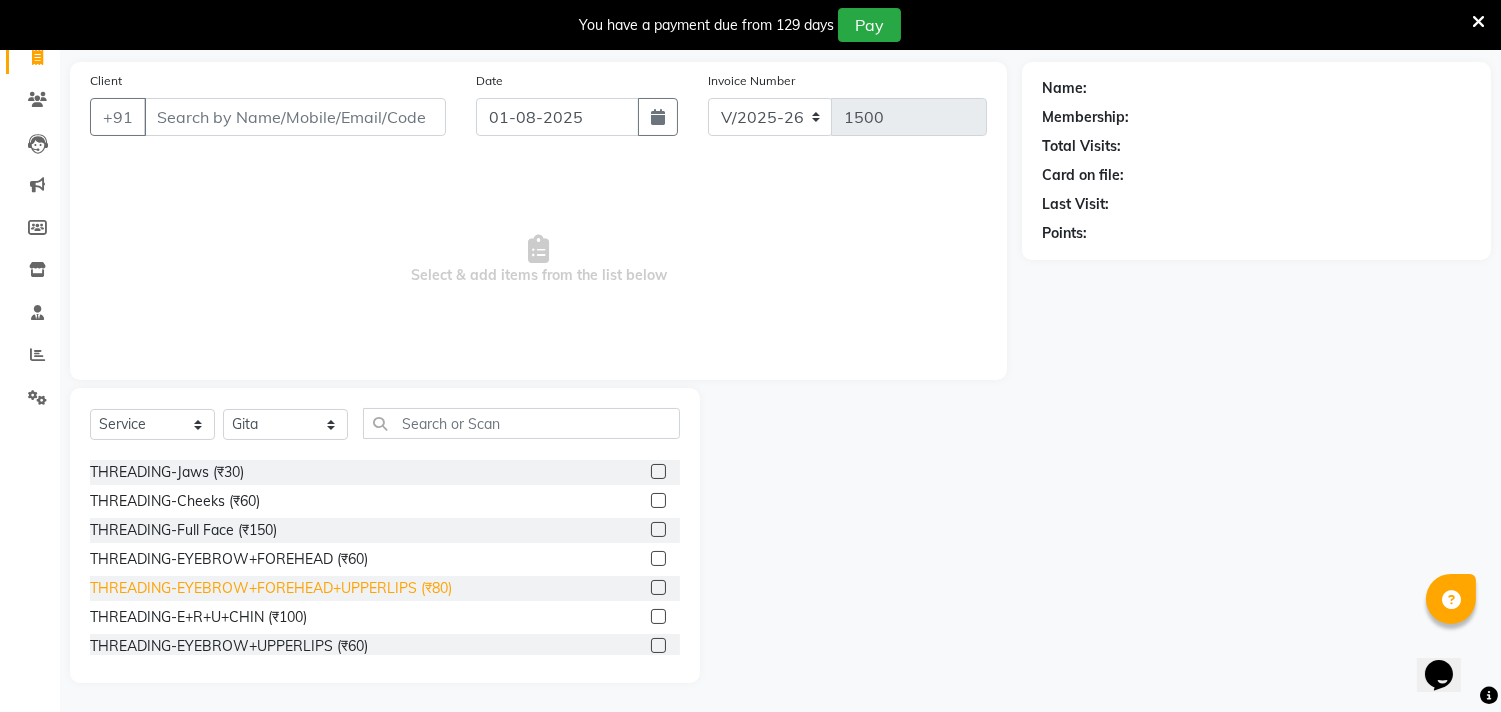 click on "THREADING-EYEBROW+FOREHEAD+UPPERLIPS (₹80)" 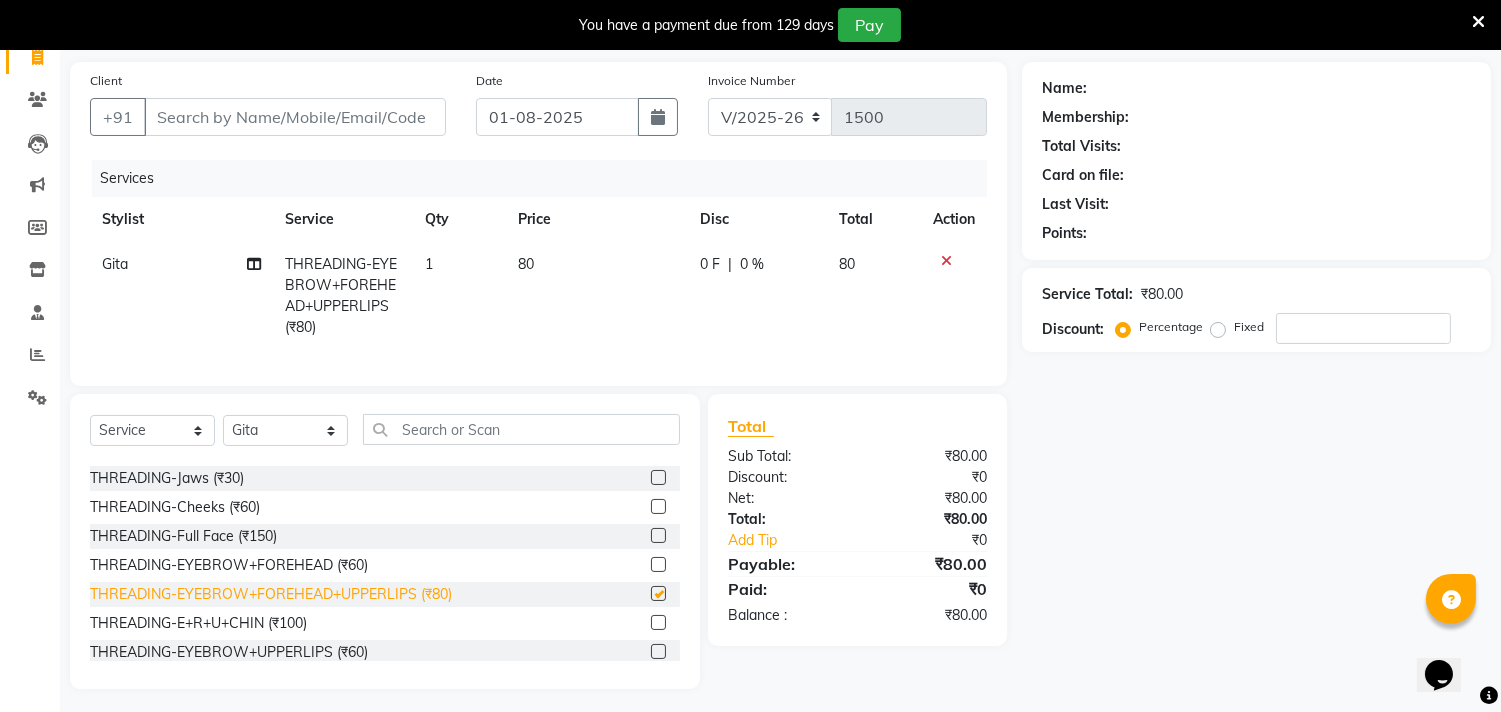 scroll, scrollTop: 161, scrollLeft: 0, axis: vertical 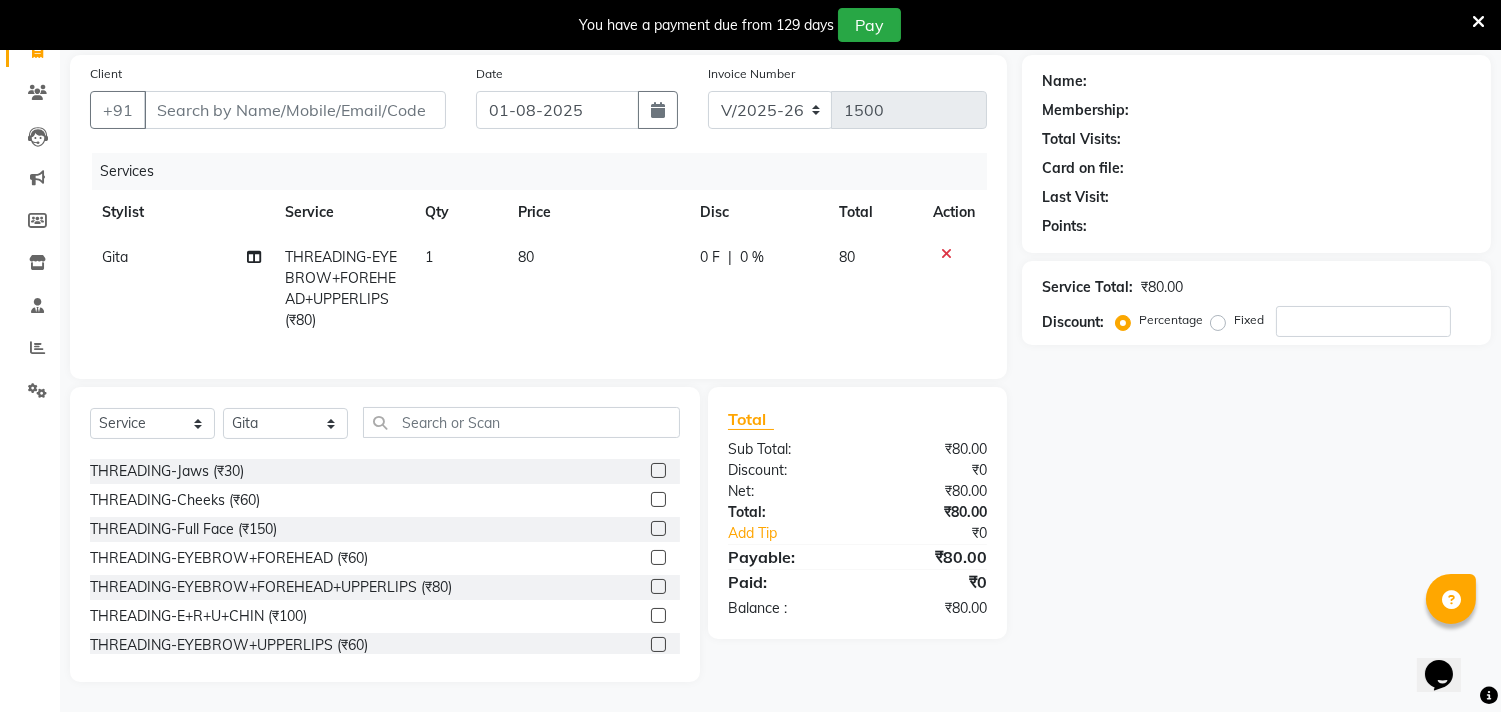 checkbox on "false" 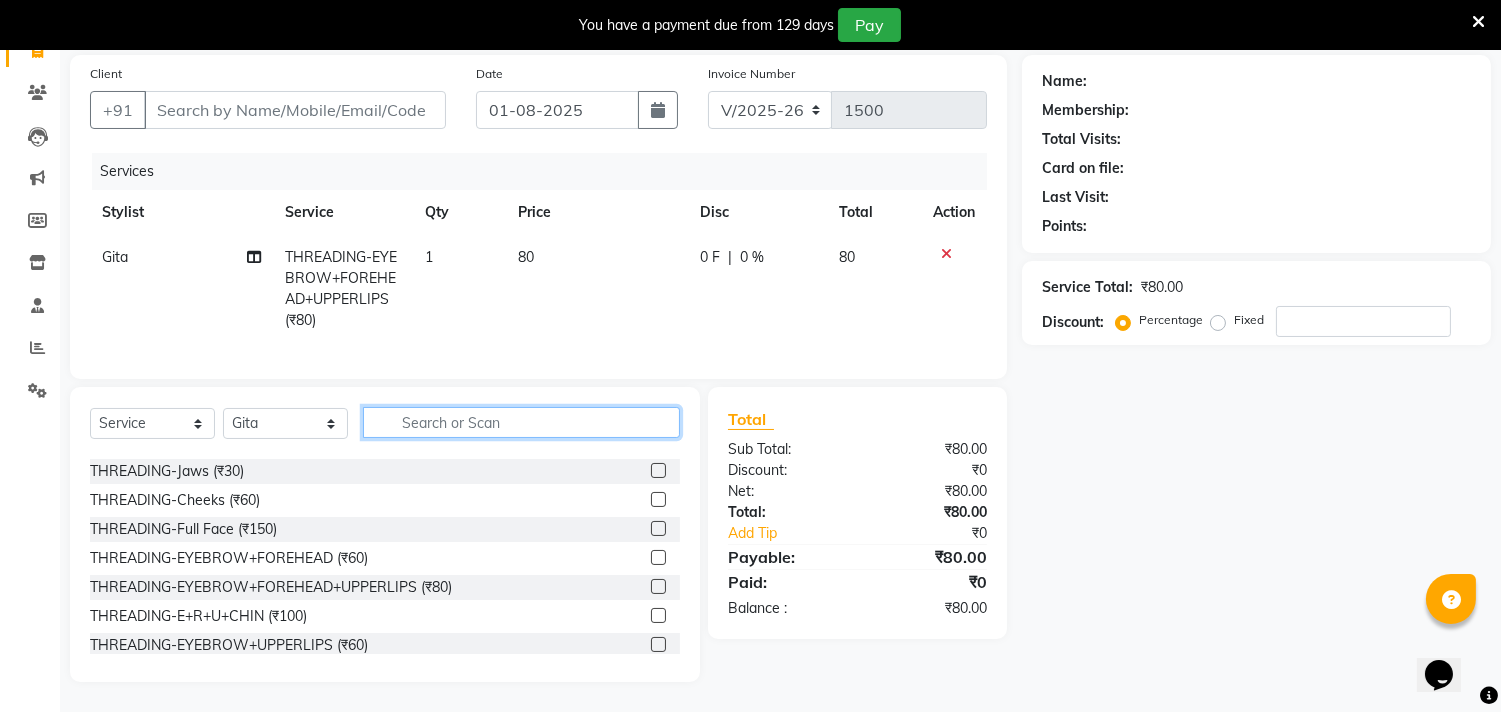 click 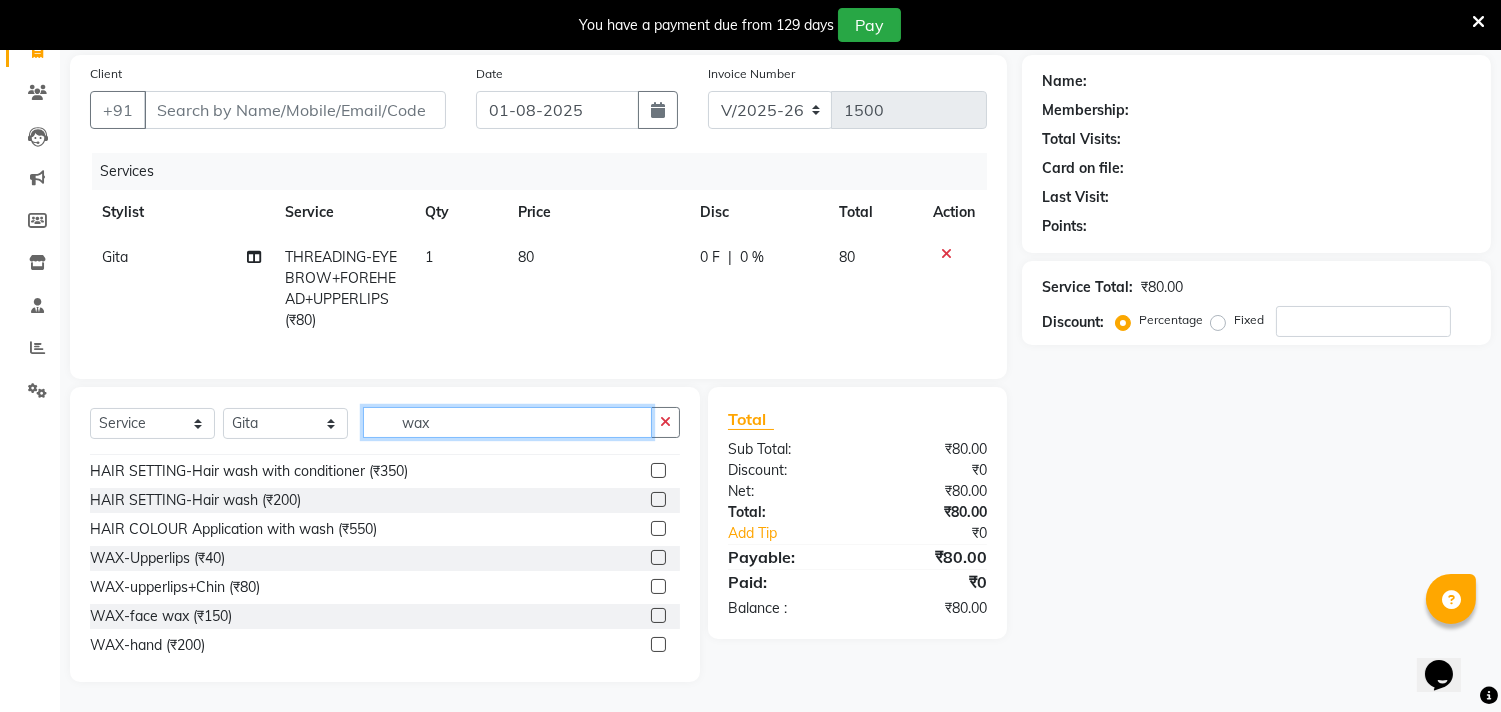 scroll, scrollTop: 0, scrollLeft: 0, axis: both 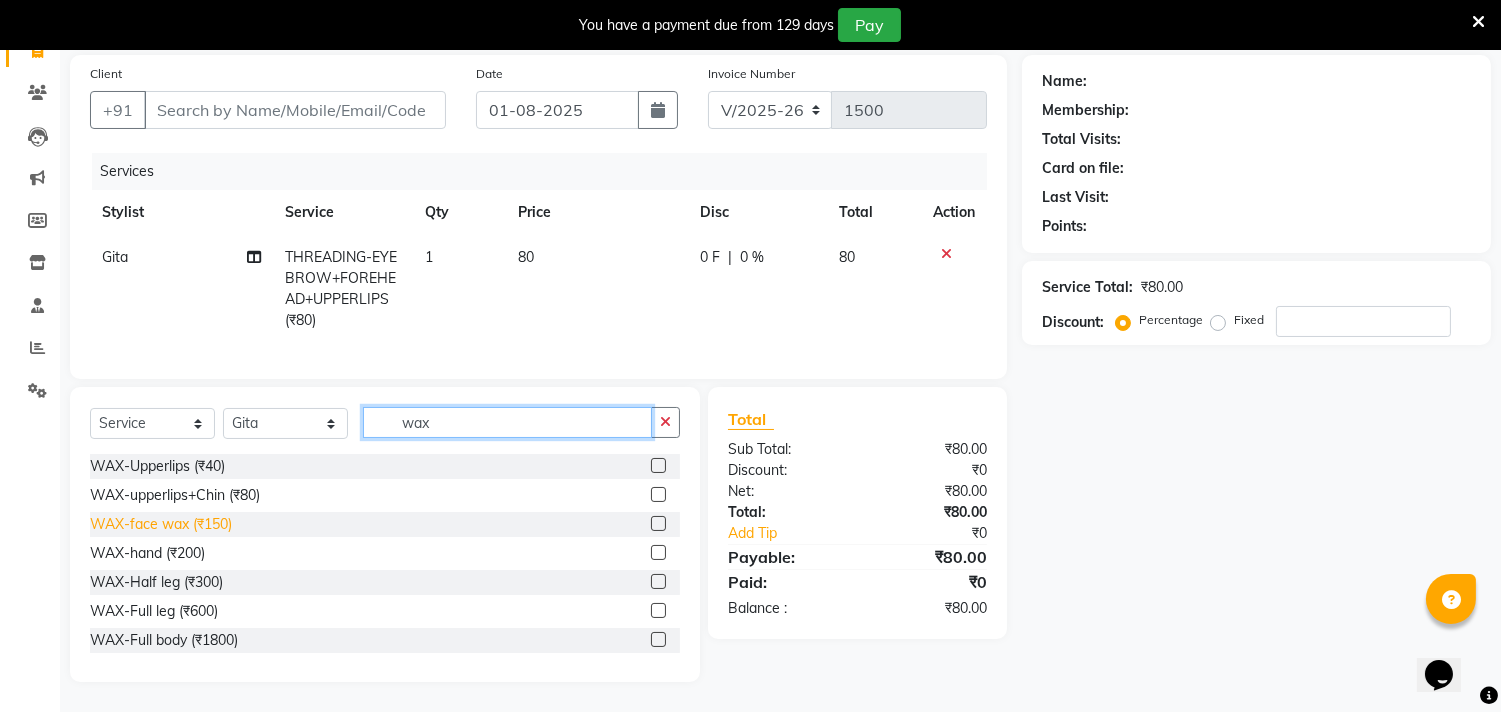type on "wax" 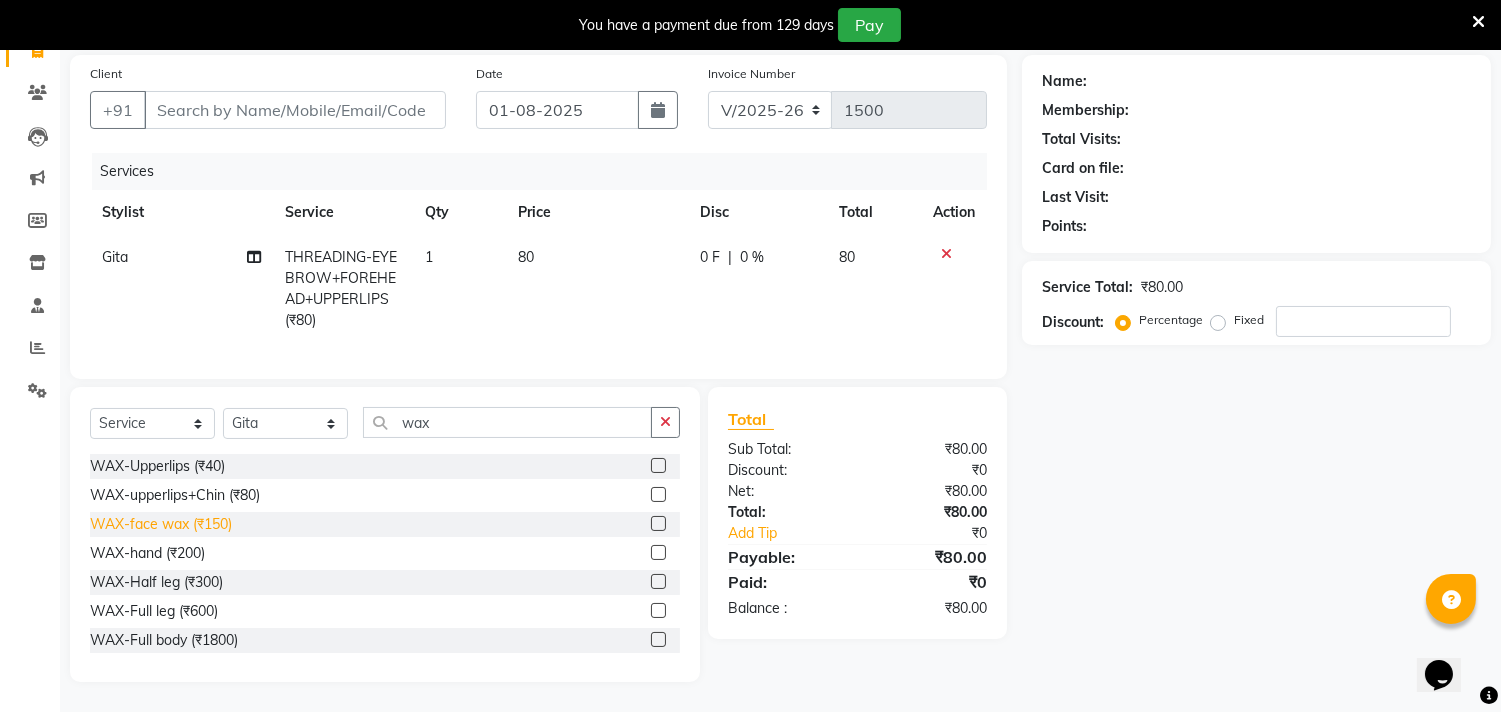 click on "WAX-face wax (₹150)" 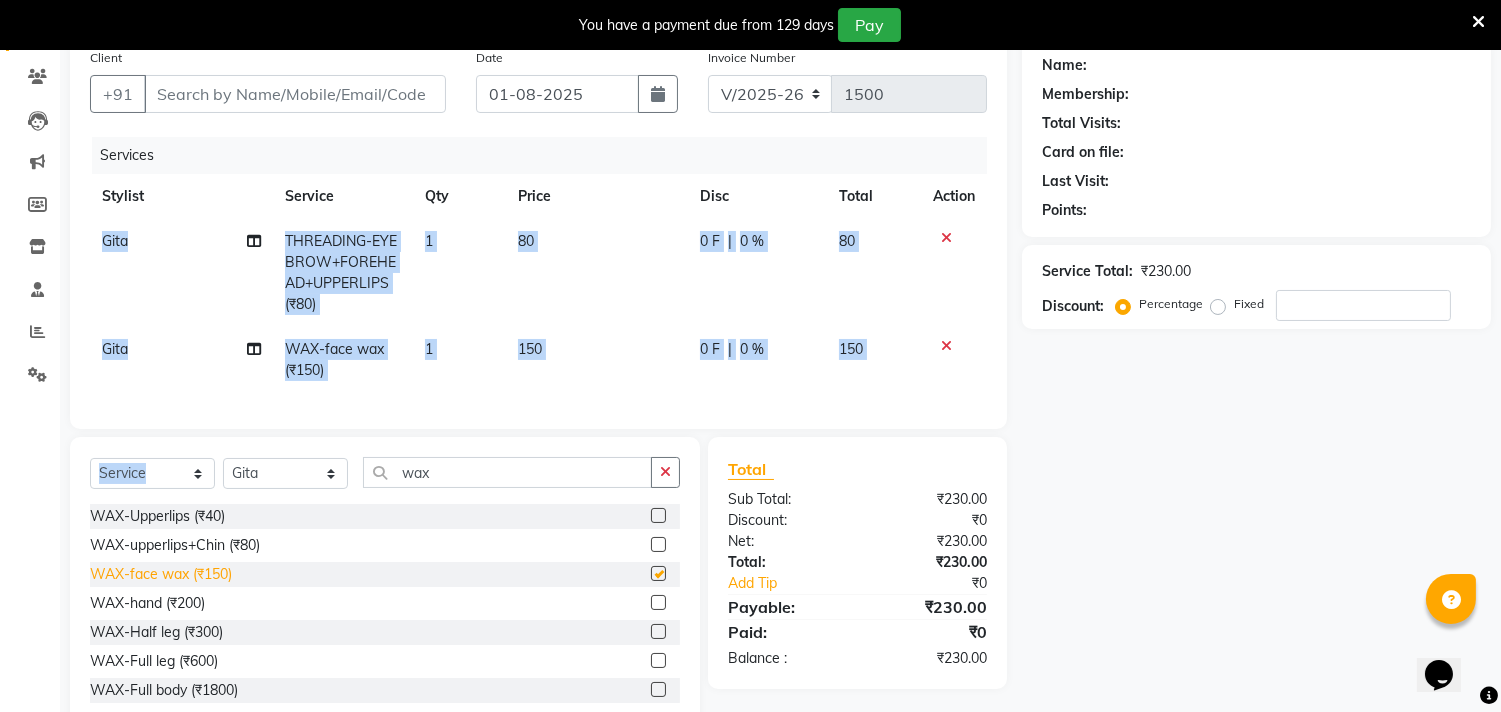 click on "Select Service Product Membership Package Voucher Prepaid Gift Card Select Stylist [FIRST] [LAST] Sanjivani Vaishali Mam wax" 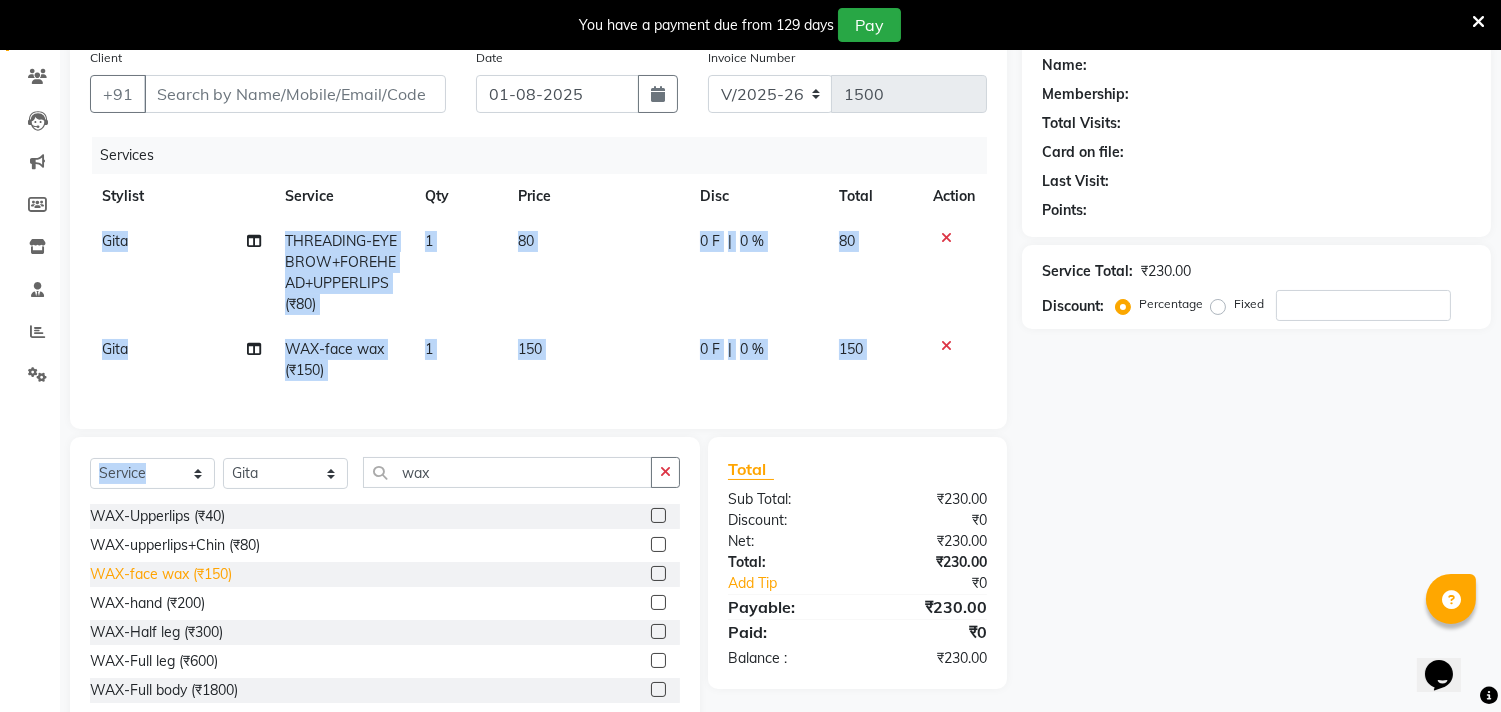 checkbox on "false" 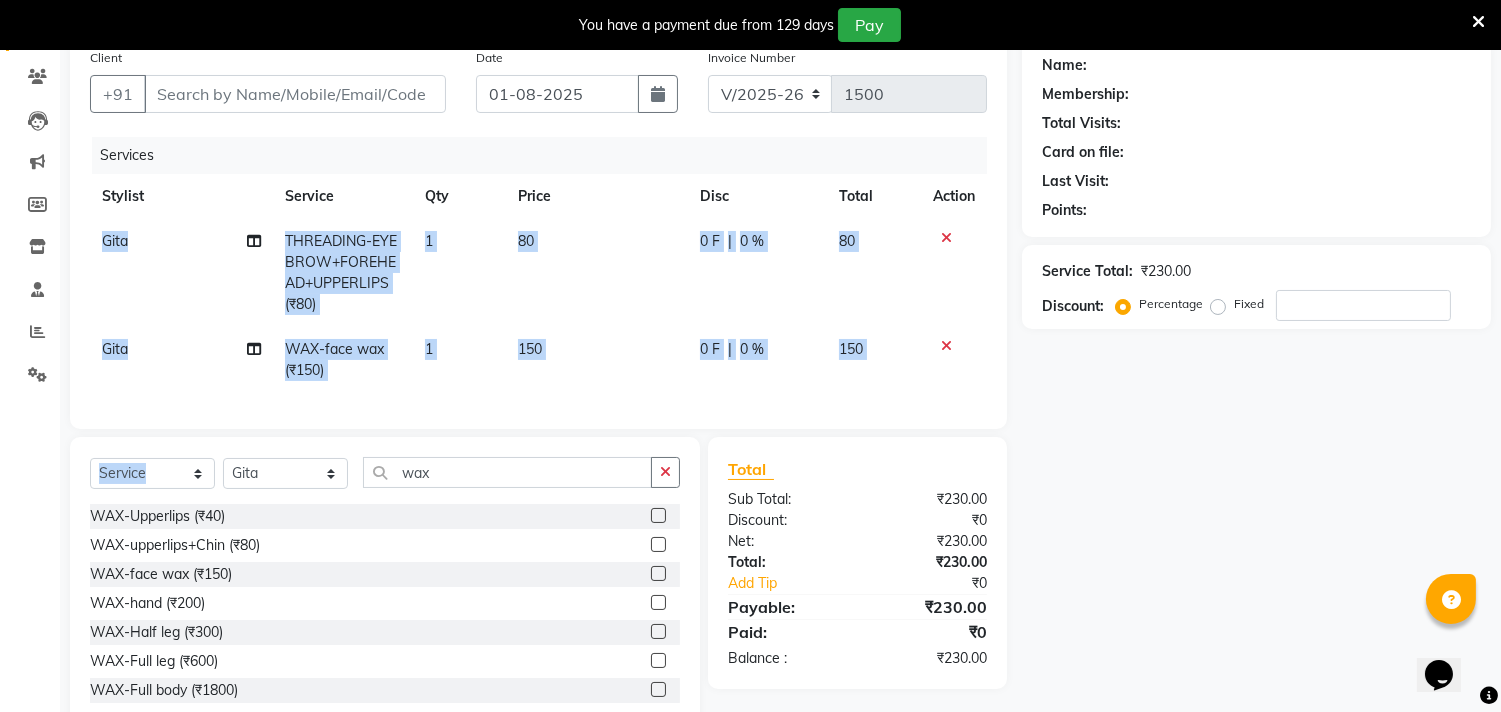 scroll, scrollTop: 0, scrollLeft: 0, axis: both 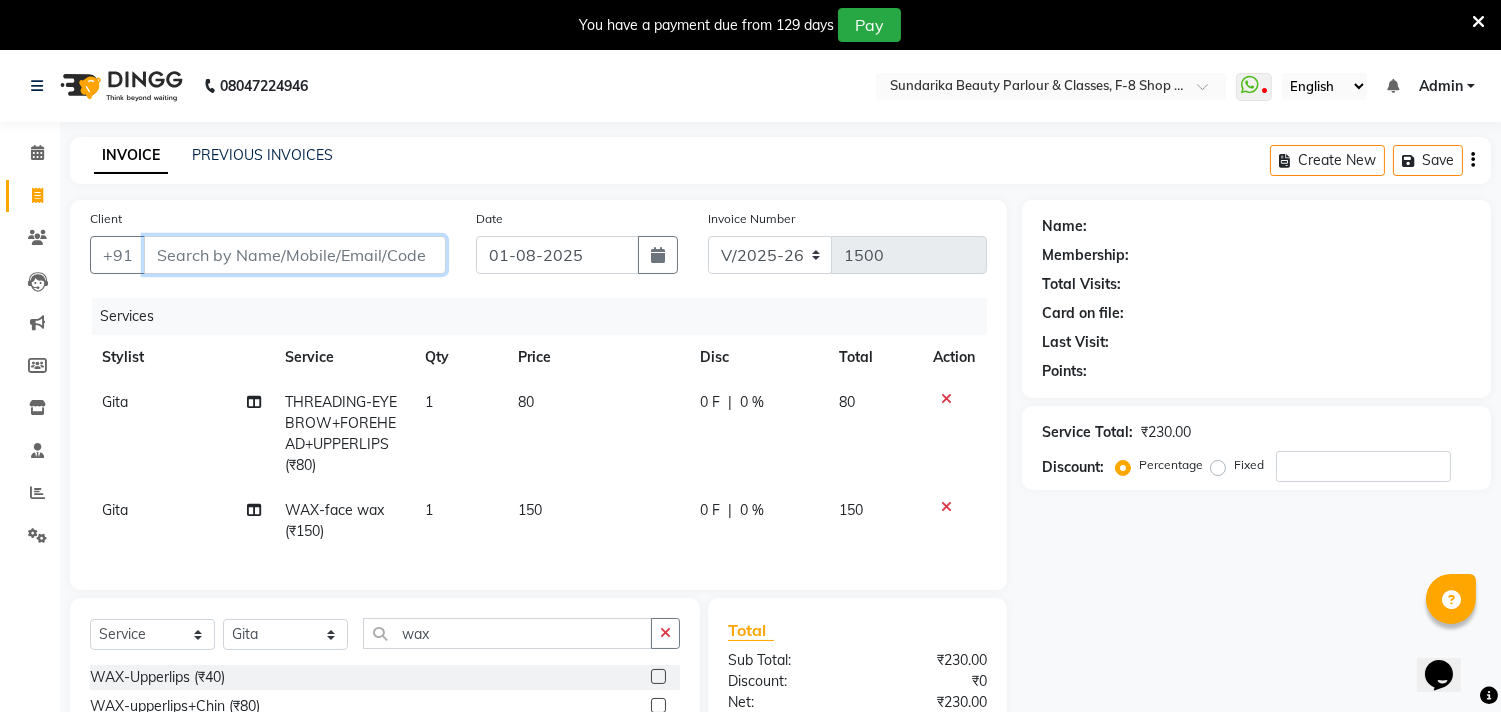 click on "Client" at bounding box center [295, 255] 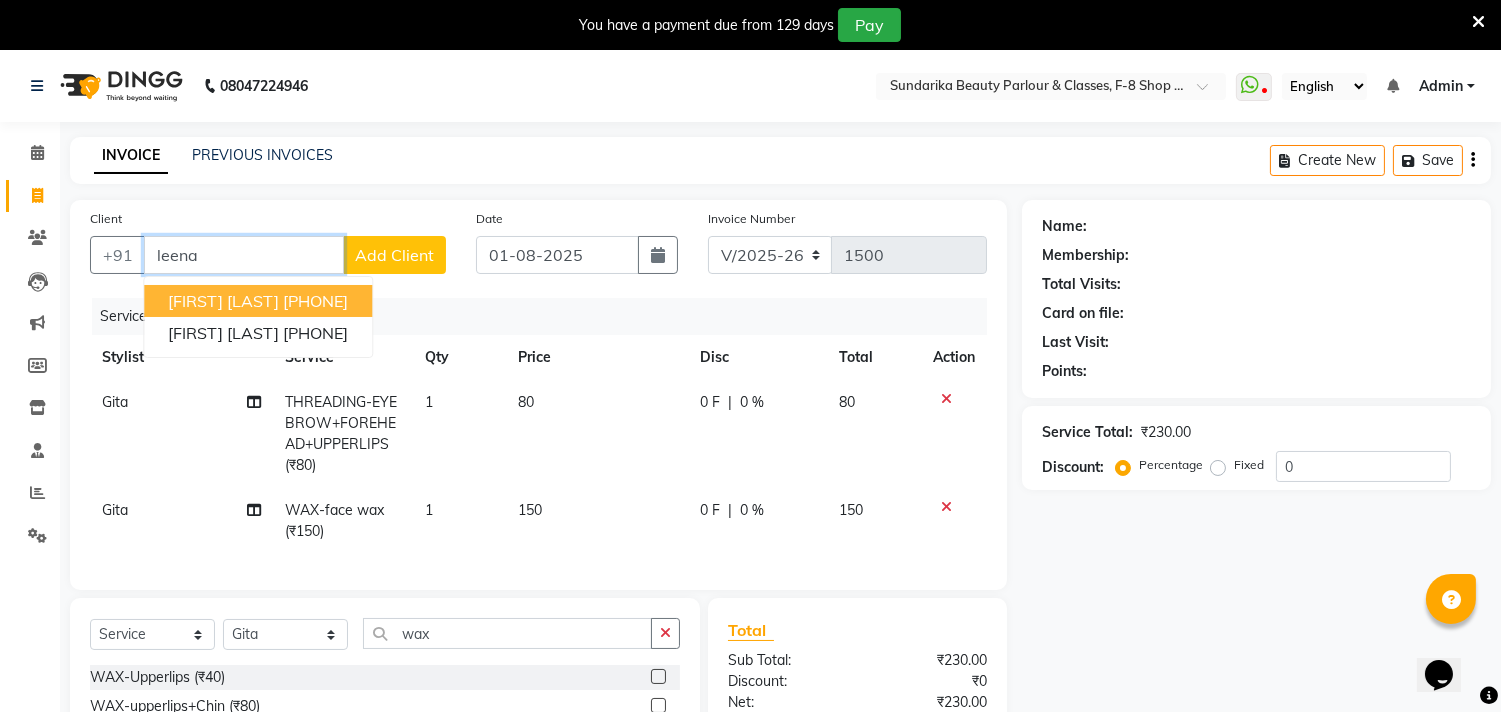 click on "[PHONE]" at bounding box center (315, 301) 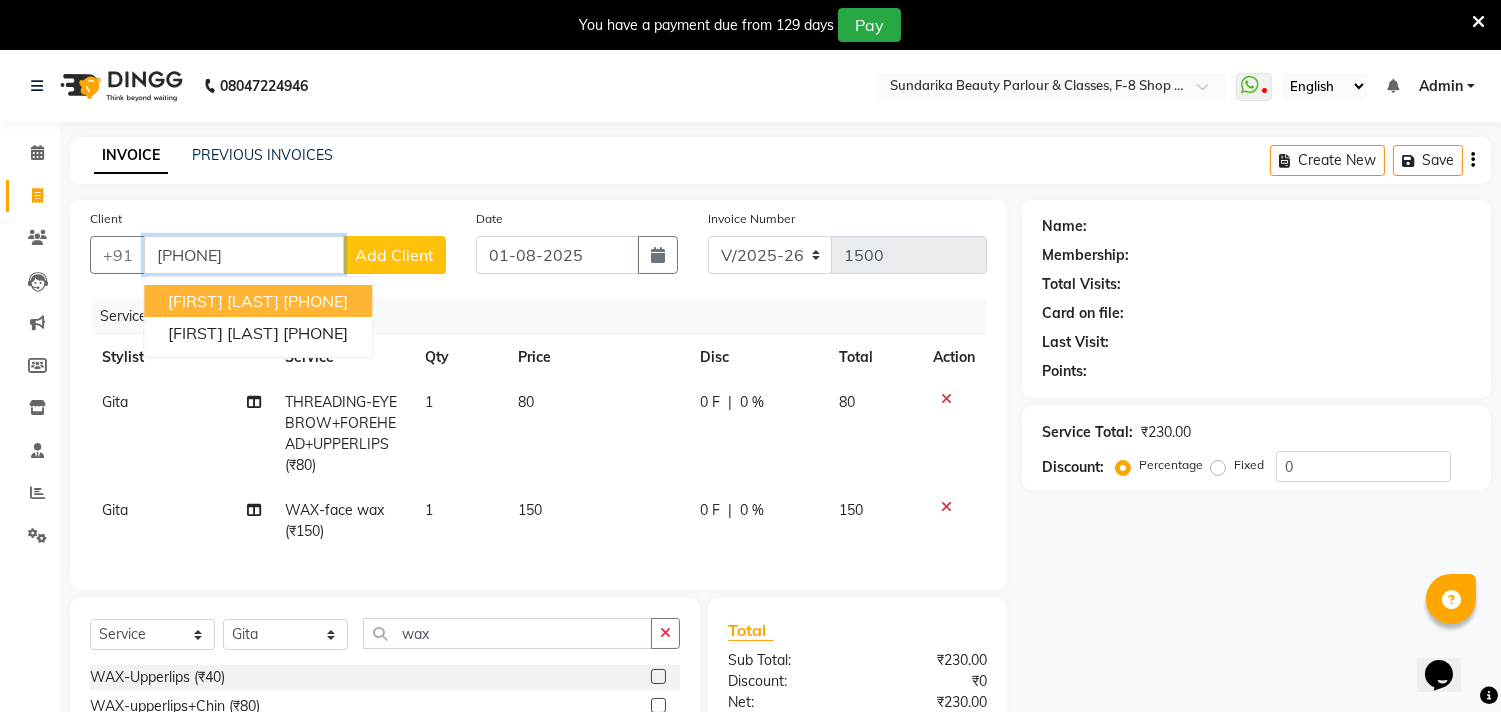 type on "[PHONE]" 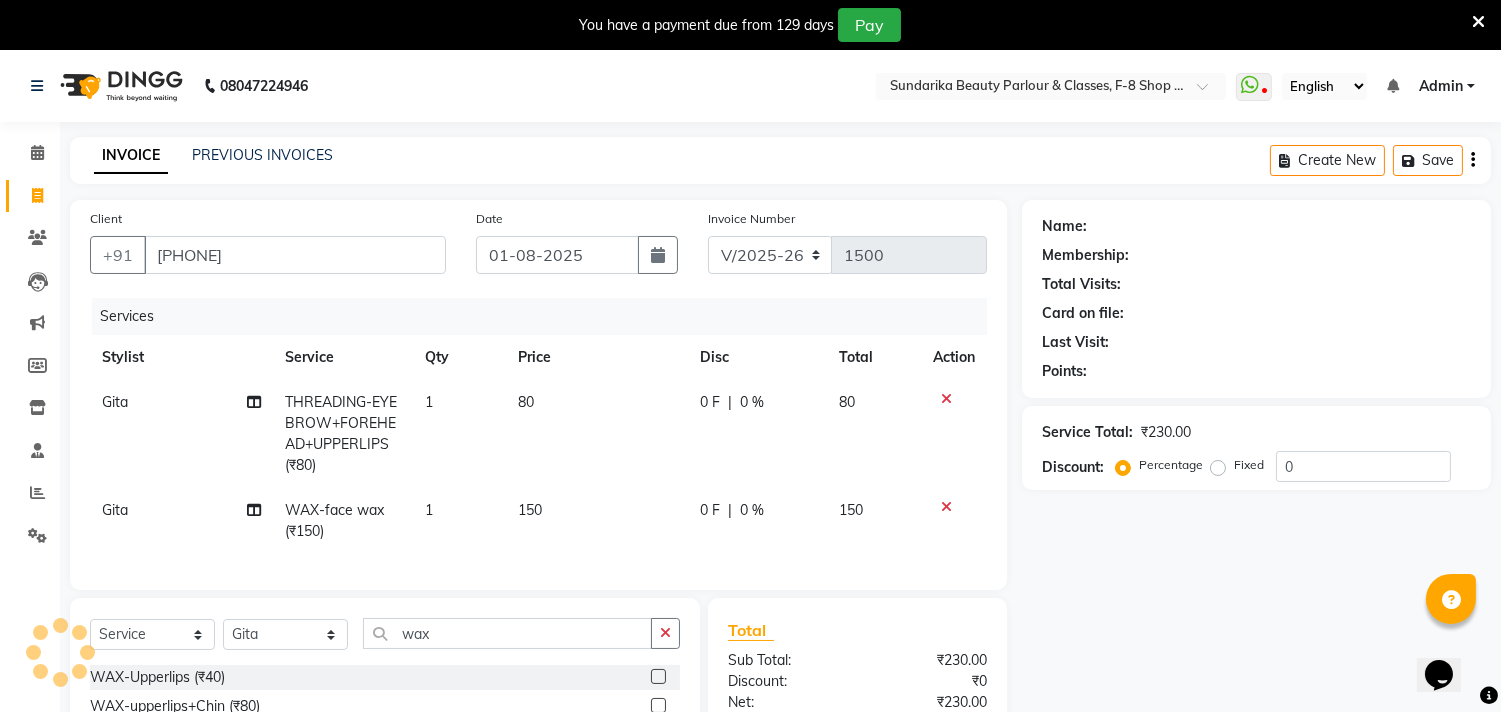 click on "Client +91 [PHONE] Date 01-08-2025 Invoice Number V/2025 V/2025-26 1500 Services Stylist Service Qty Price Disc Total Action Gita THREADING-EYEBROW+FOREHEAD+UPPERLIPS (₹80) 1 80 0 F | 0 % 80 Gita WAX-face wax (₹150) 1 150 0 F | 0 % 150" 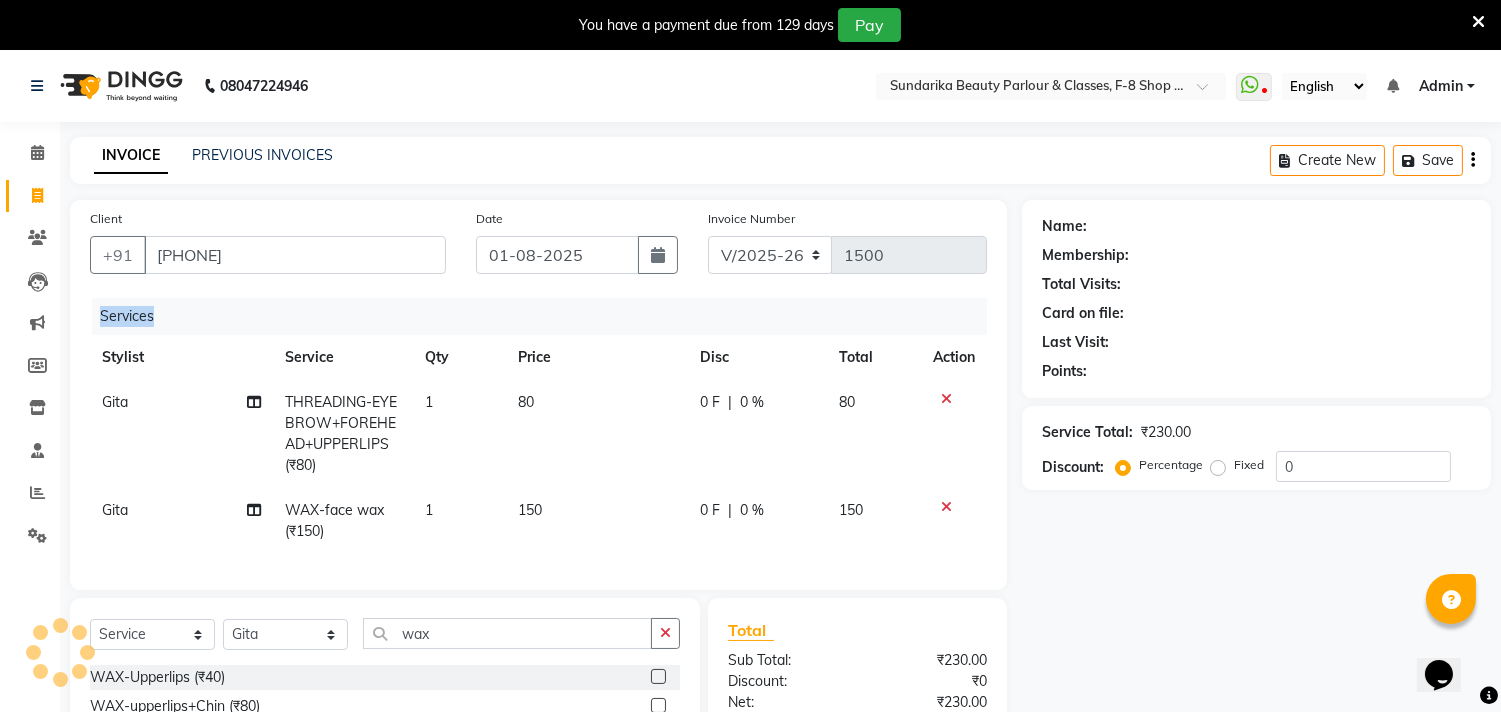 click on "Client +91 [PHONE] Date 01-08-2025 Invoice Number V/2025 V/2025-26 1500 Services Stylist Service Qty Price Disc Total Action Gita THREADING-EYEBROW+FOREHEAD+UPPERLIPS (₹80) 1 80 0 F | 0 % 80 Gita WAX-face wax (₹150) 1 150 0 F | 0 % 150" 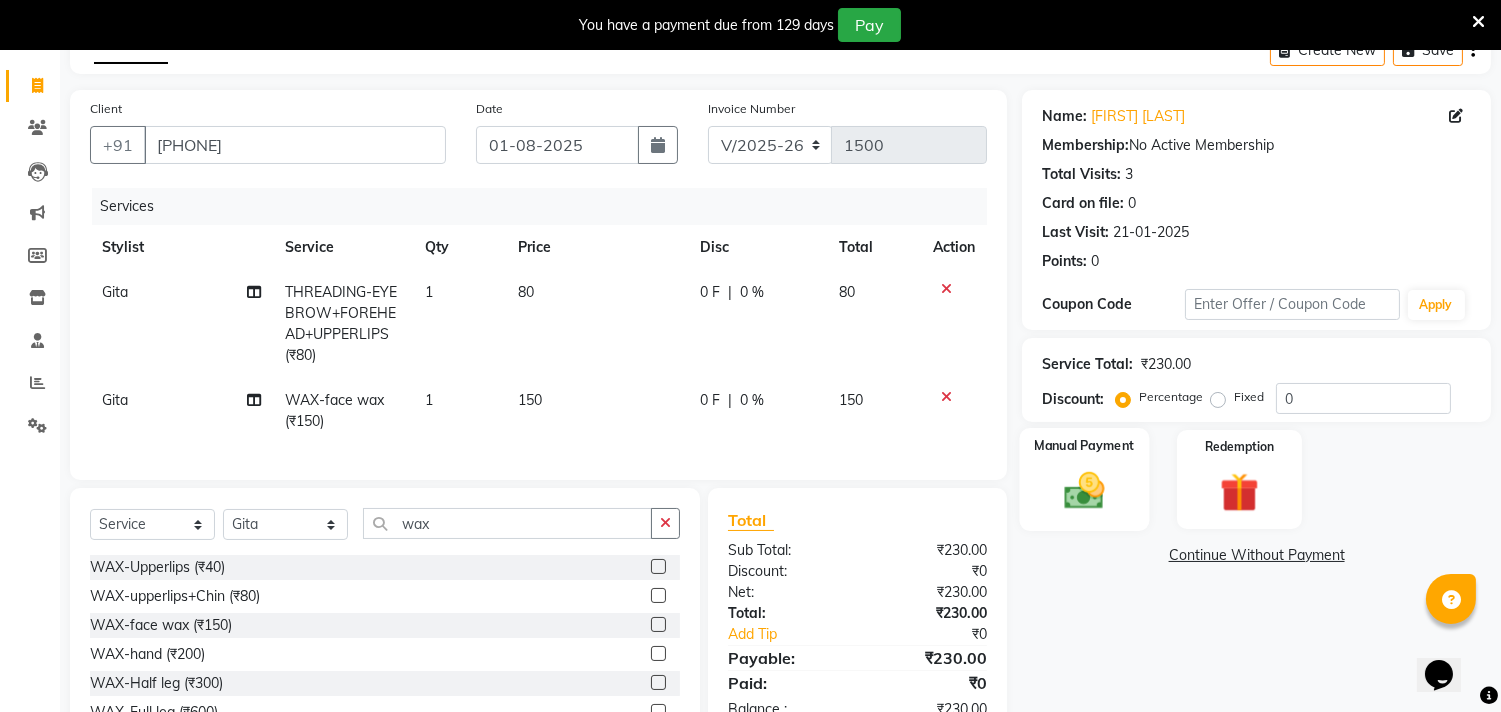 scroll, scrollTop: 111, scrollLeft: 0, axis: vertical 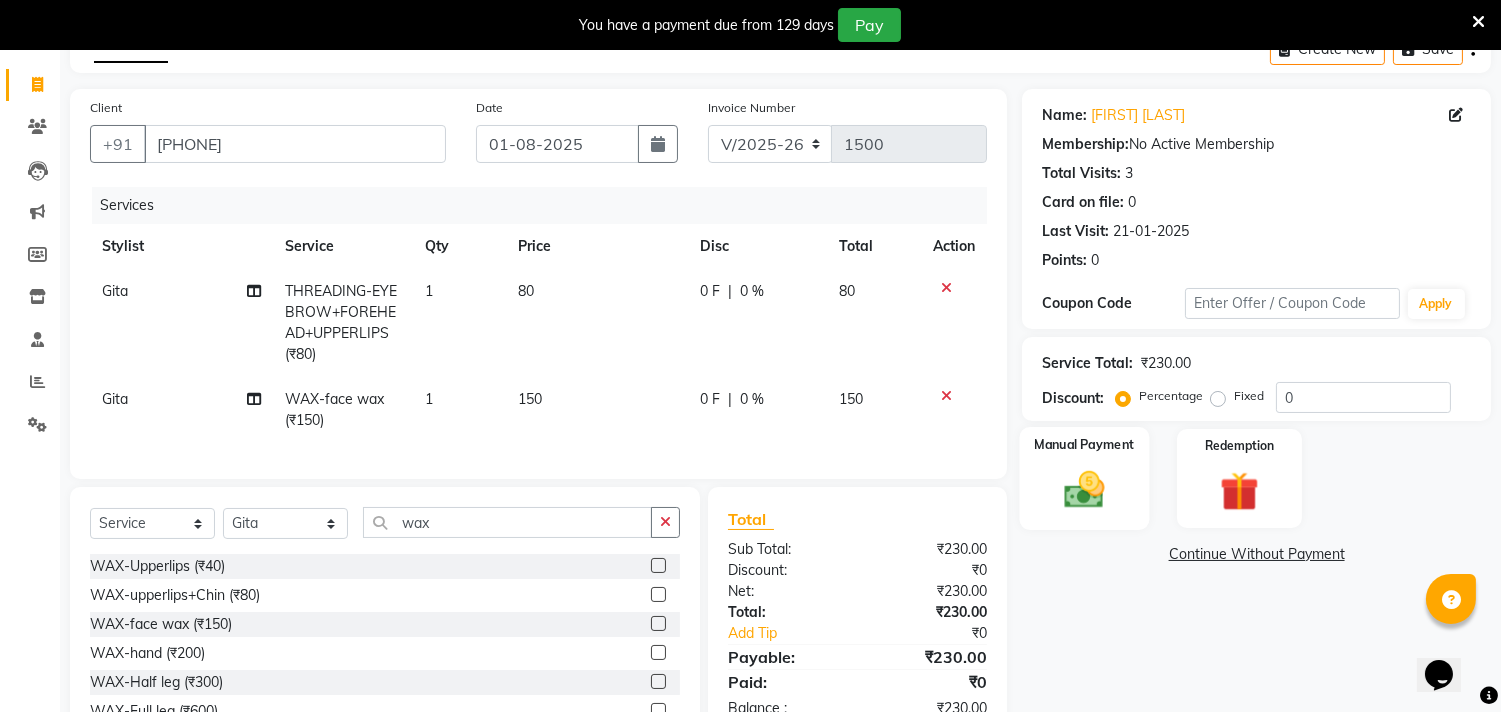 click 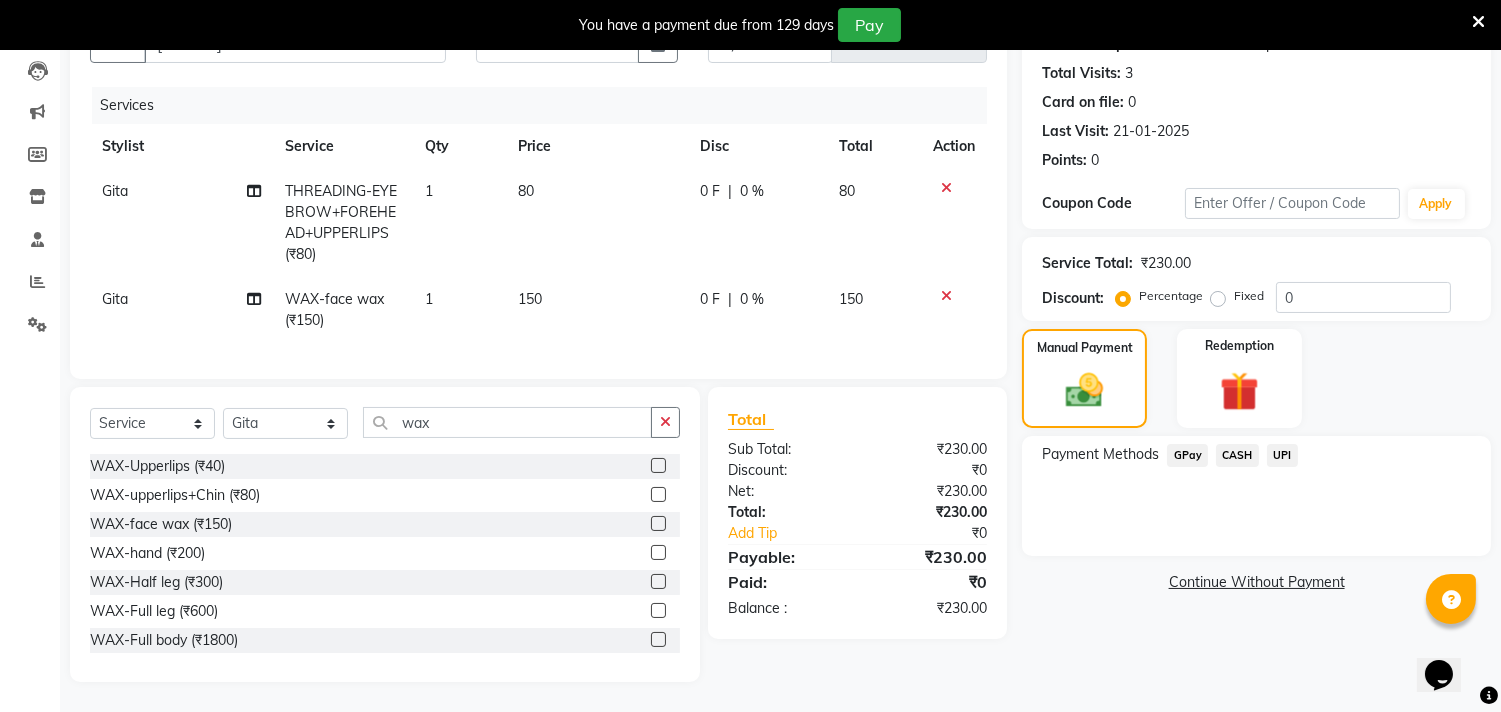 scroll, scrollTop: 227, scrollLeft: 0, axis: vertical 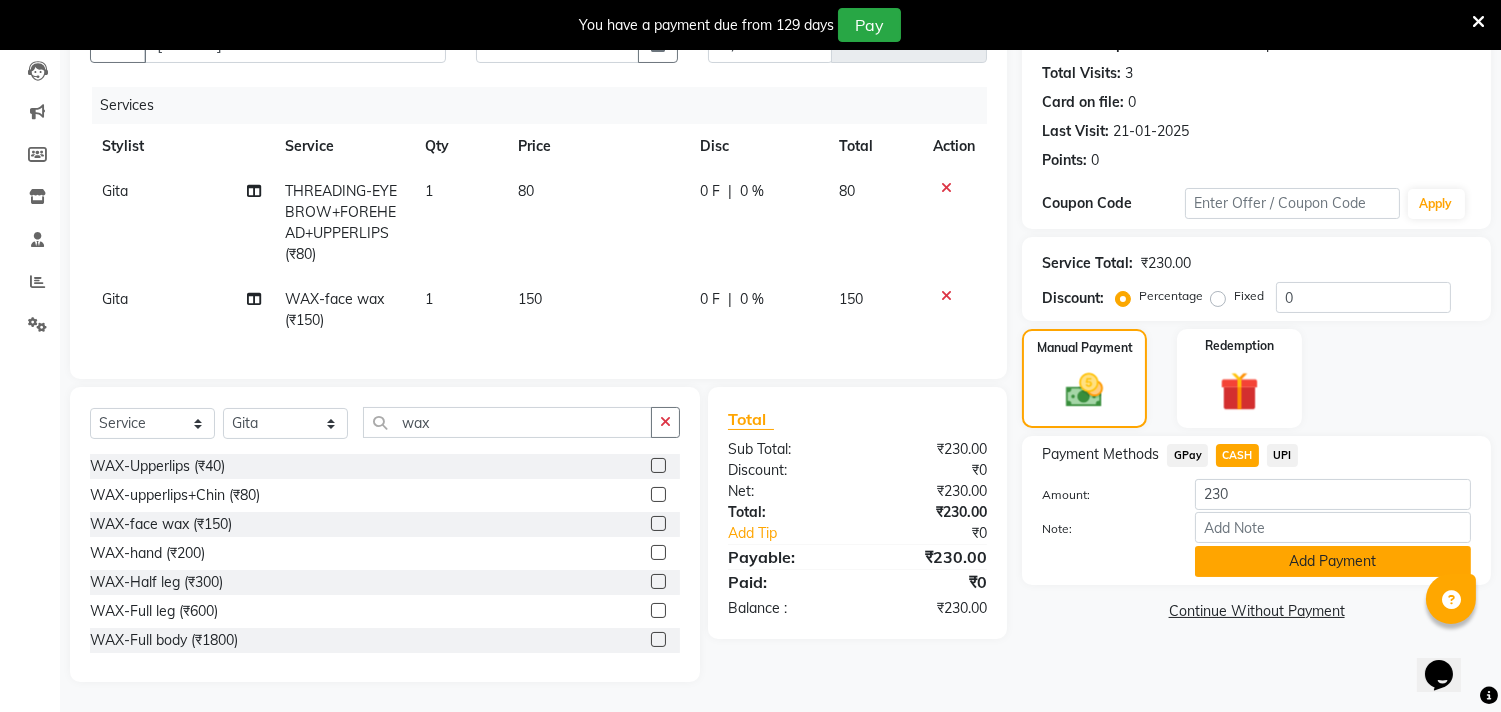 click on "Add Payment" 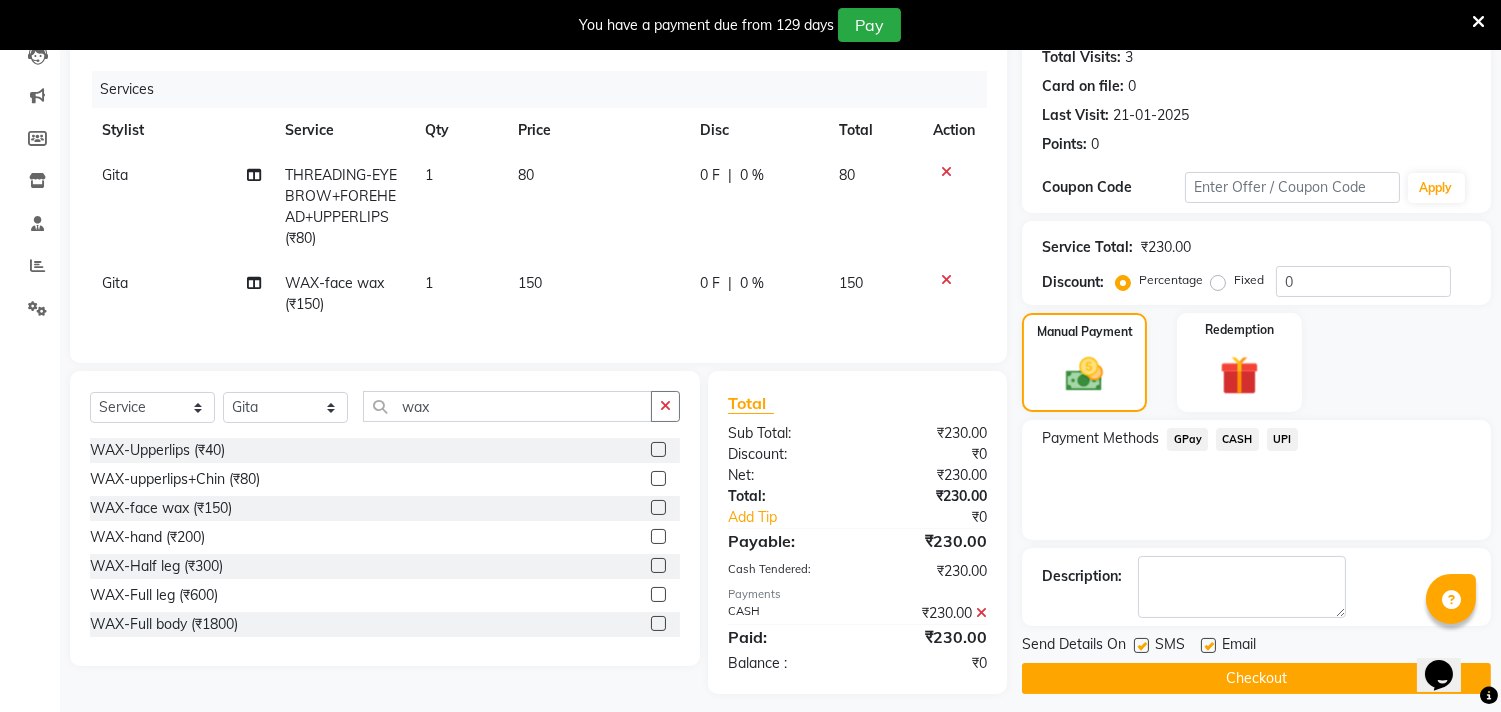 scroll, scrollTop: 255, scrollLeft: 0, axis: vertical 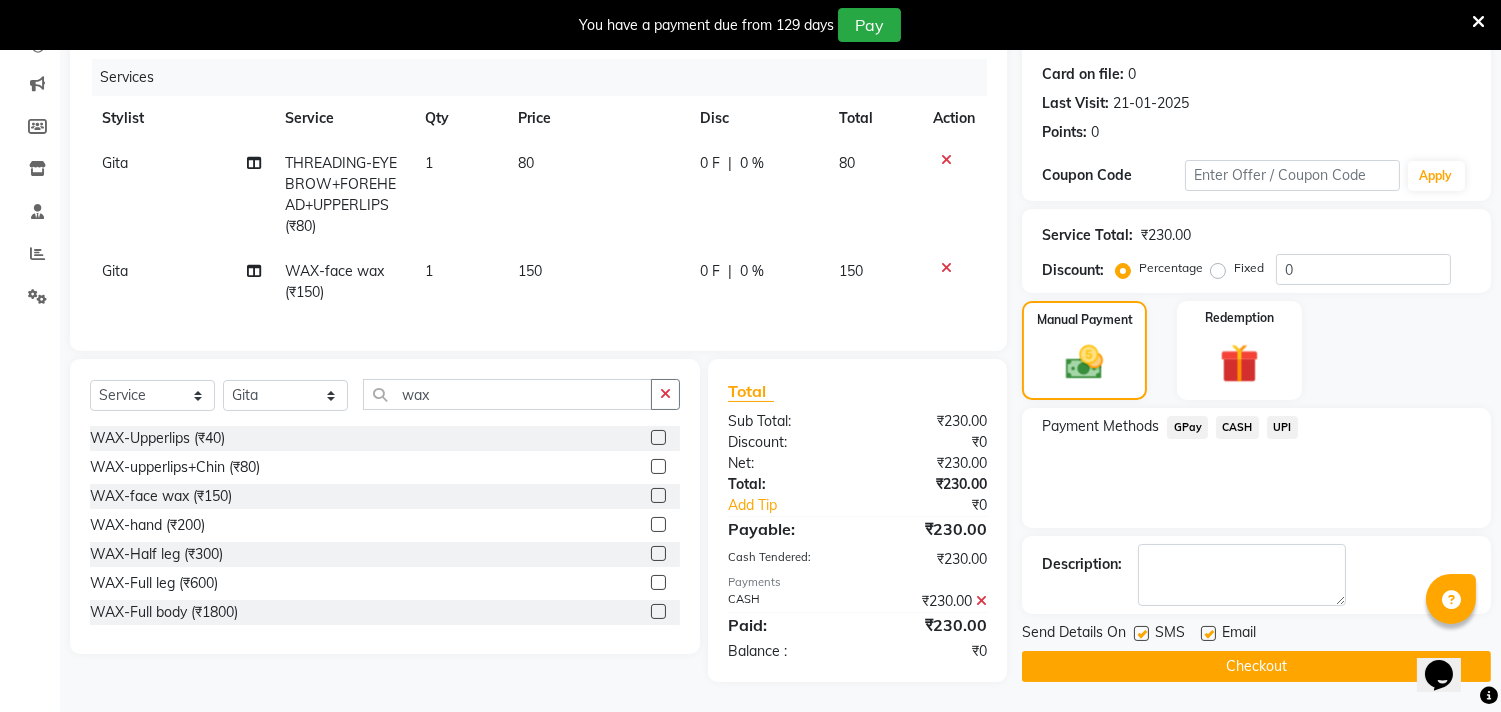 click on "Checkout" 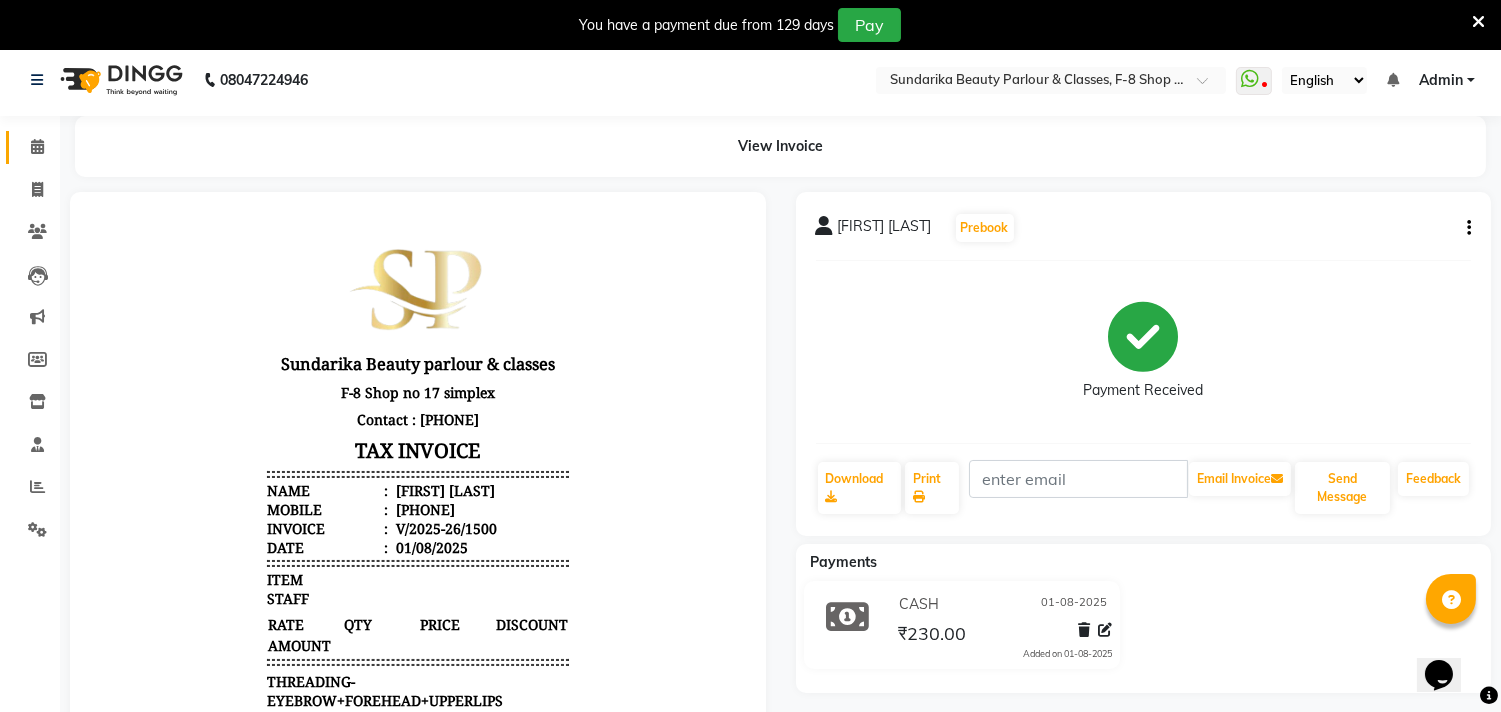 scroll, scrollTop: 0, scrollLeft: 0, axis: both 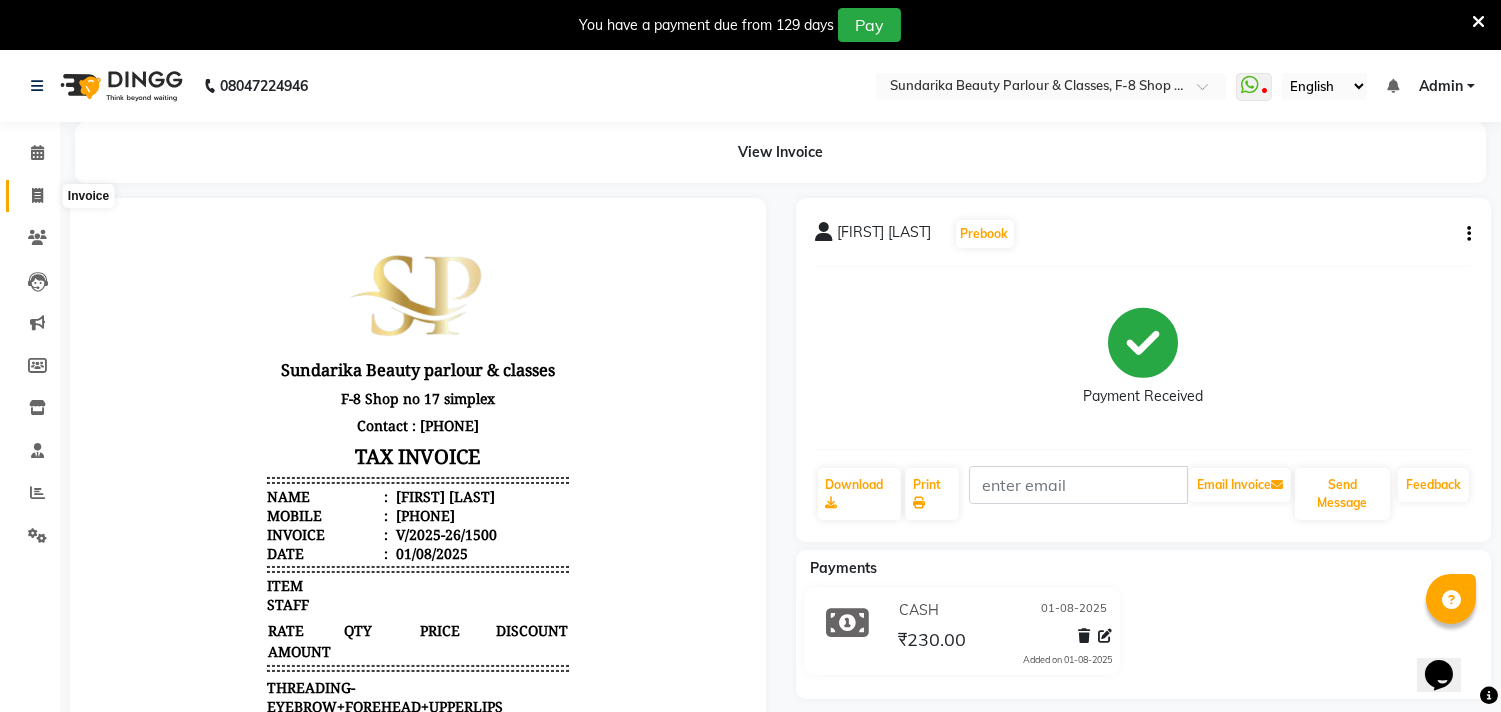 click 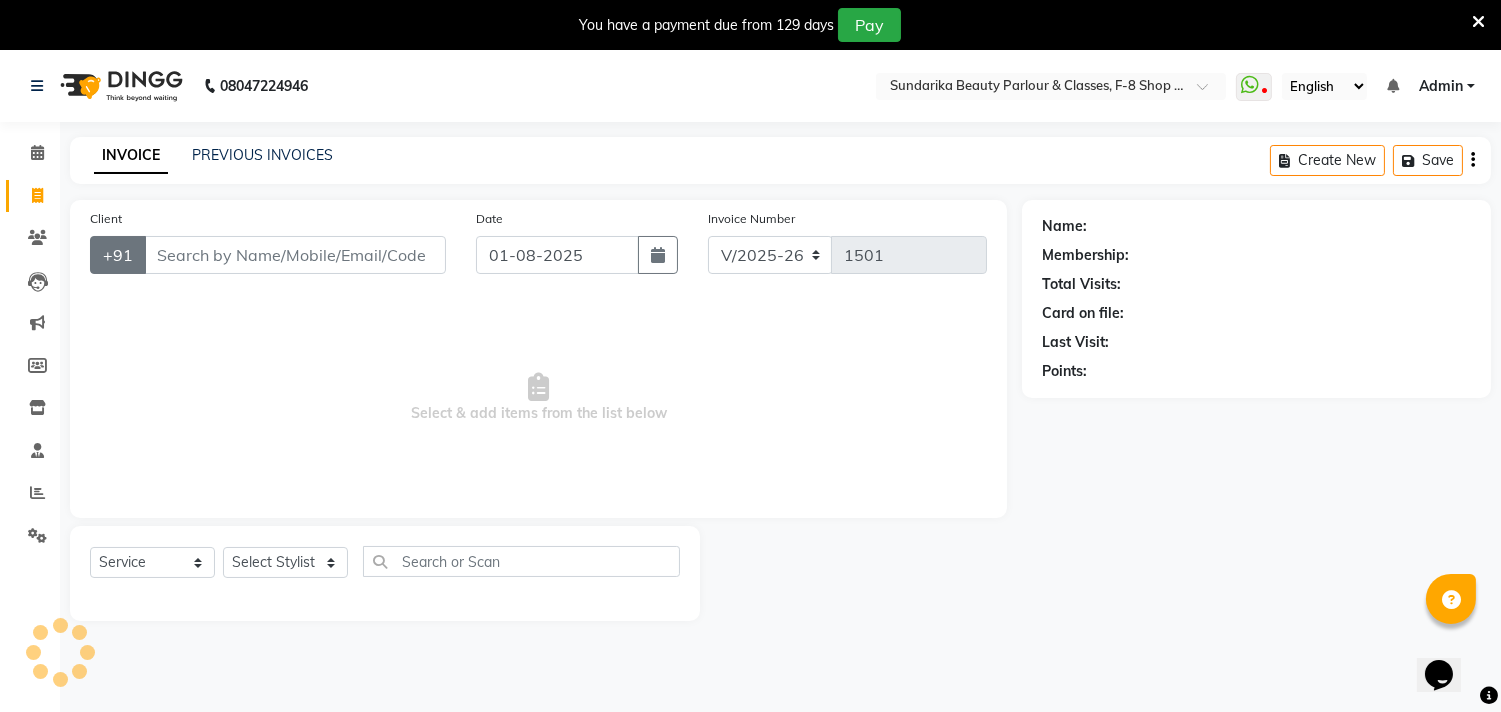 scroll, scrollTop: 50, scrollLeft: 0, axis: vertical 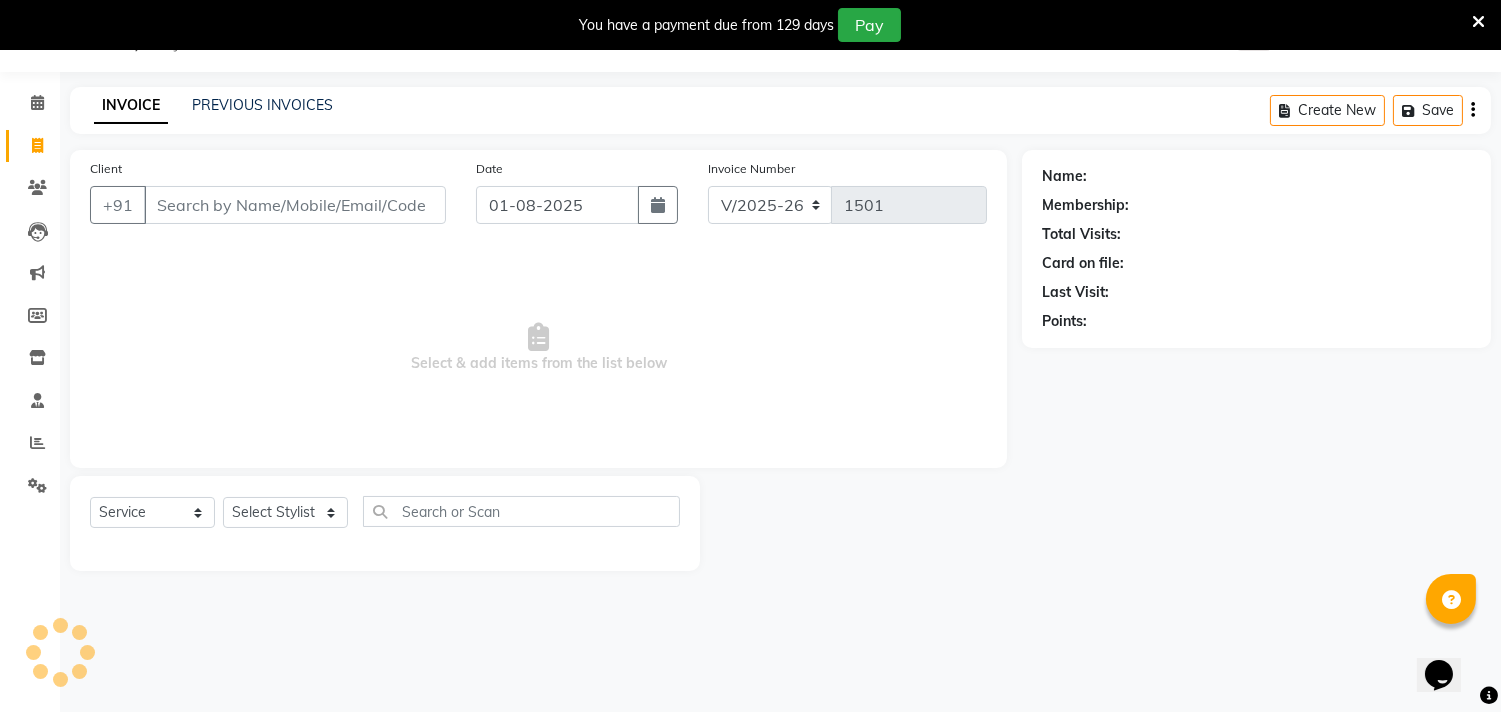 click on "Client" at bounding box center (295, 205) 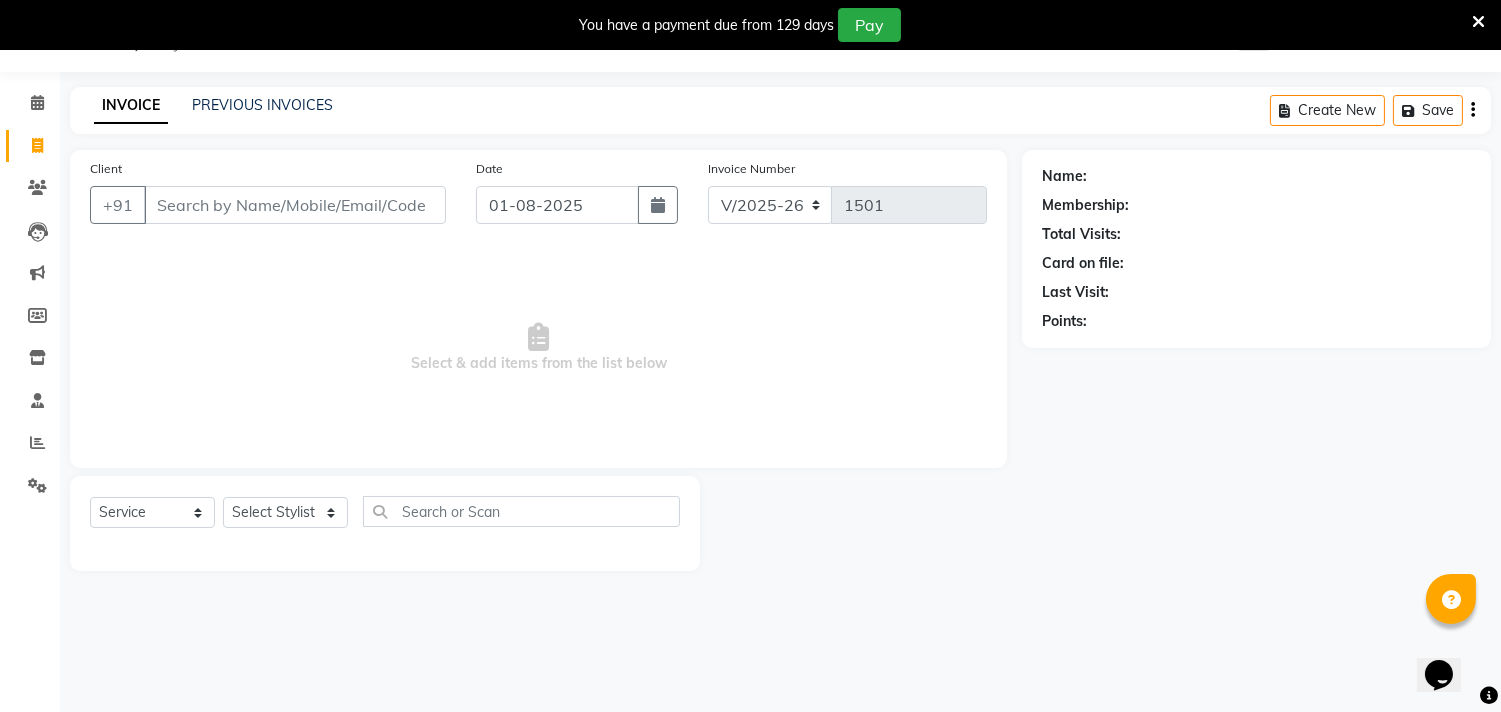 click on "Client" at bounding box center (295, 205) 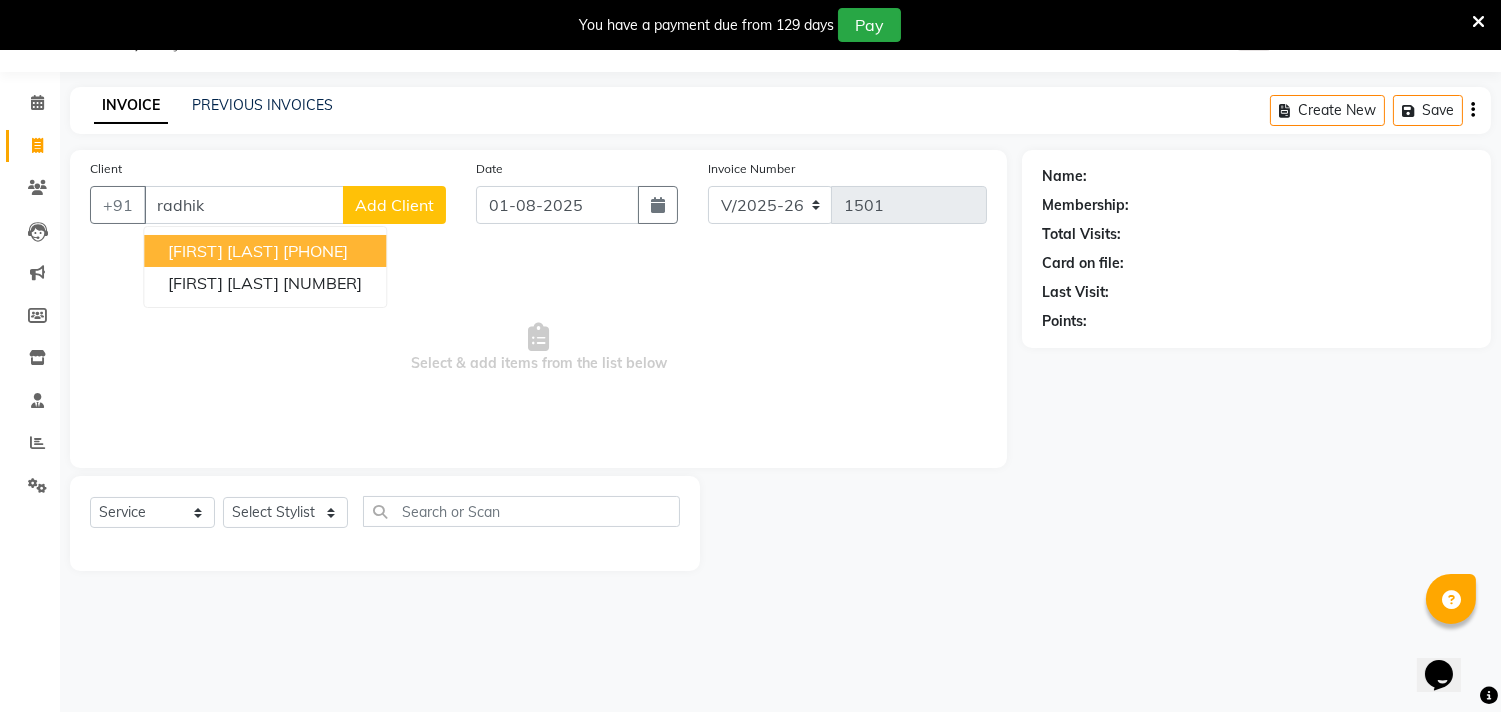 click on "[FIRST] [LAST]" at bounding box center (223, 251) 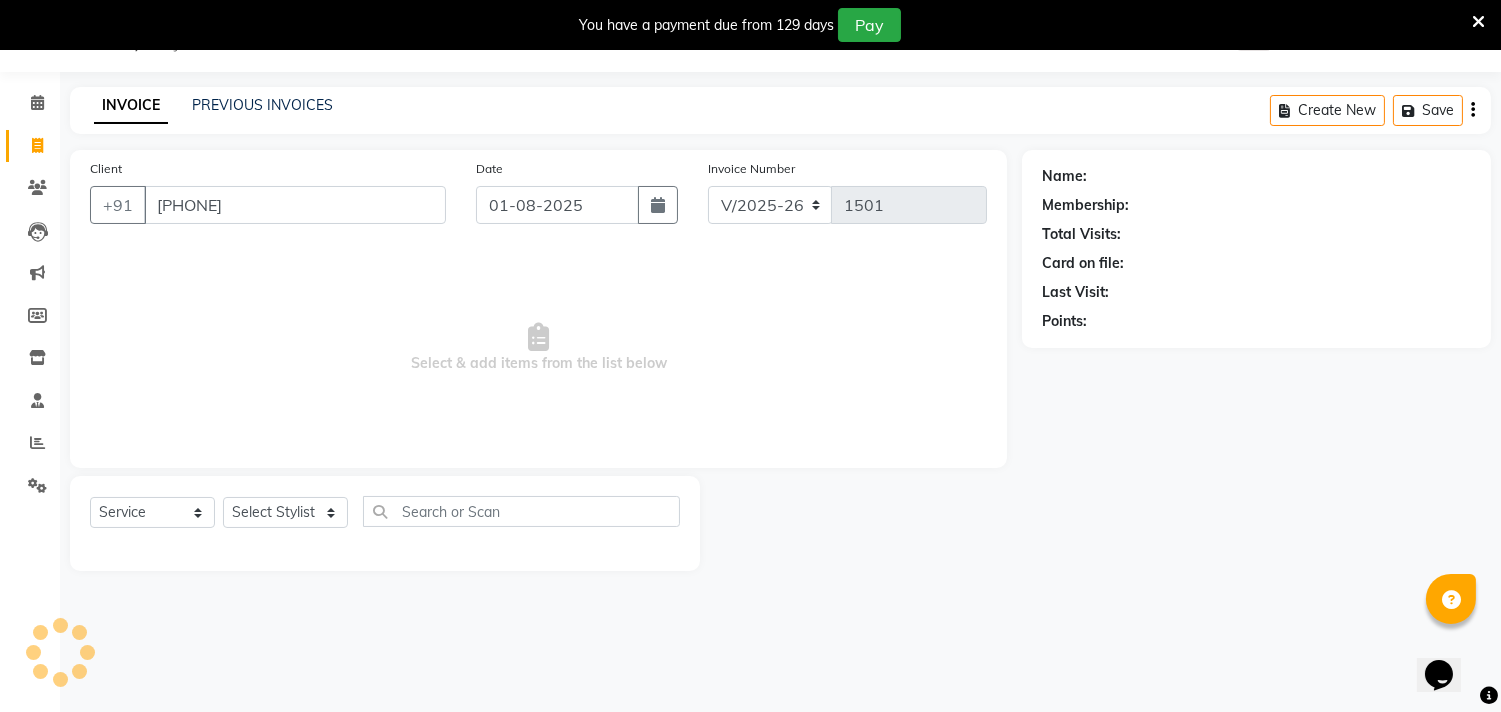 type on "[PHONE]" 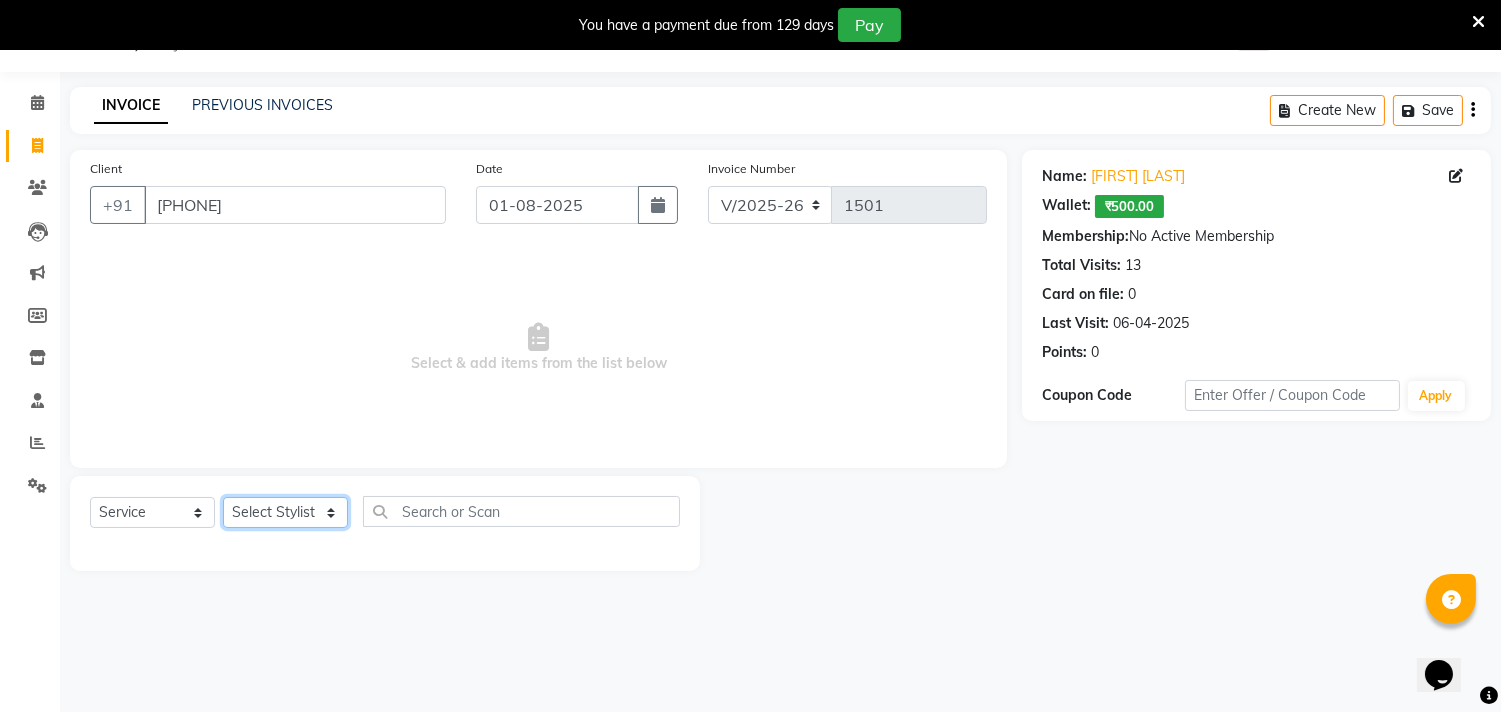click on "Select Stylist Gita mala Sanjivani Vaishali Mam" 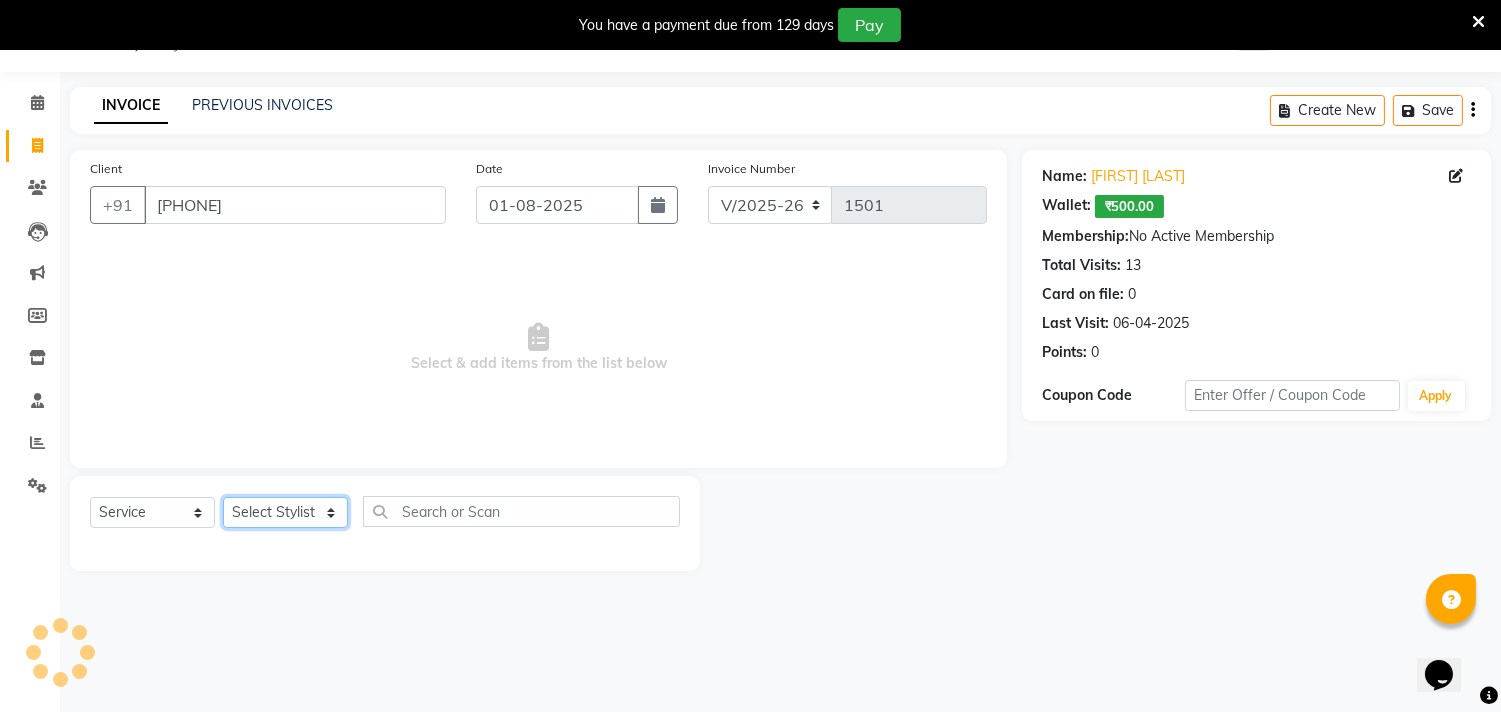 click on "Select Stylist Gita mala Sanjivani Vaishali Mam" 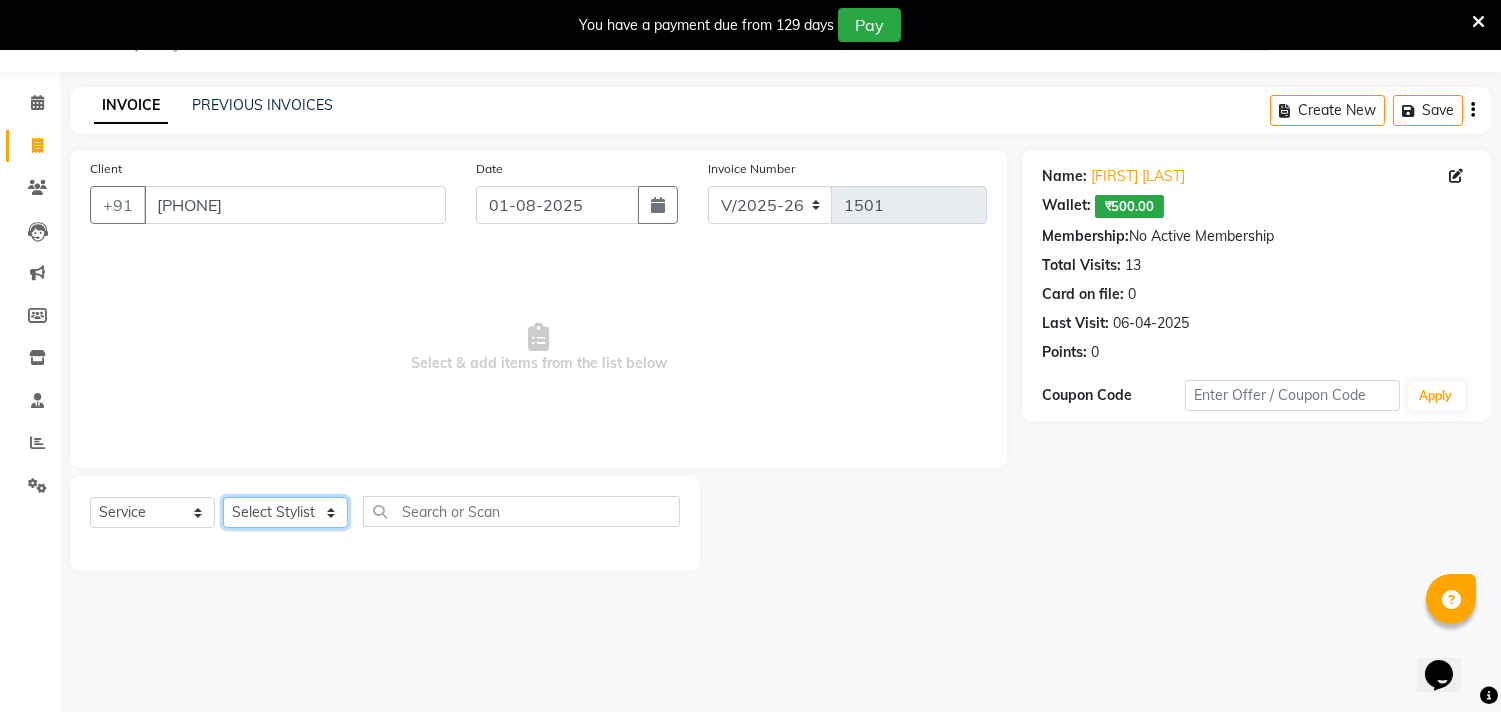 select on "54719" 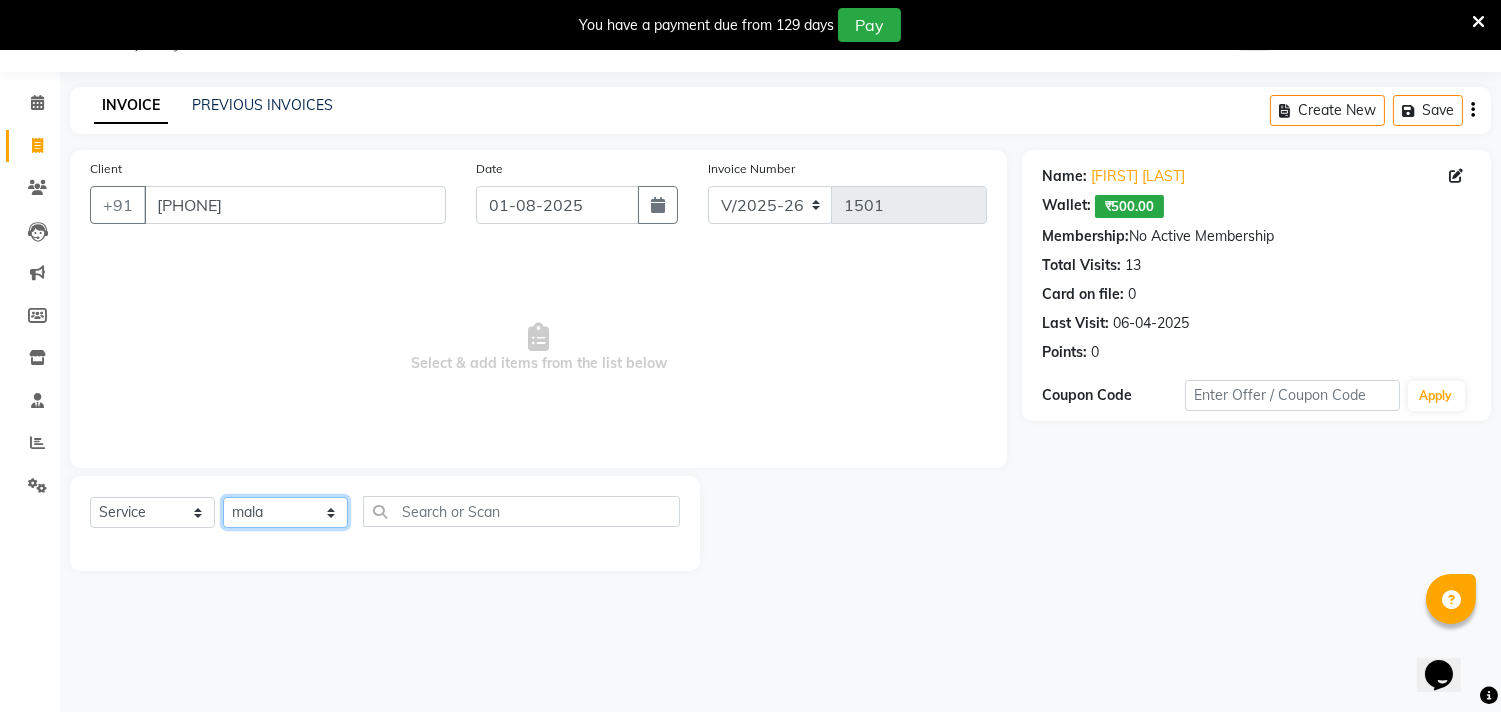 click on "Select Stylist Gita mala Sanjivani Vaishali Mam" 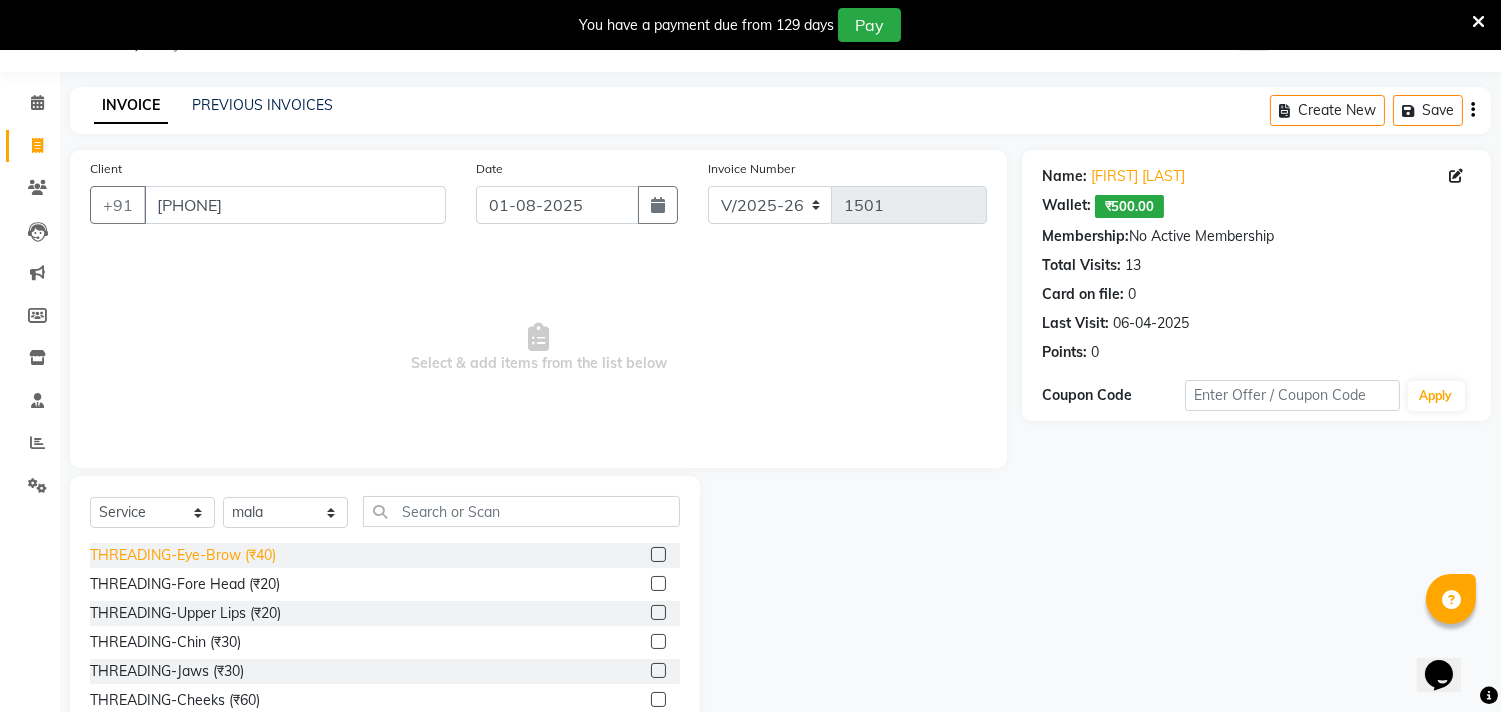 click on "THREADING-Eye-Brow (₹40)" 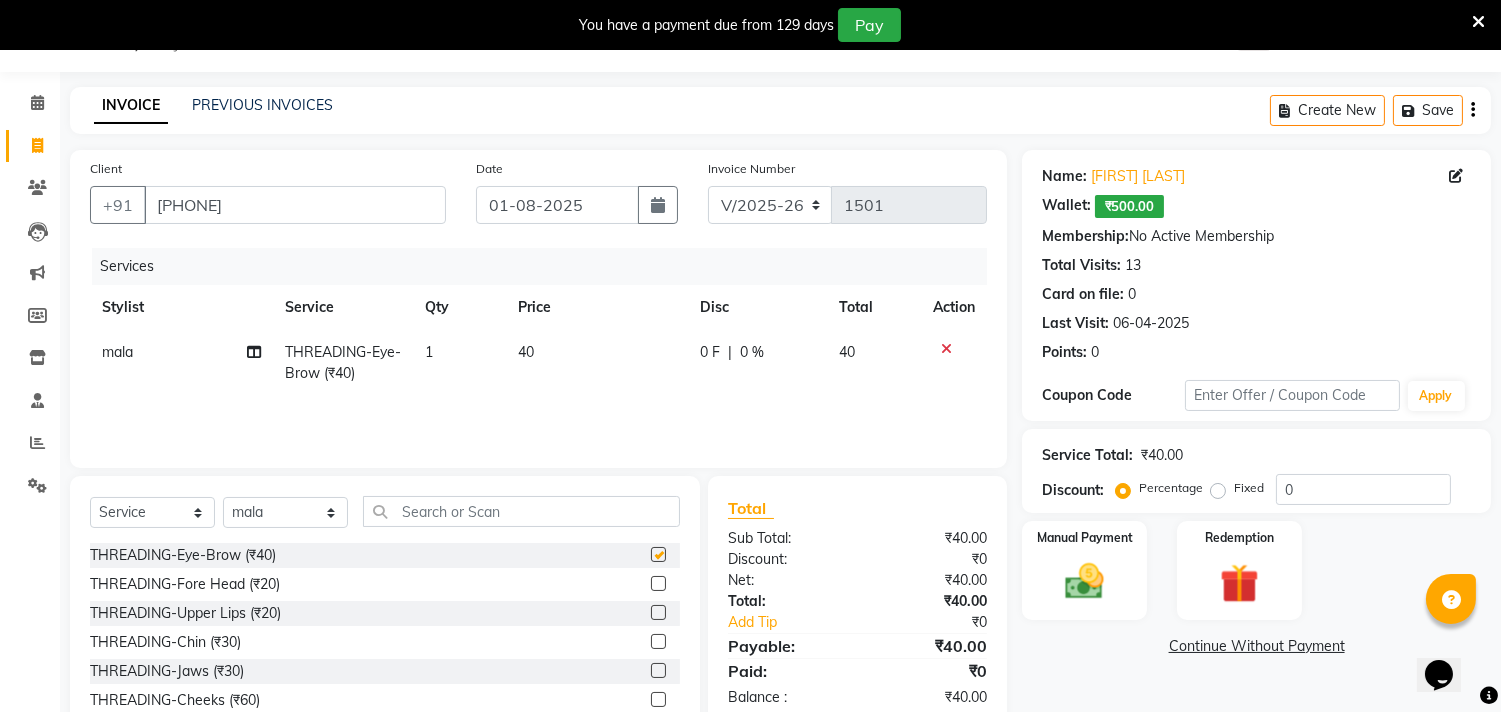 checkbox on "false" 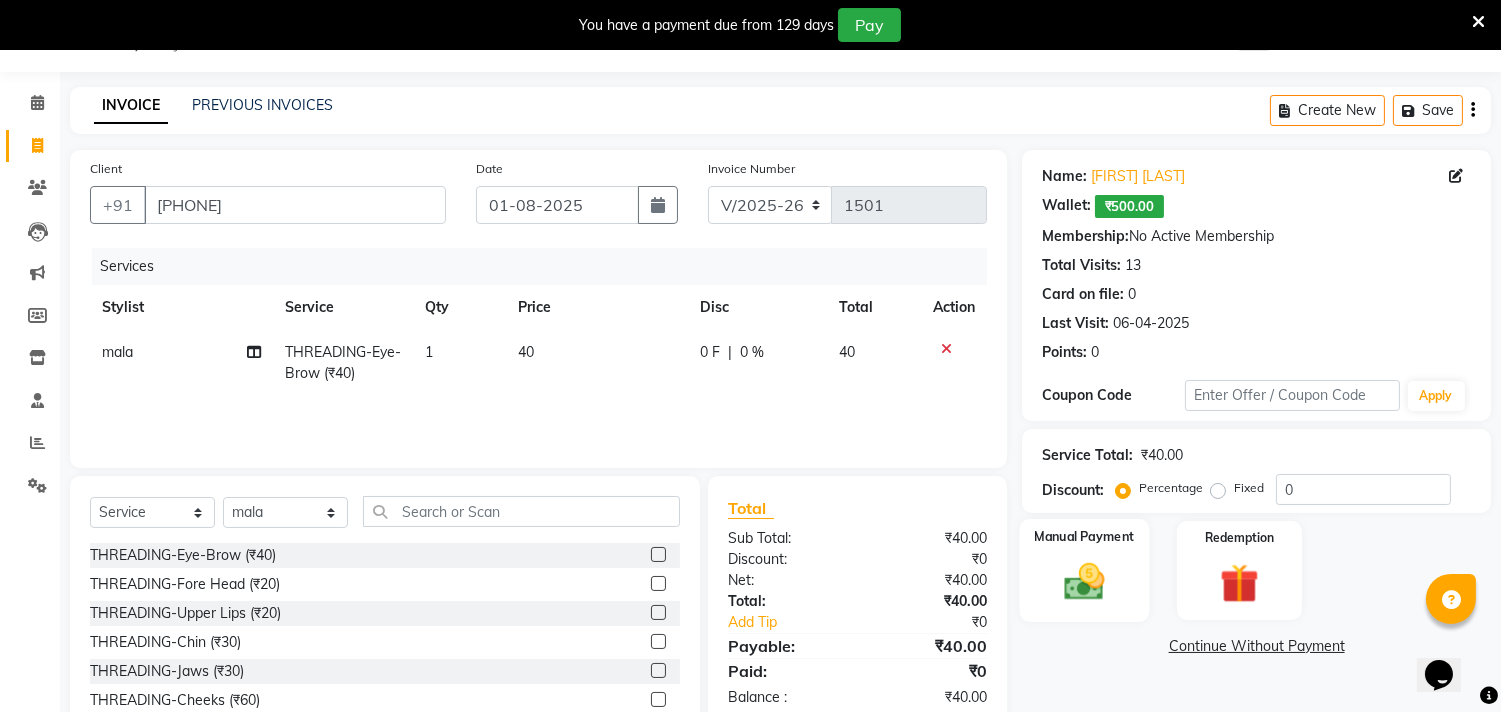 click 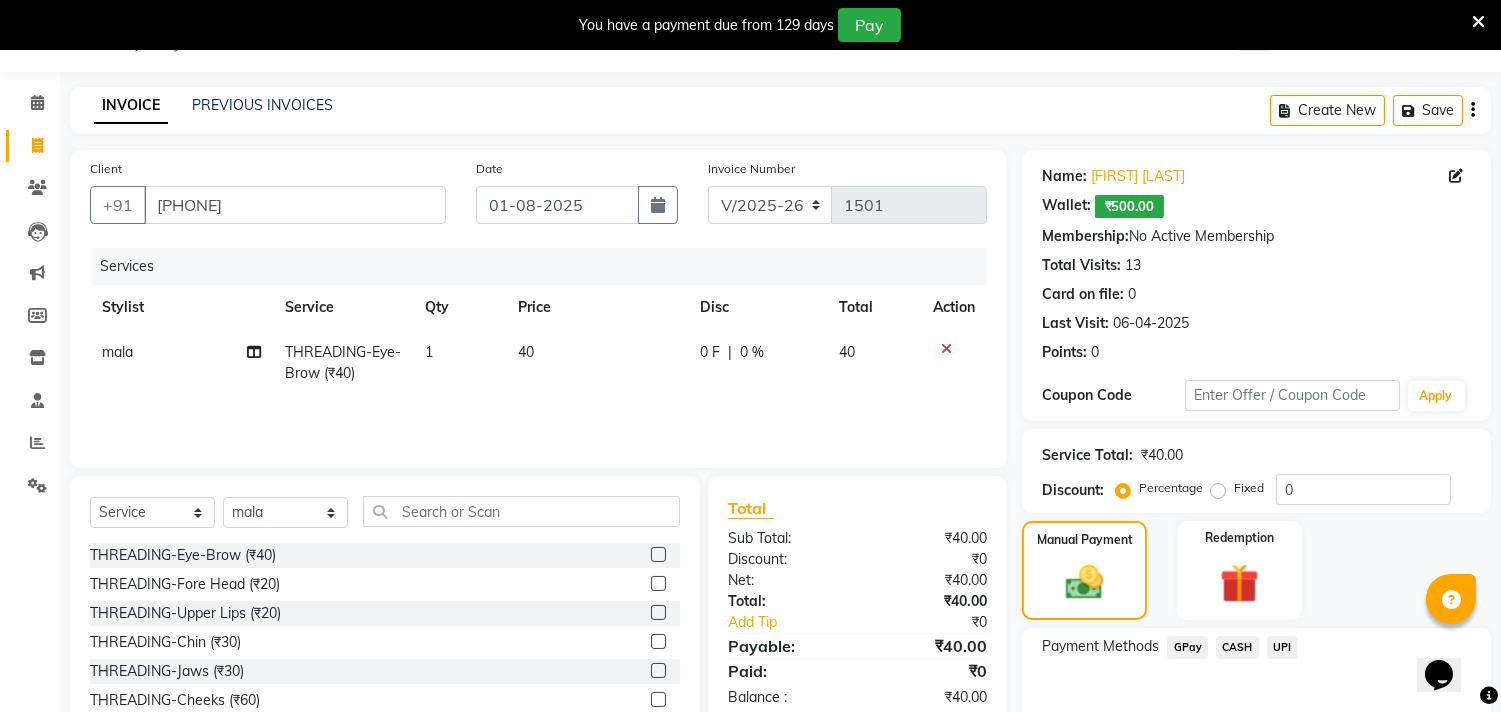 click on "GPay" 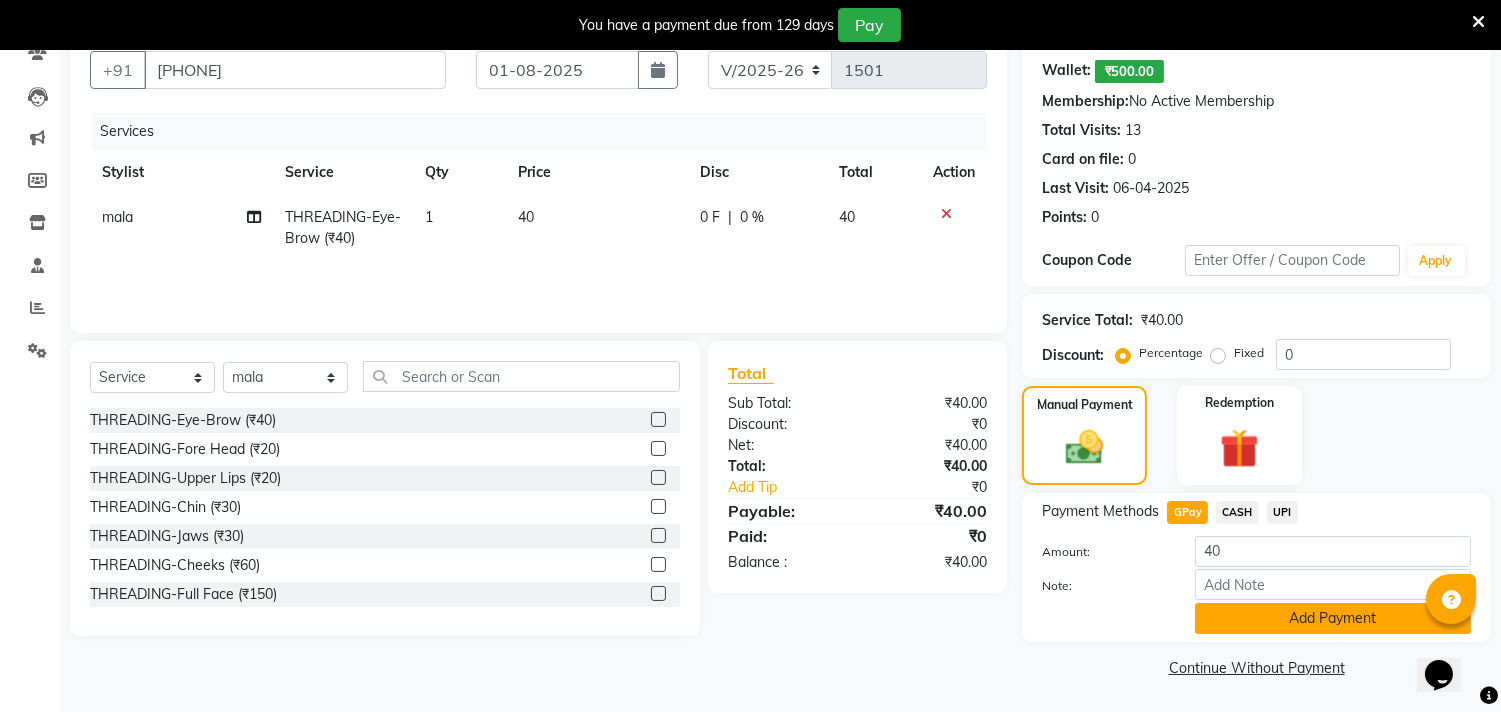 click on "Add Payment" 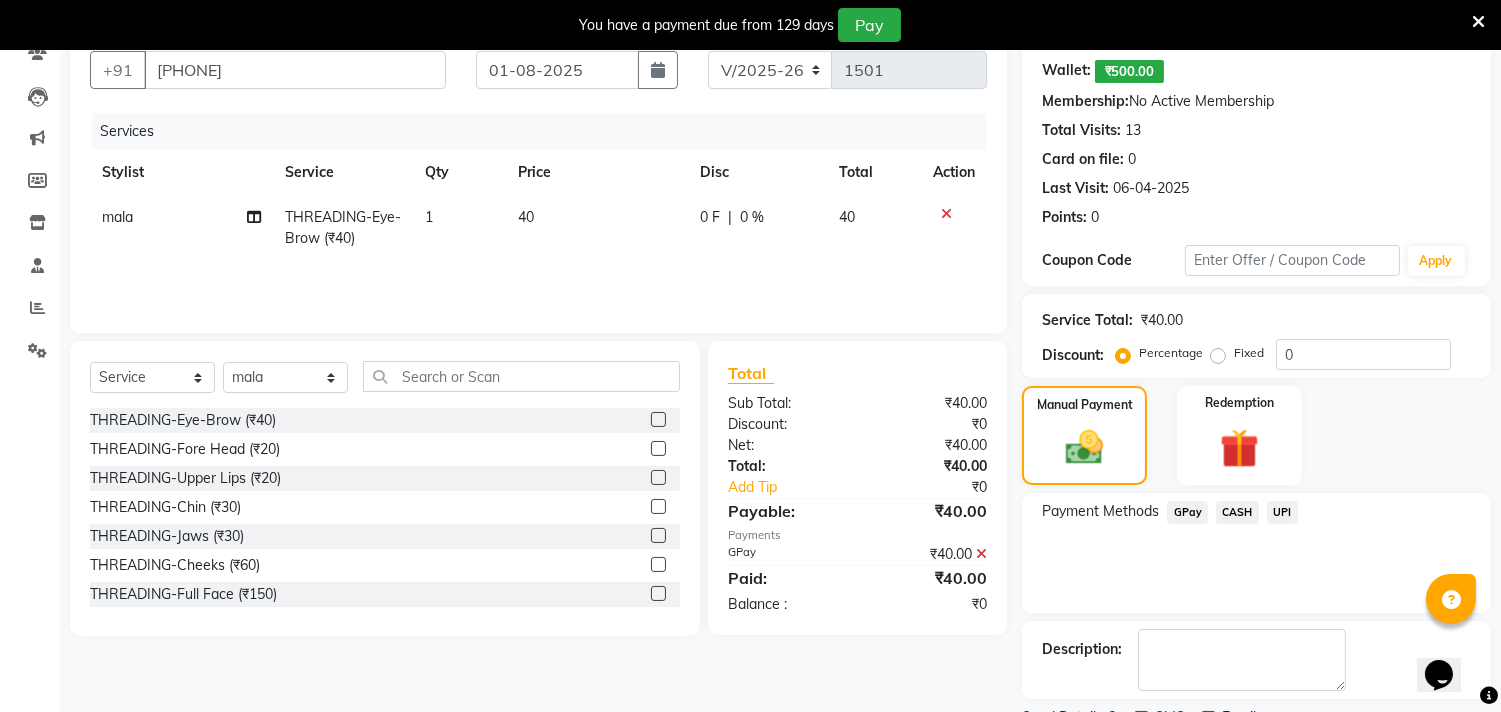 scroll, scrollTop: 268, scrollLeft: 0, axis: vertical 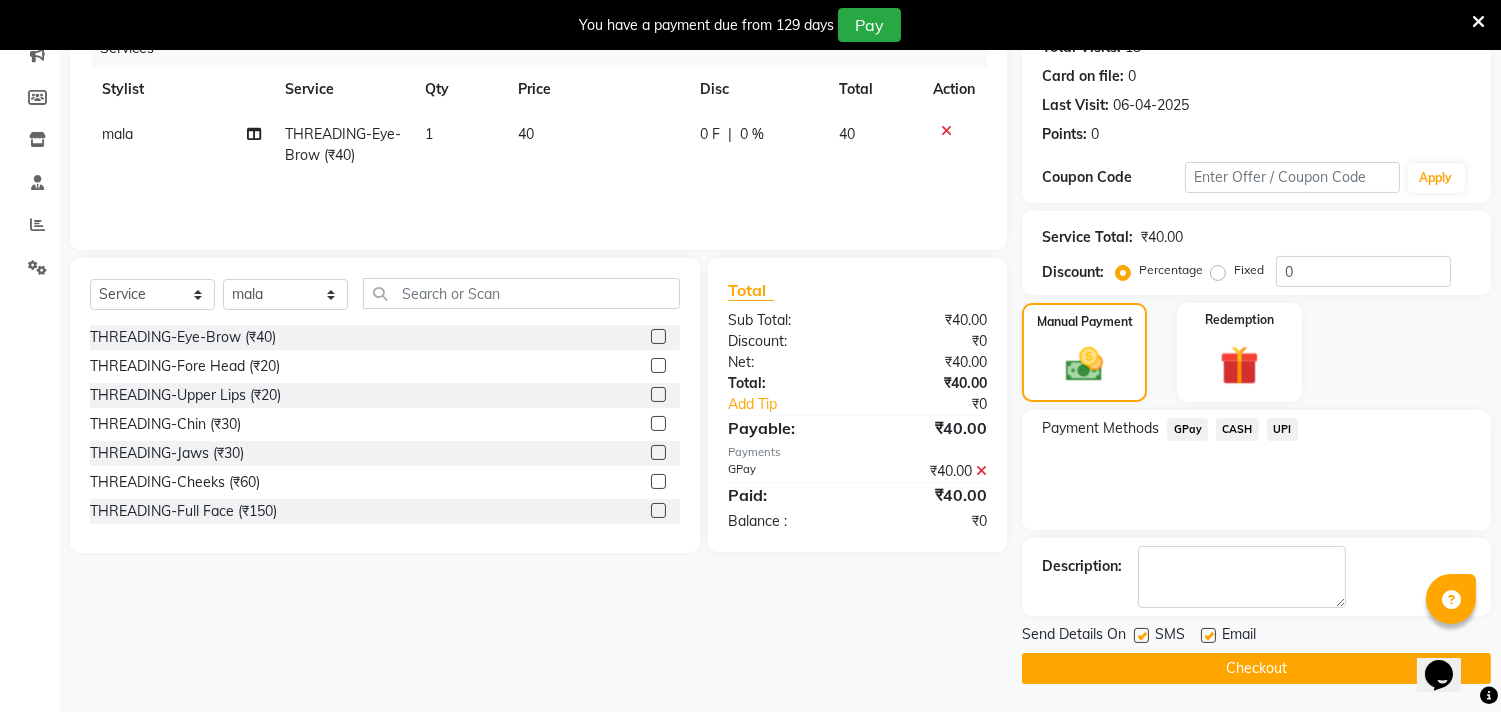 click on "Checkout" 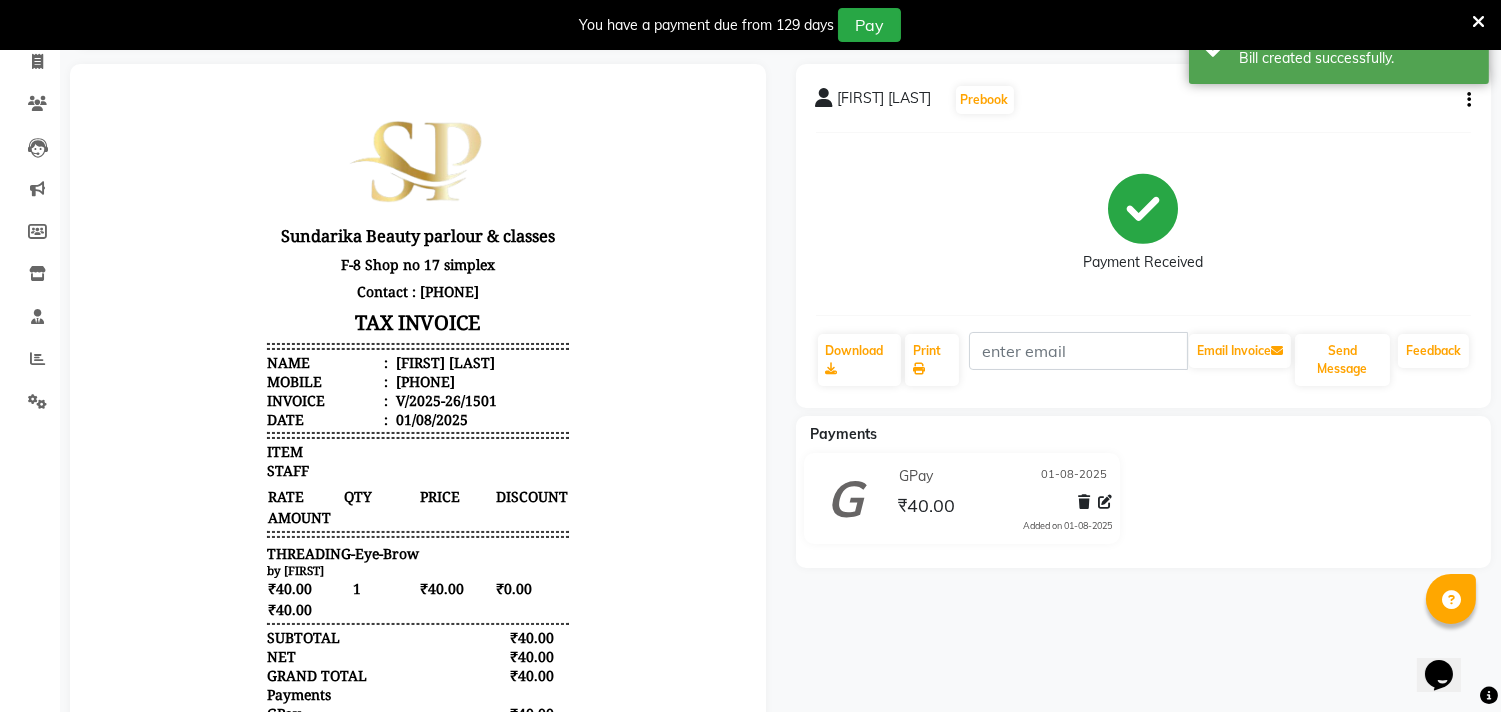 scroll, scrollTop: 0, scrollLeft: 0, axis: both 